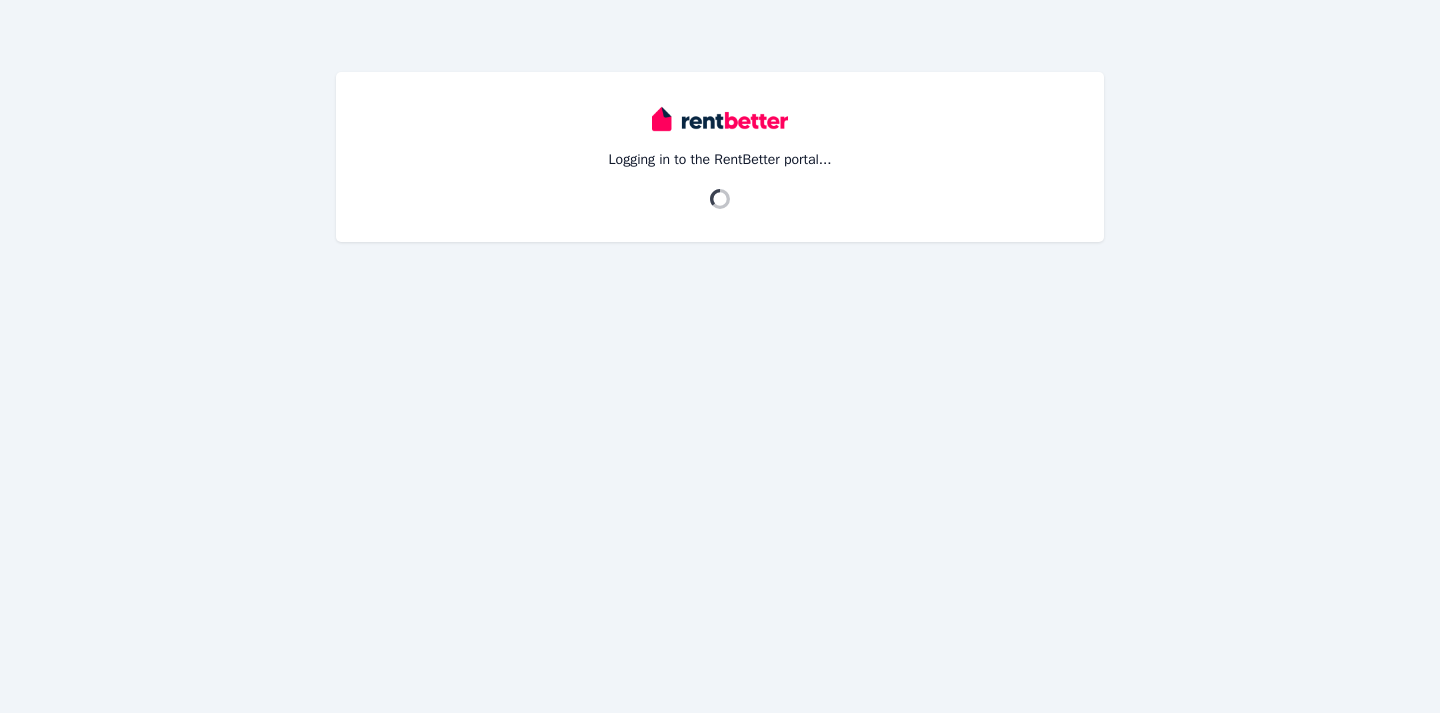 scroll, scrollTop: 0, scrollLeft: 0, axis: both 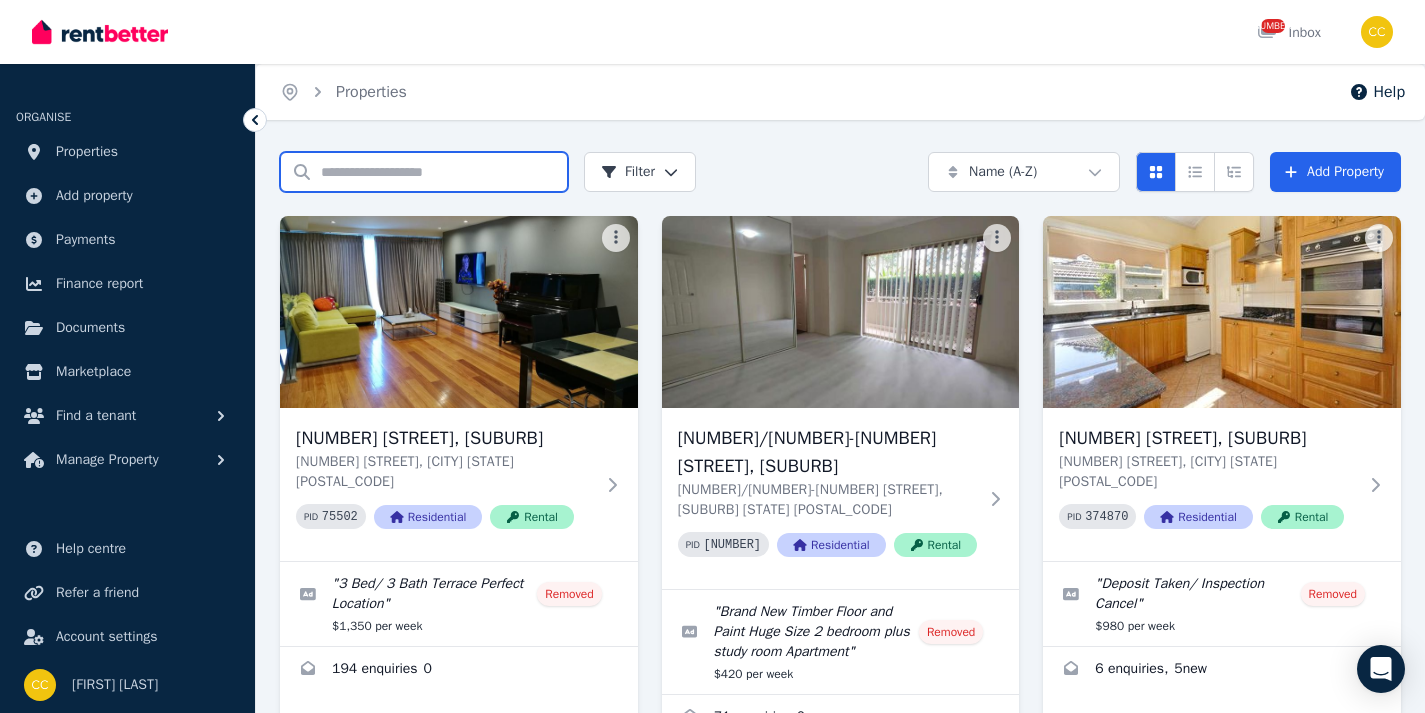 click on "Search properties" at bounding box center [424, 172] 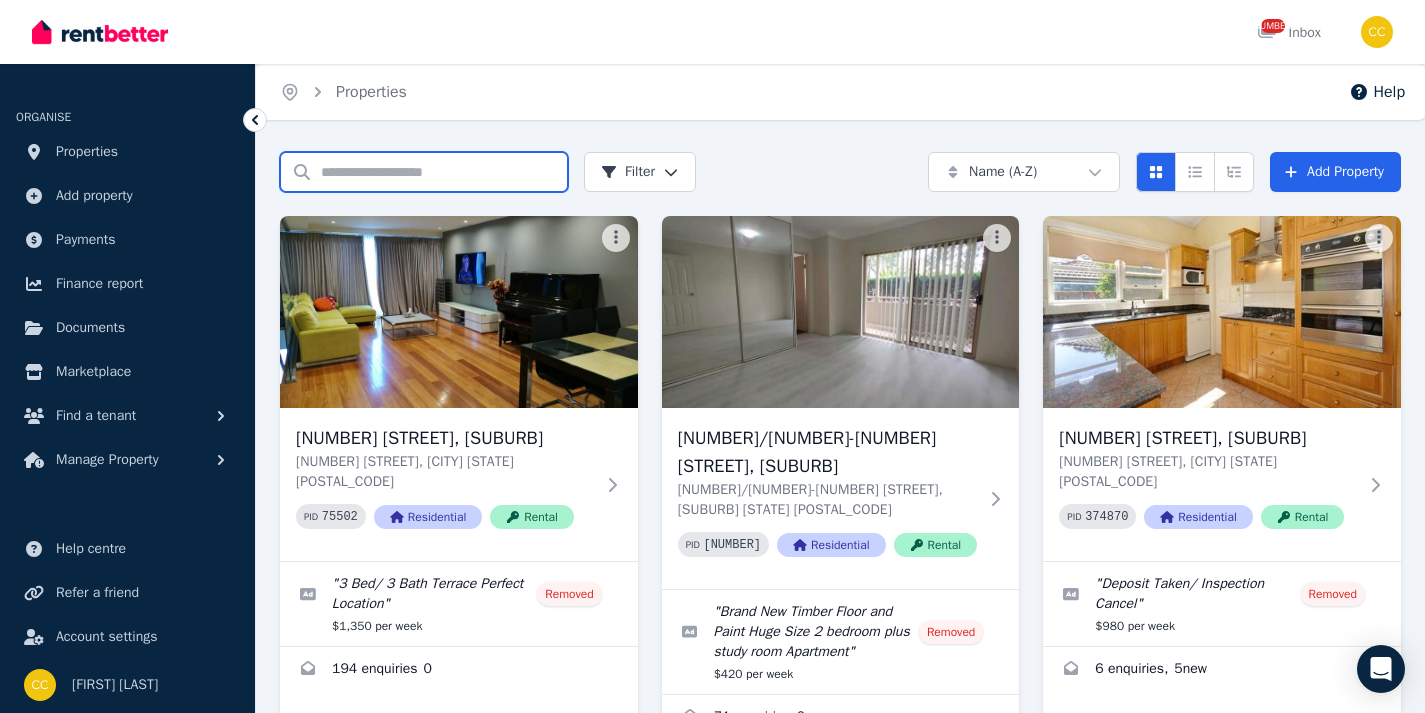 type on "***" 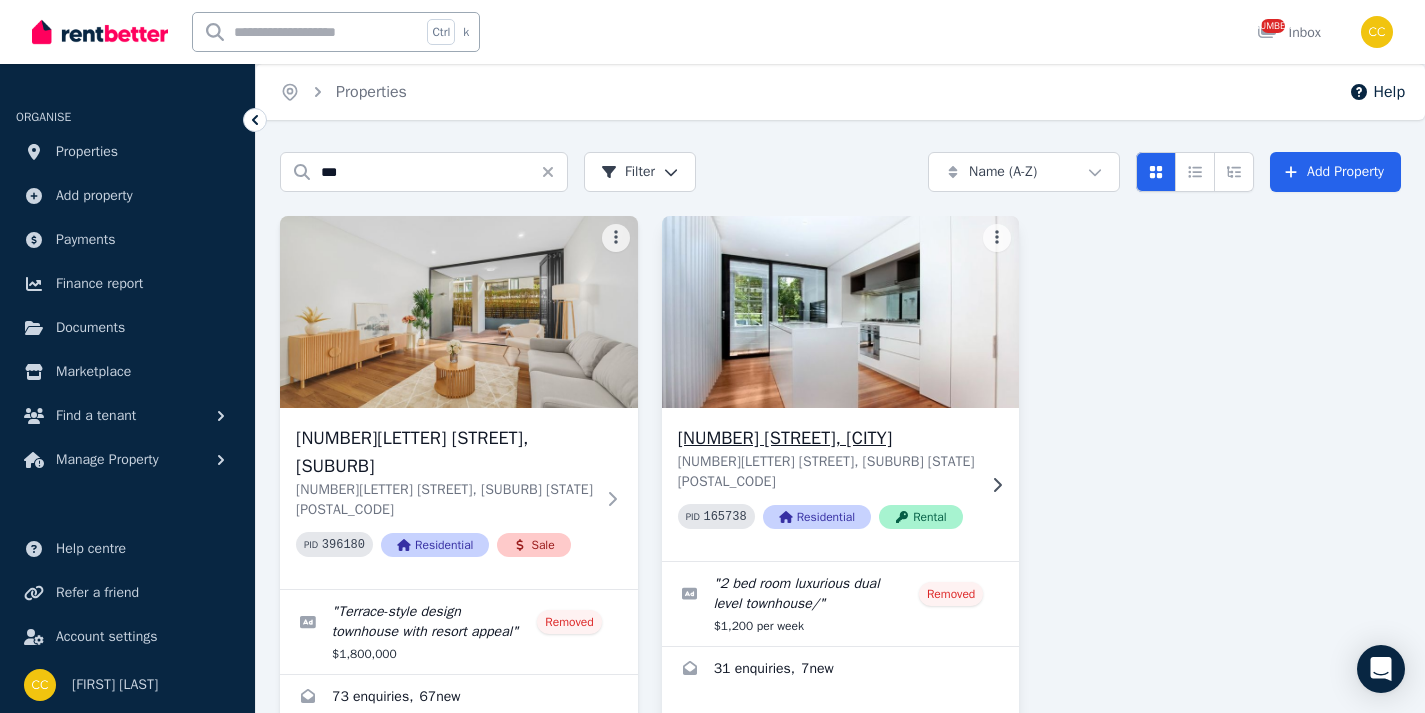 click on "[NUMBER][LETTER] [STREET], [SUBURB] [NUMBER][LETTER] [STREET], [SUBURB] [STATE] [POSTAL_CODE] PID [UUID] Residential Rental" at bounding box center [841, 484] 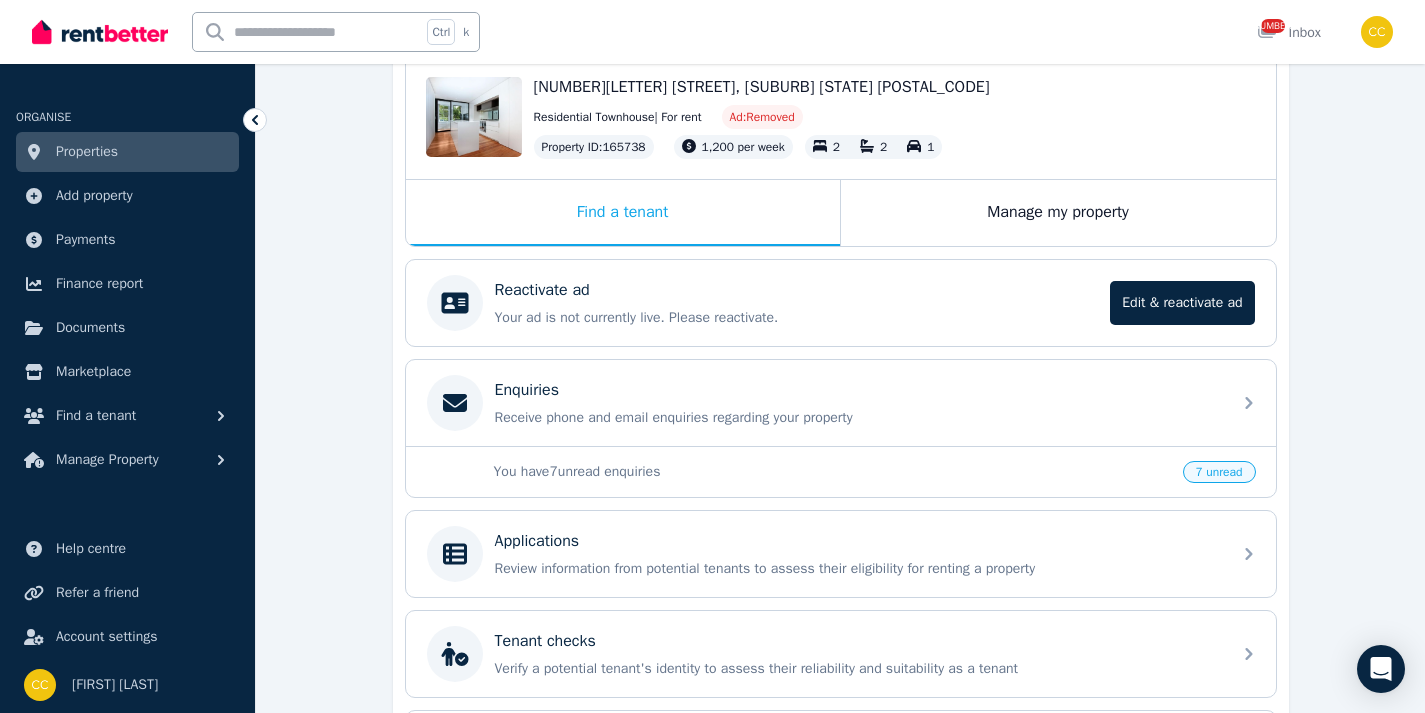 scroll, scrollTop: 89, scrollLeft: 0, axis: vertical 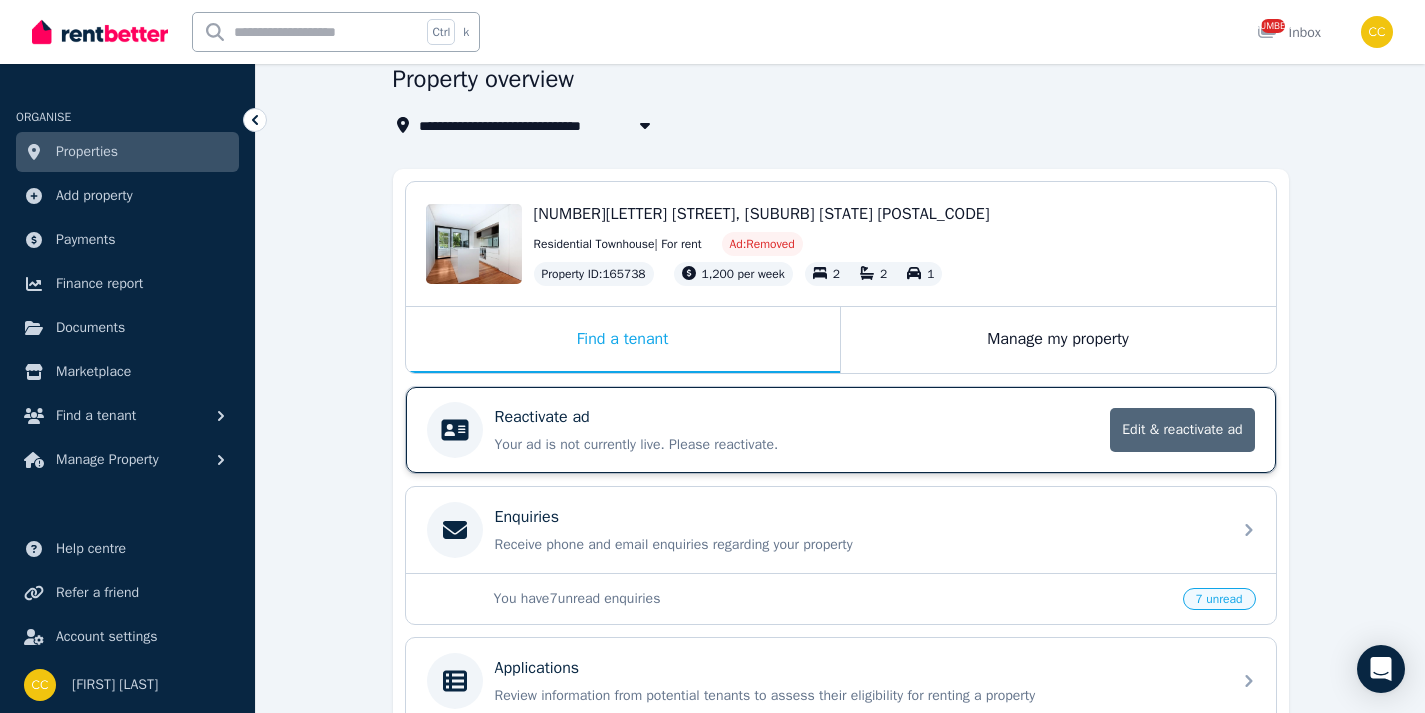 click on "Edit & reactivate ad" at bounding box center [1182, 430] 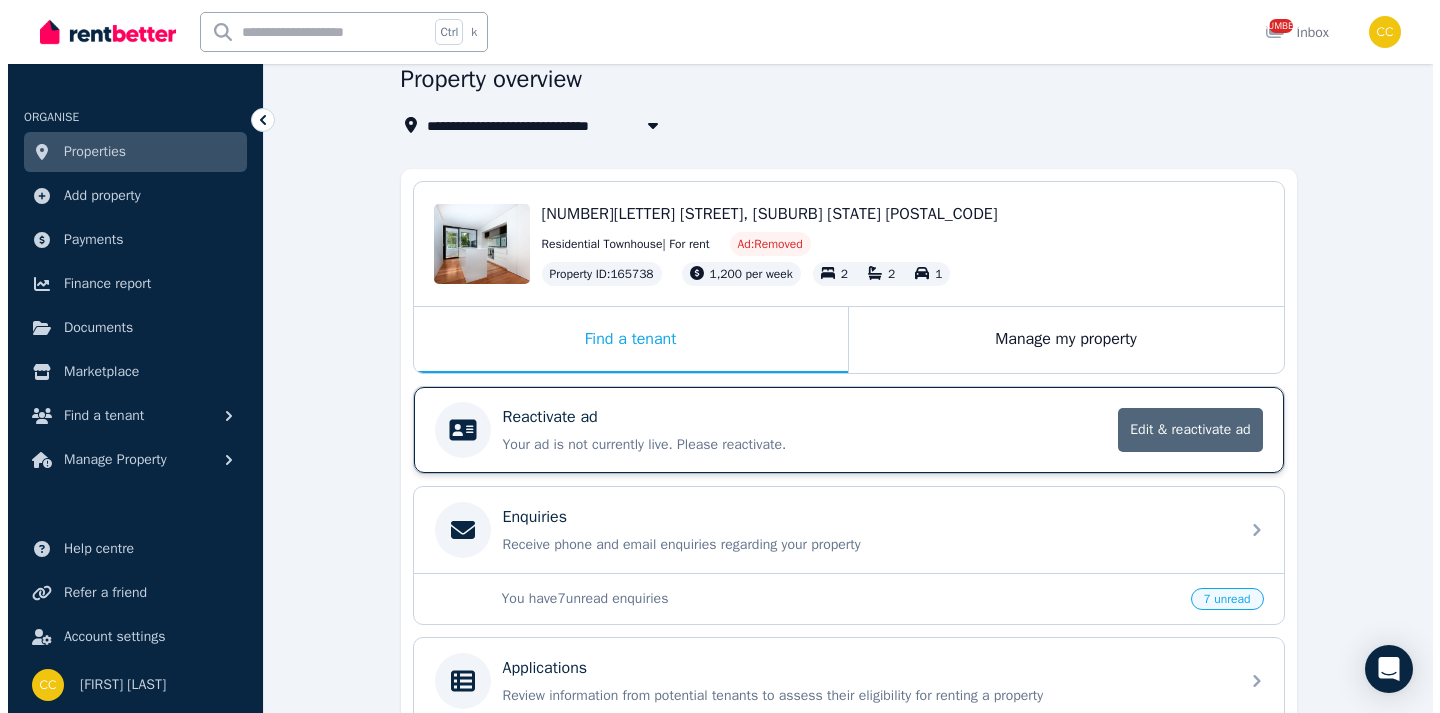 scroll, scrollTop: 0, scrollLeft: 0, axis: both 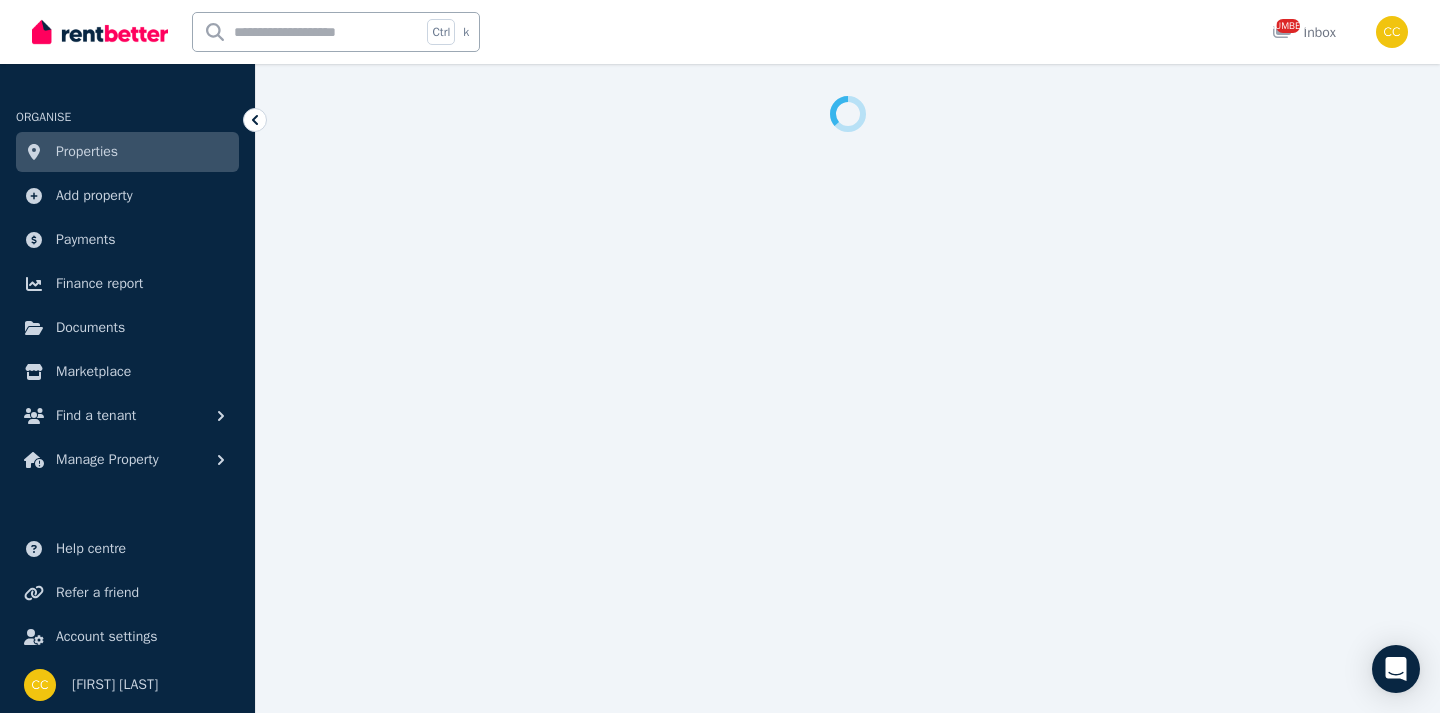 select on "**********" 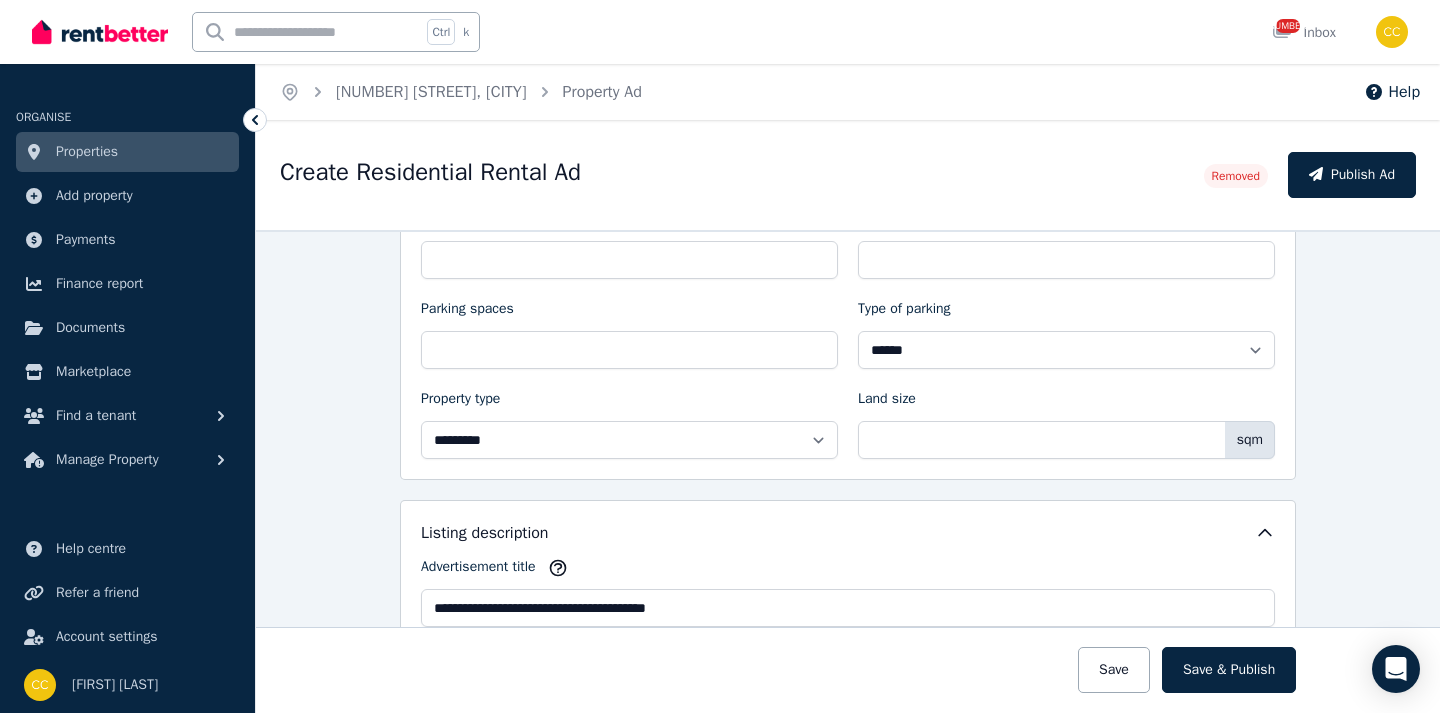 scroll, scrollTop: 400, scrollLeft: 0, axis: vertical 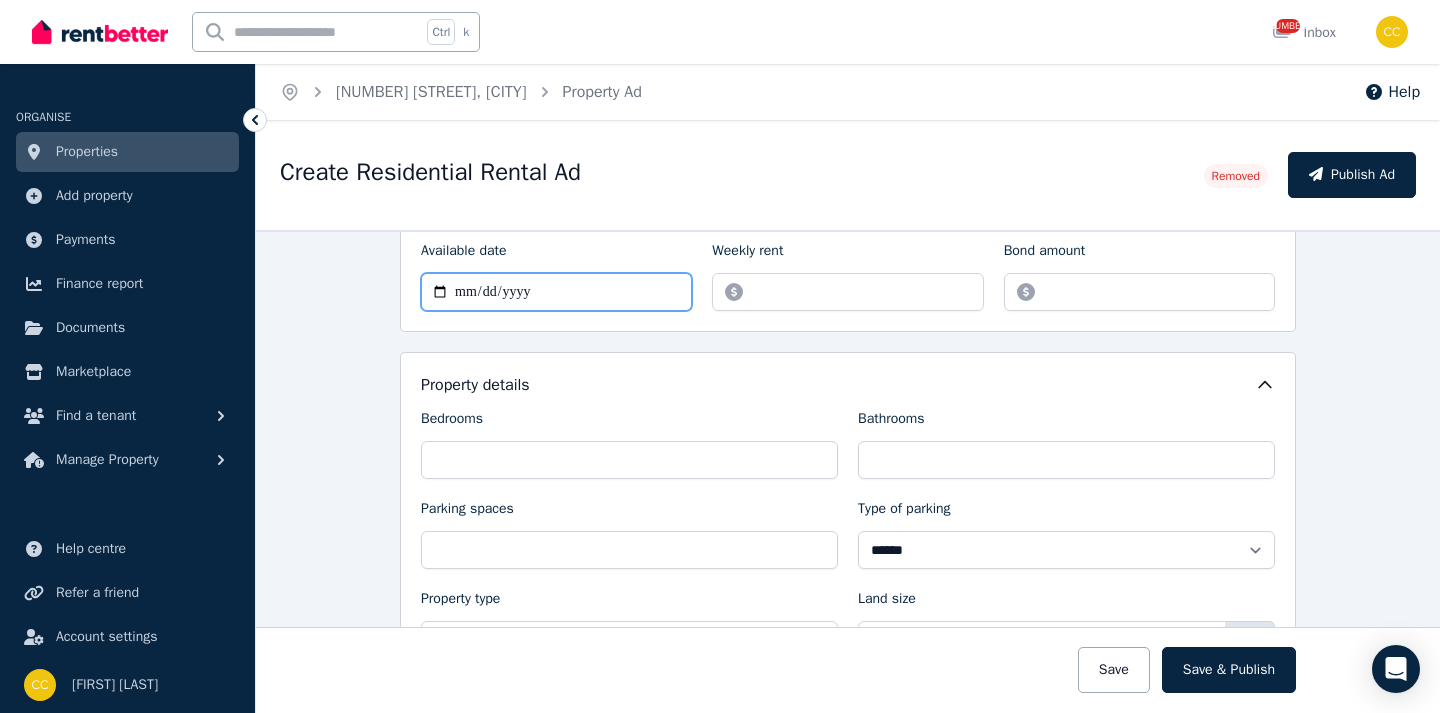 click on "**********" at bounding box center [556, 292] 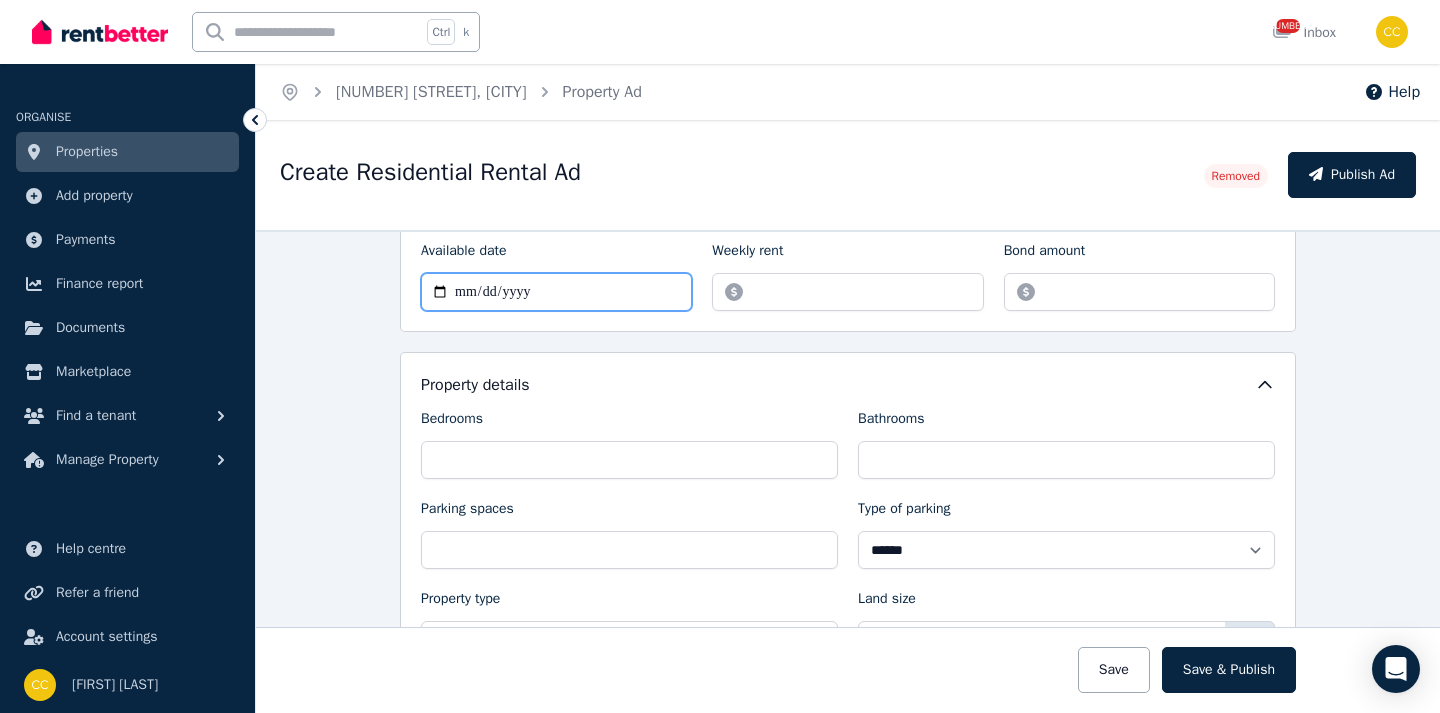 type on "**********" 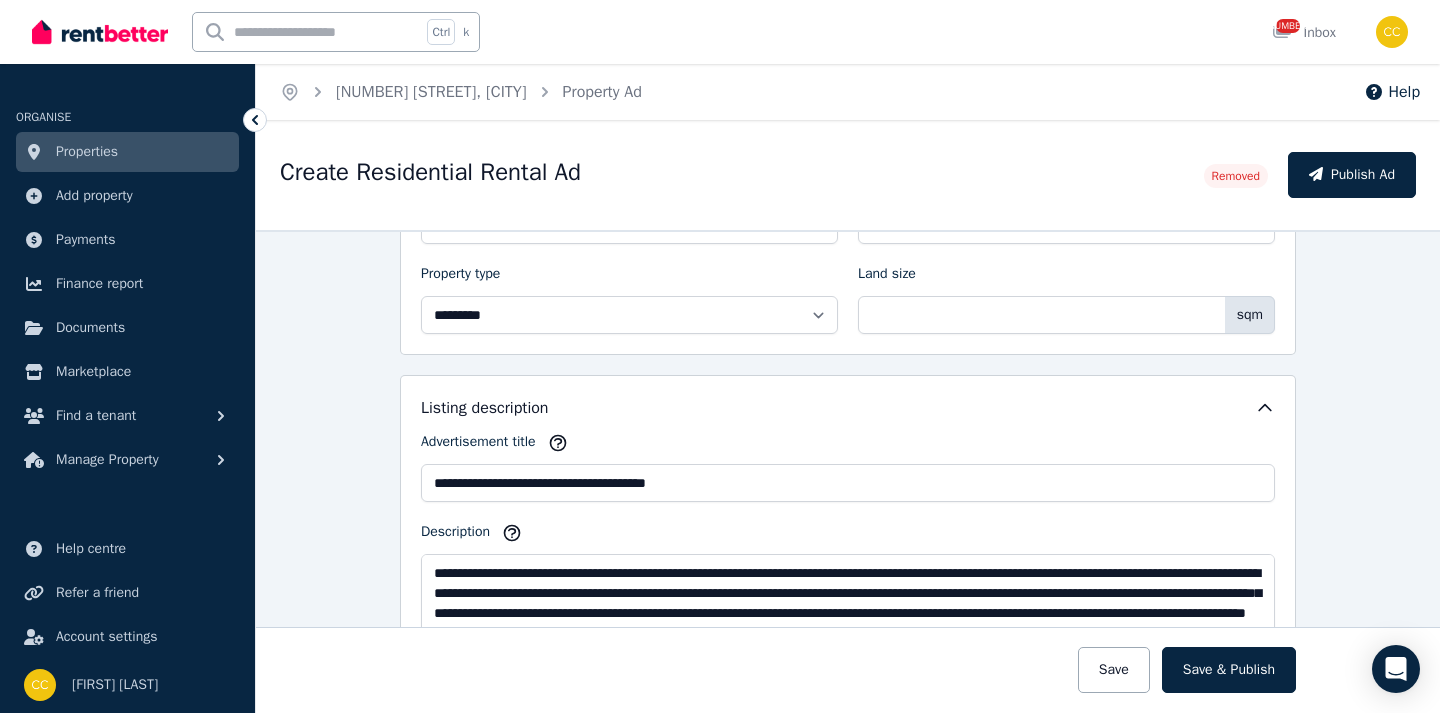 scroll, scrollTop: 800, scrollLeft: 0, axis: vertical 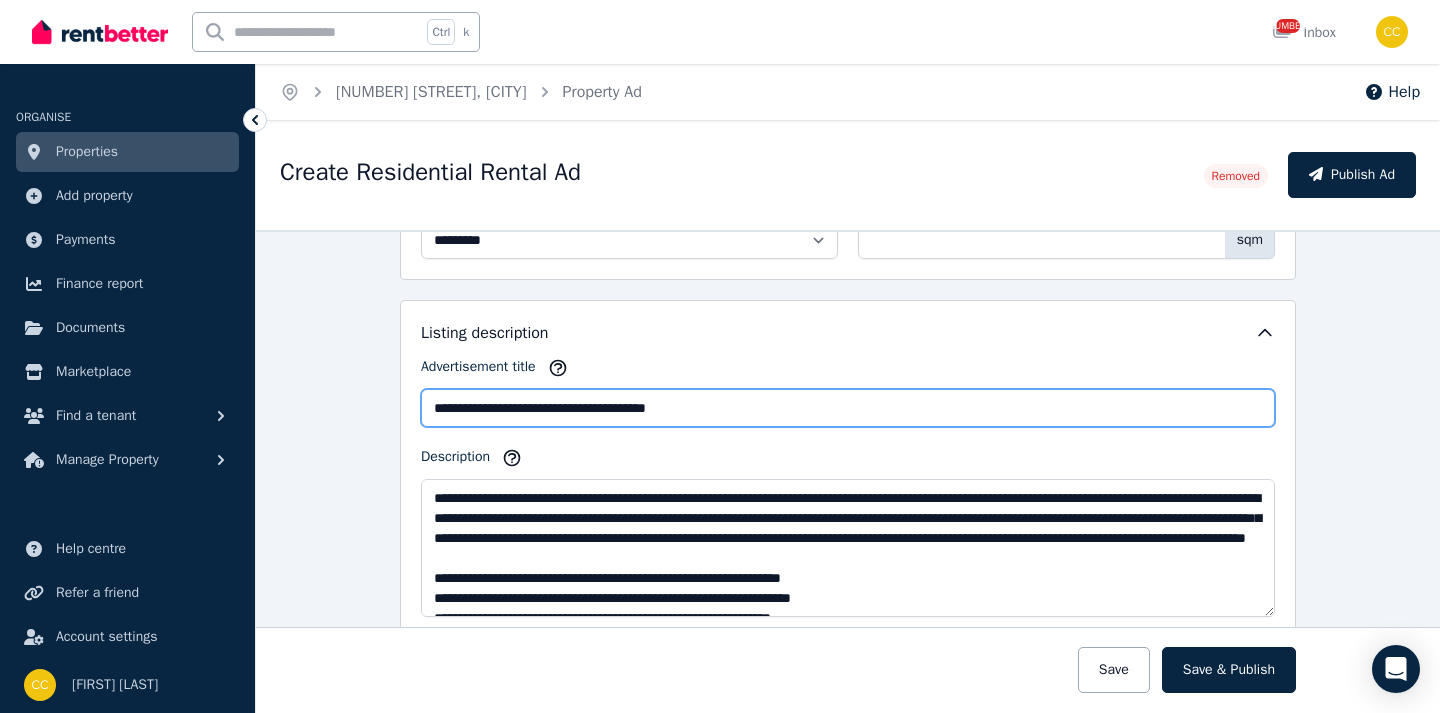 click on "**********" at bounding box center [848, 408] 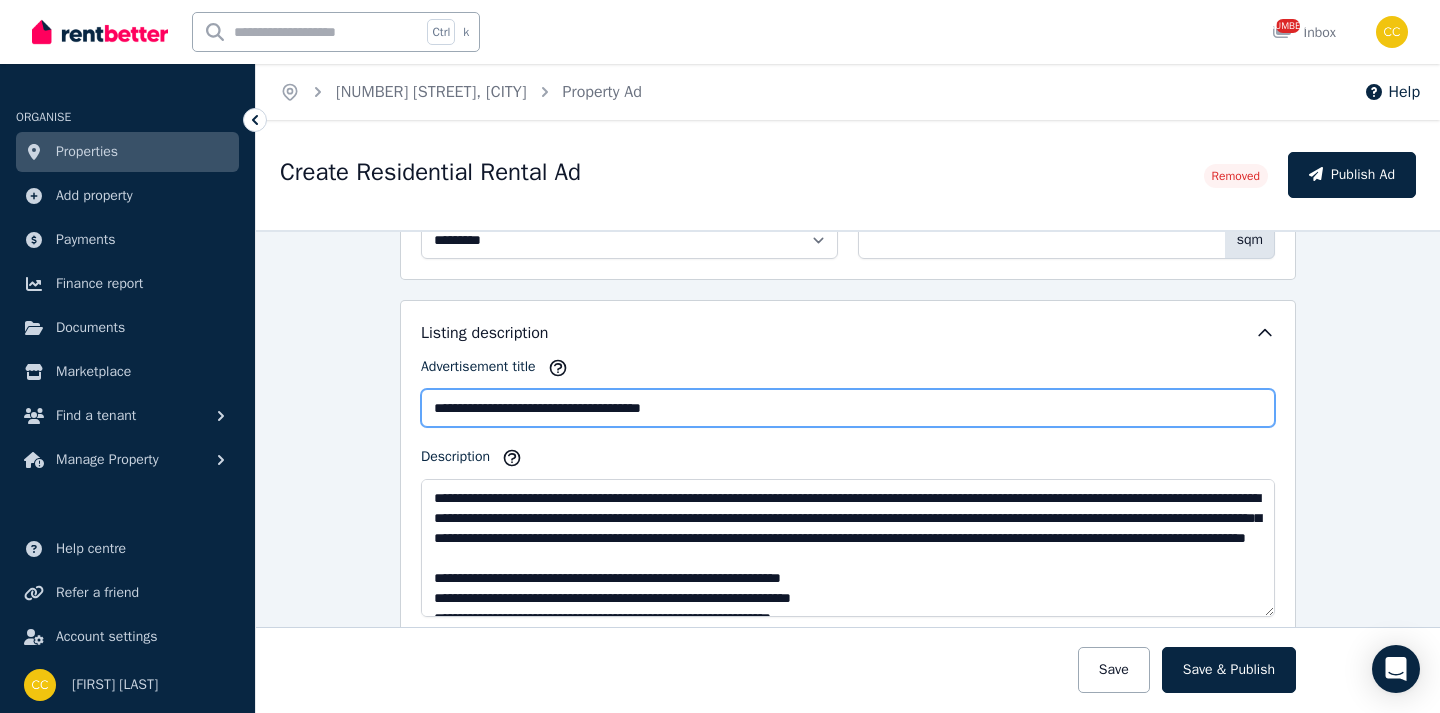 type on "**********" 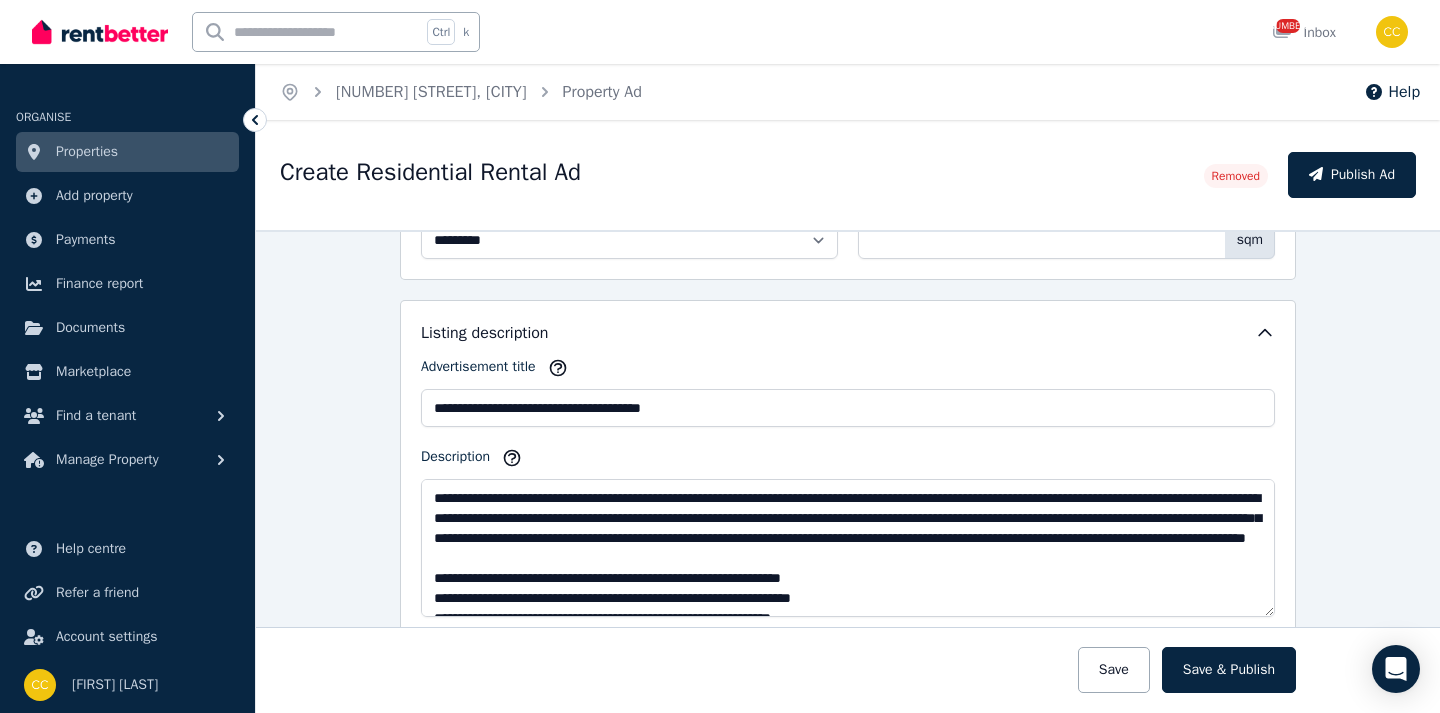 click on "**********" at bounding box center (848, 471) 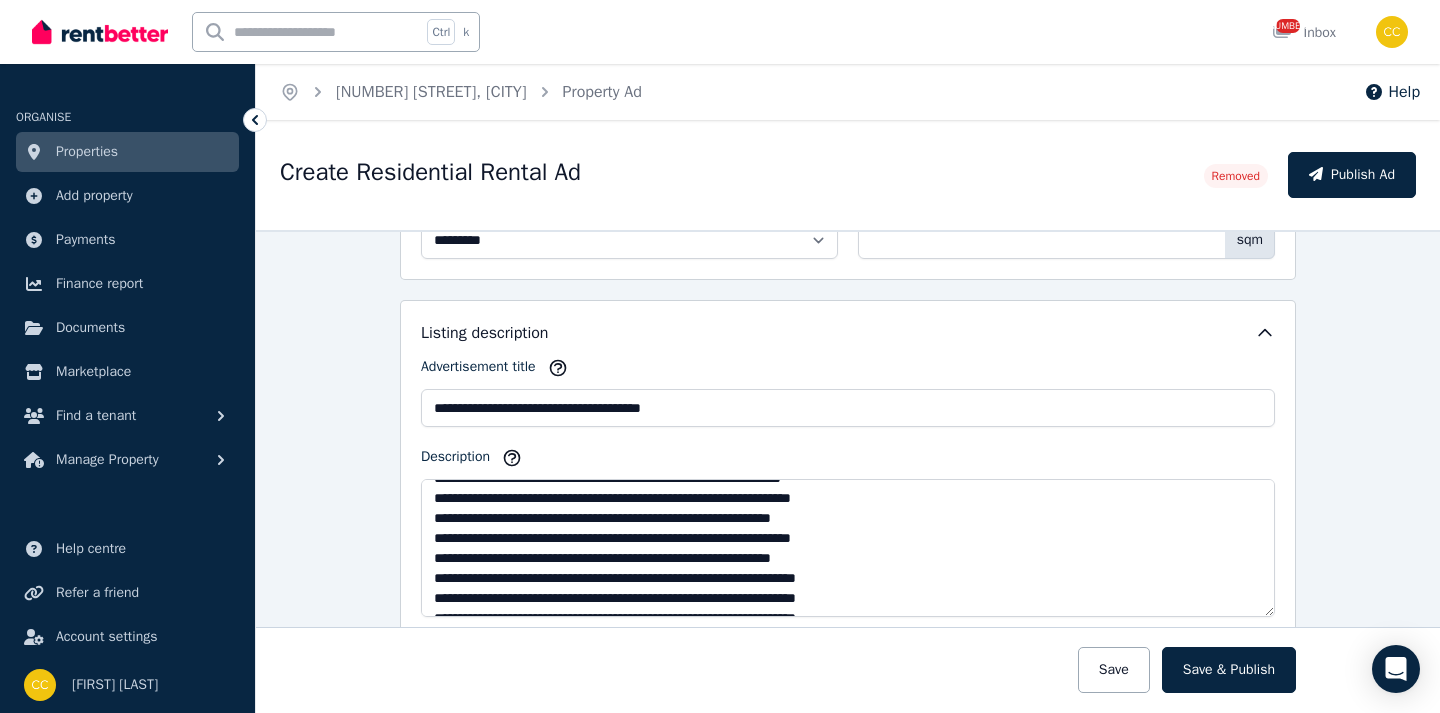 scroll, scrollTop: 0, scrollLeft: 0, axis: both 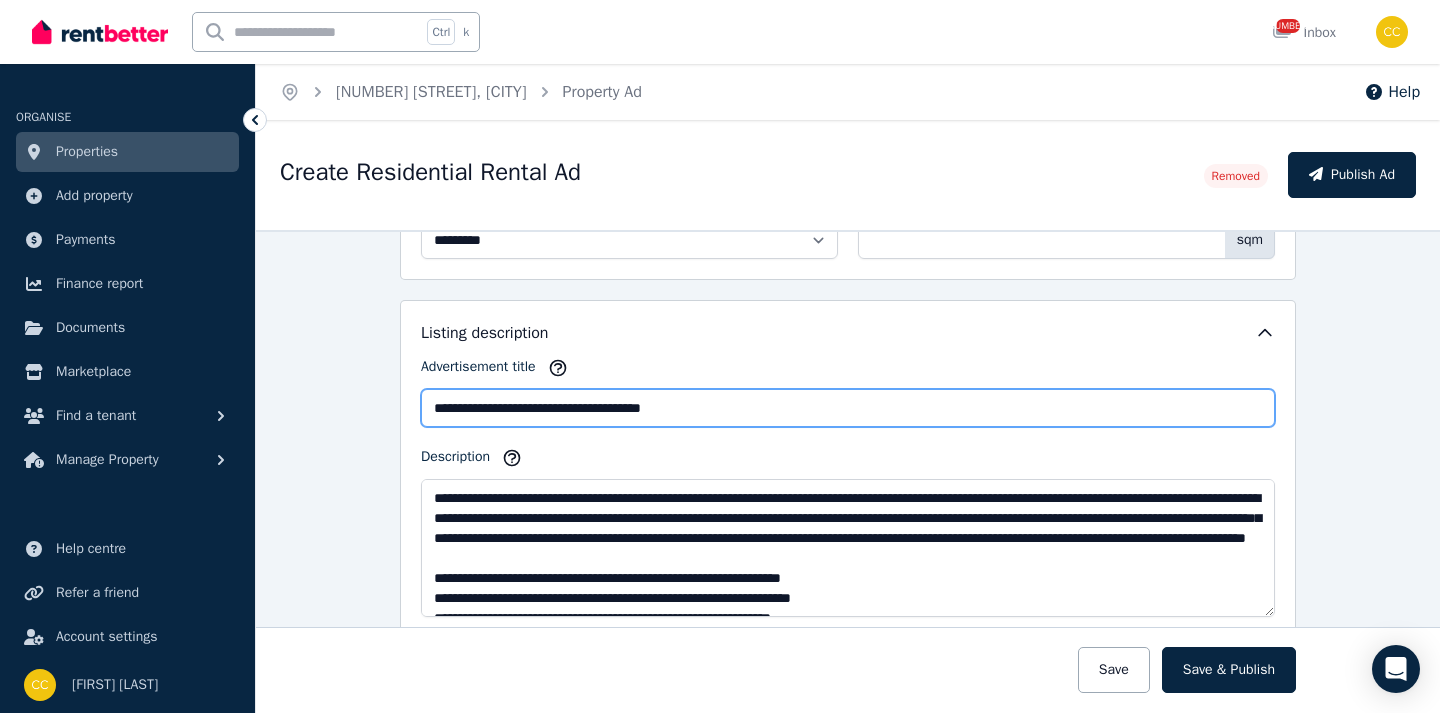 click on "**********" at bounding box center (848, 408) 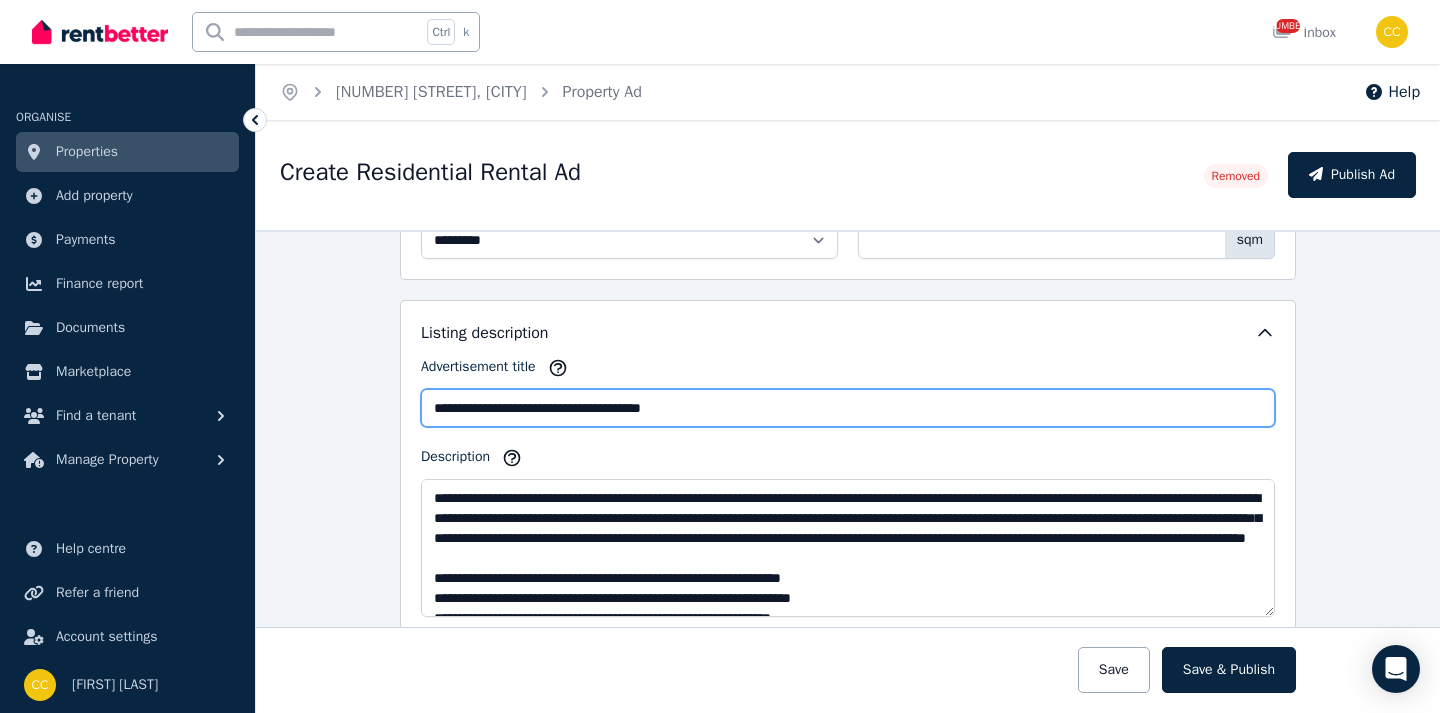 scroll, scrollTop: 900, scrollLeft: 0, axis: vertical 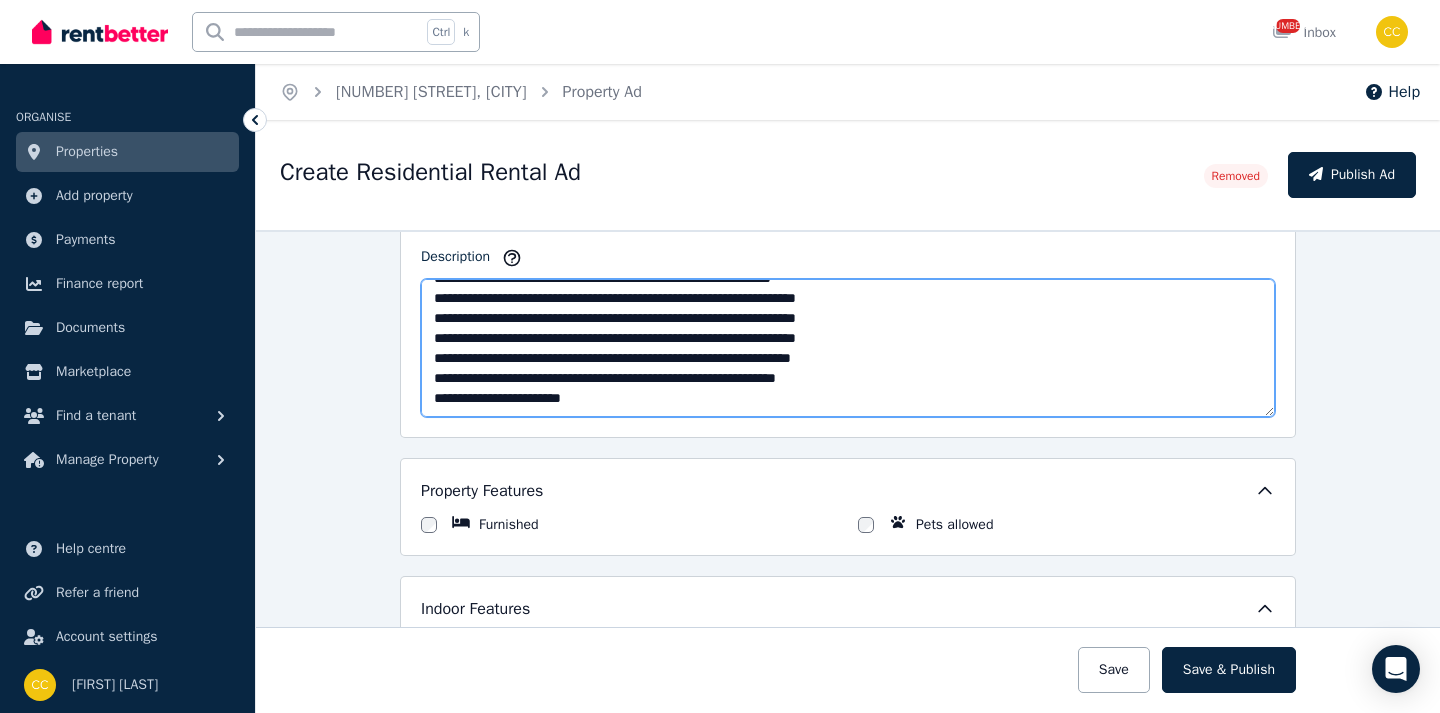 click on "Description" at bounding box center (848, 348) 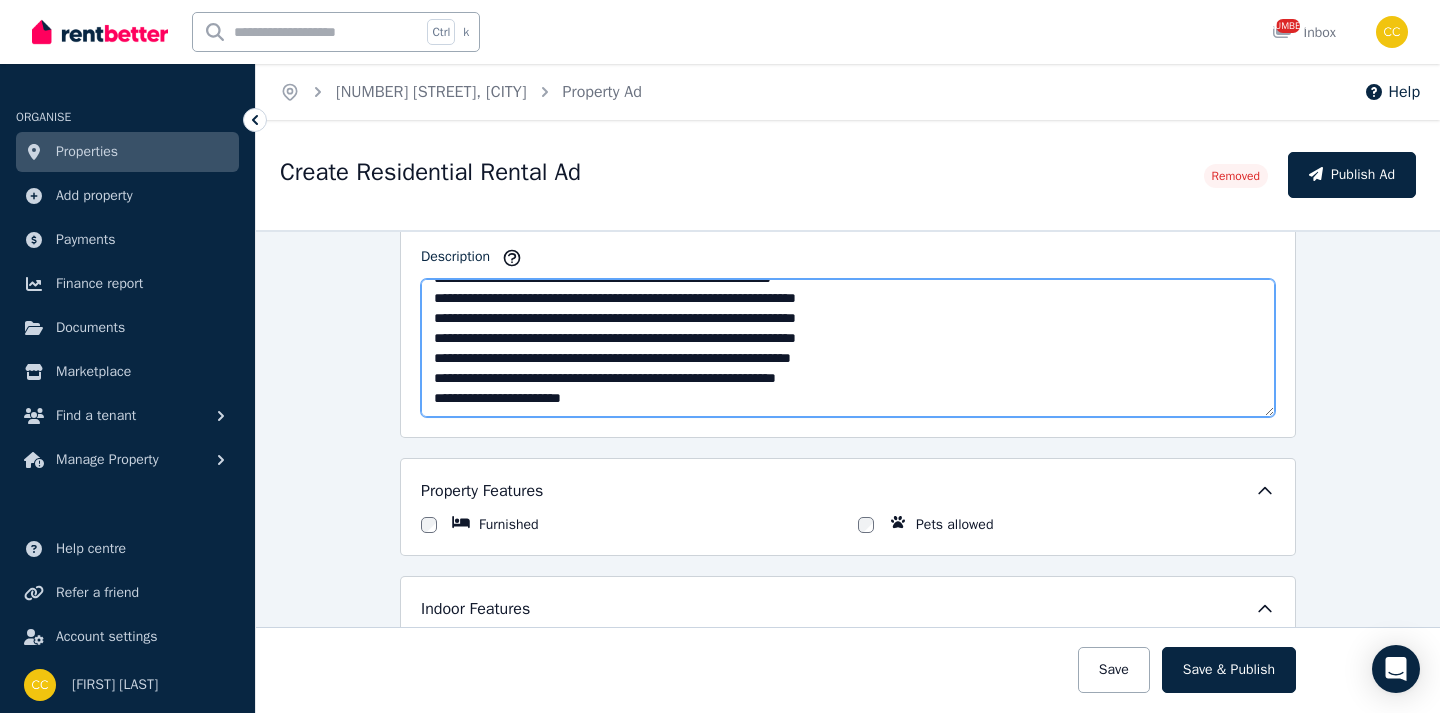 drag, startPoint x: 481, startPoint y: 398, endPoint x: 596, endPoint y: 407, distance: 115.35164 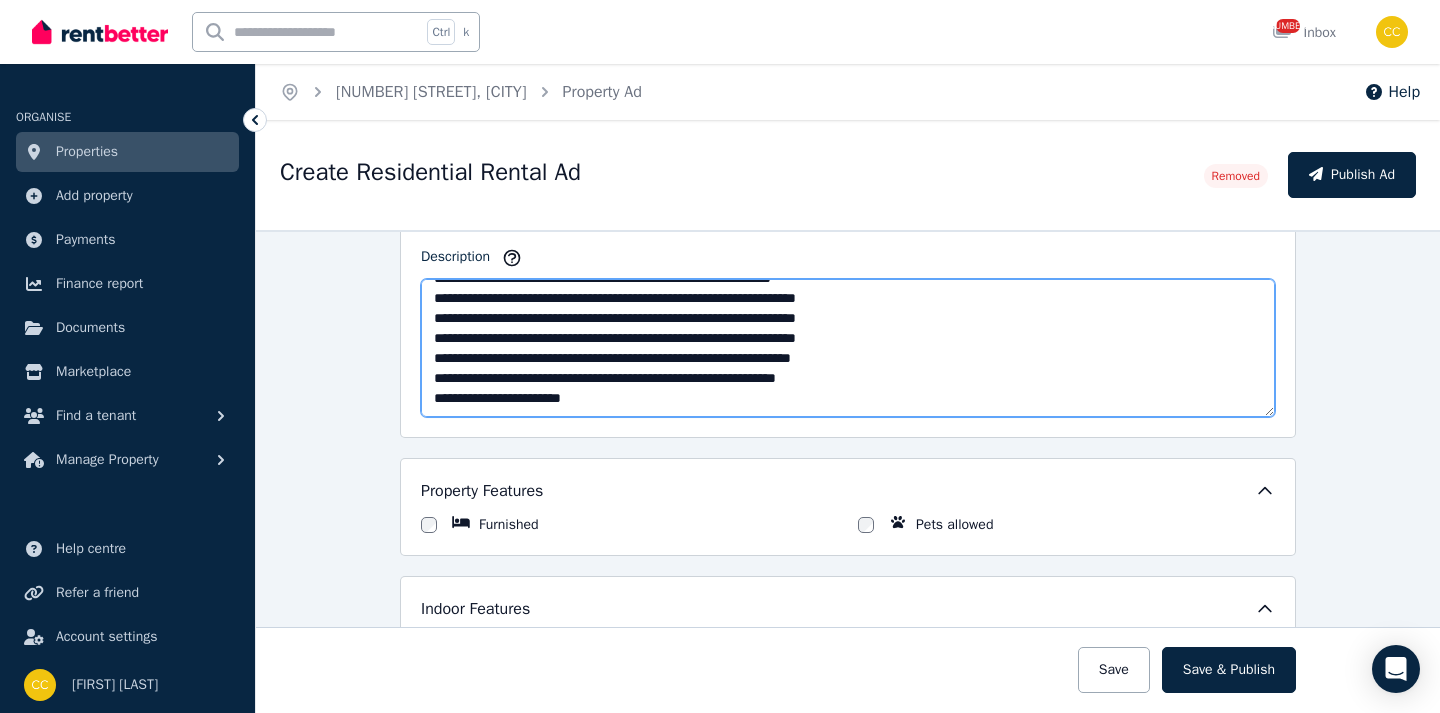 click on "Description" at bounding box center (848, 348) 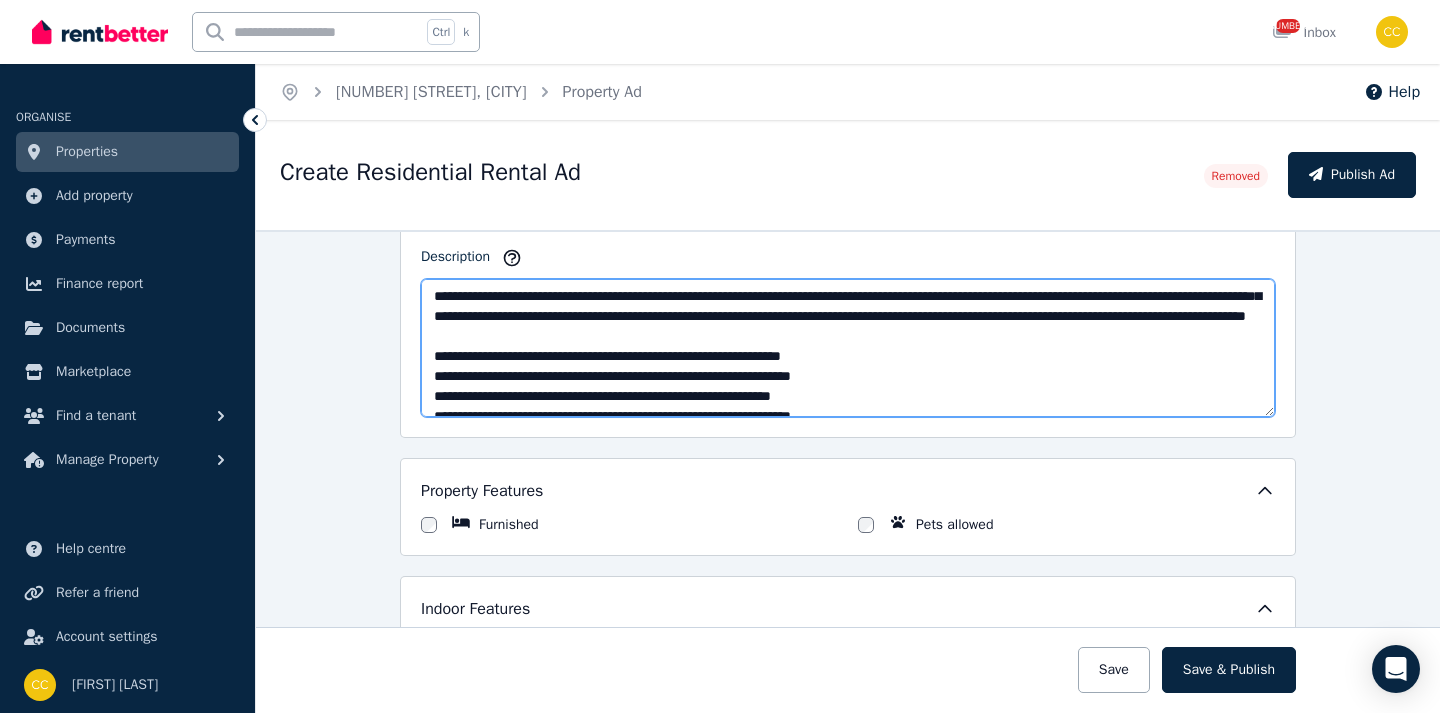 scroll, scrollTop: 0, scrollLeft: 0, axis: both 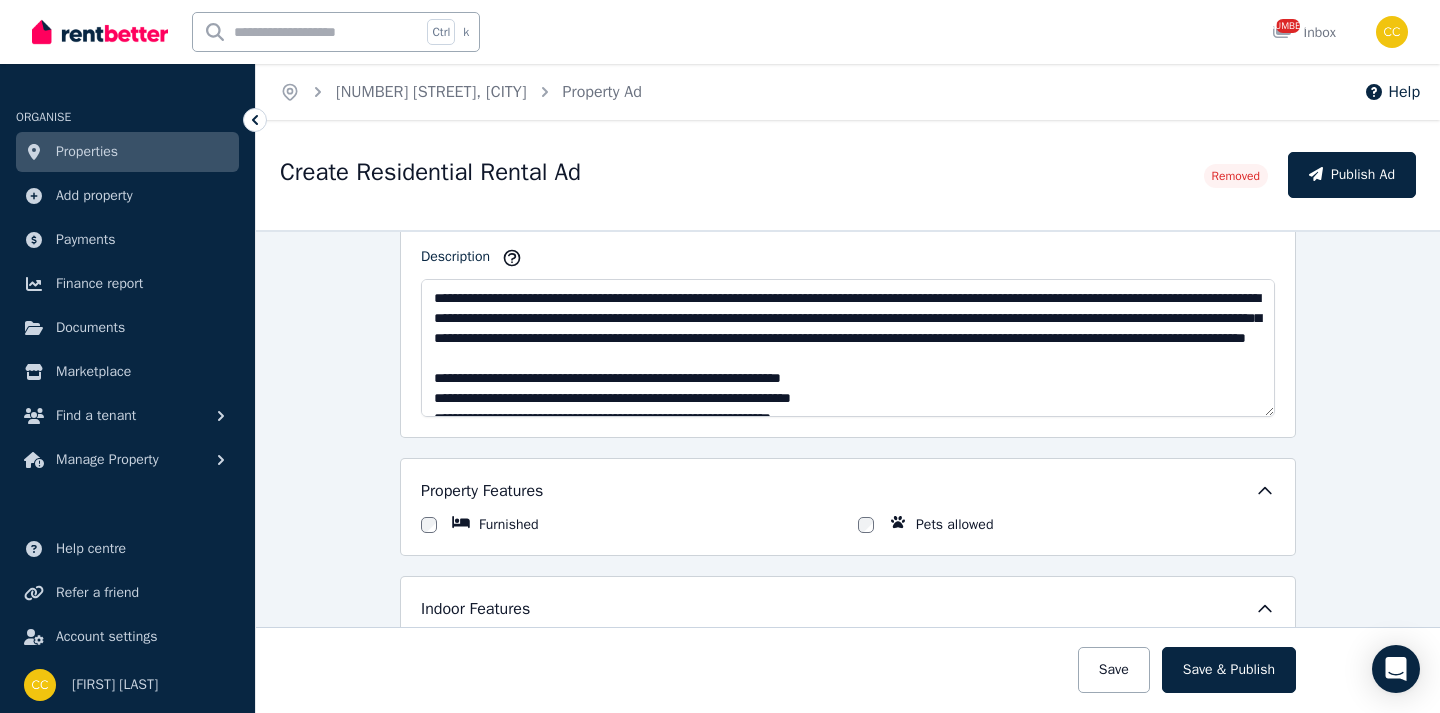 drag, startPoint x: 66, startPoint y: 39, endPoint x: 43, endPoint y: 94, distance: 59.615433 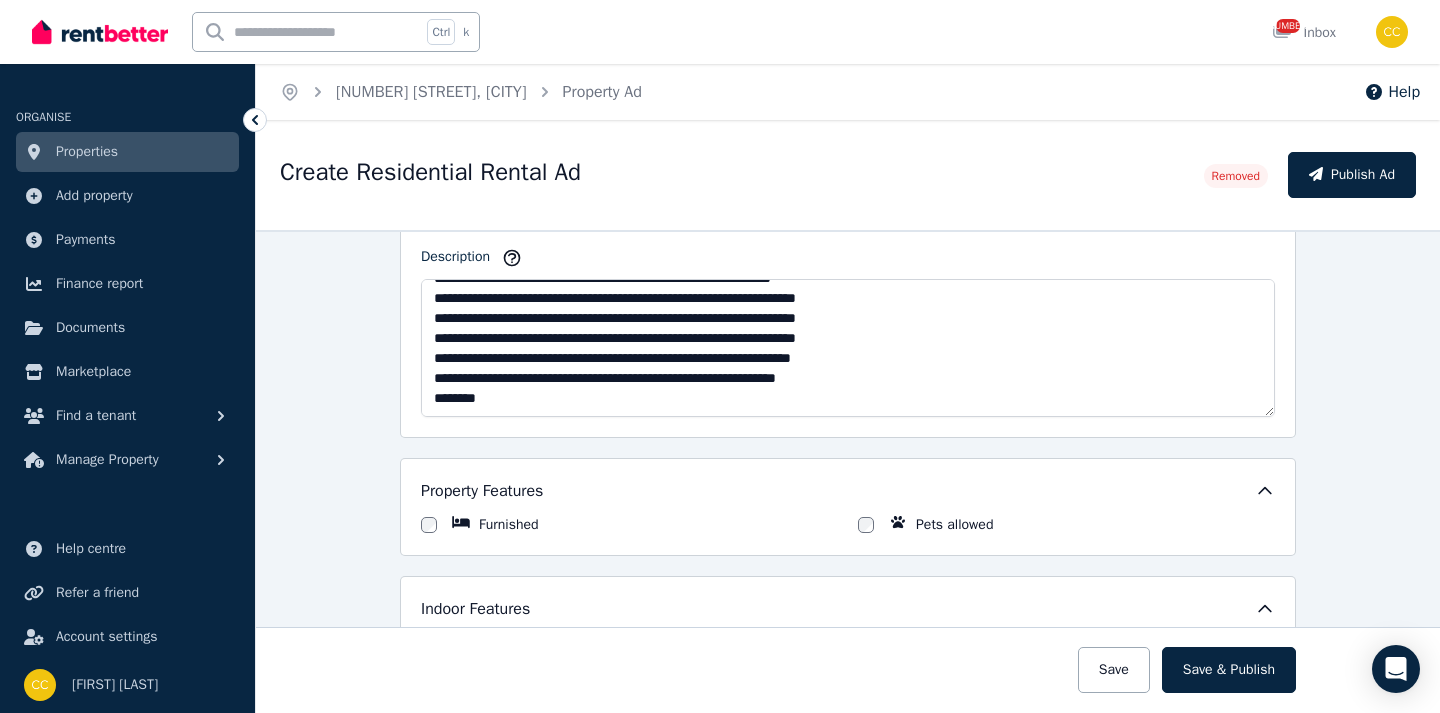scroll, scrollTop: 200, scrollLeft: 0, axis: vertical 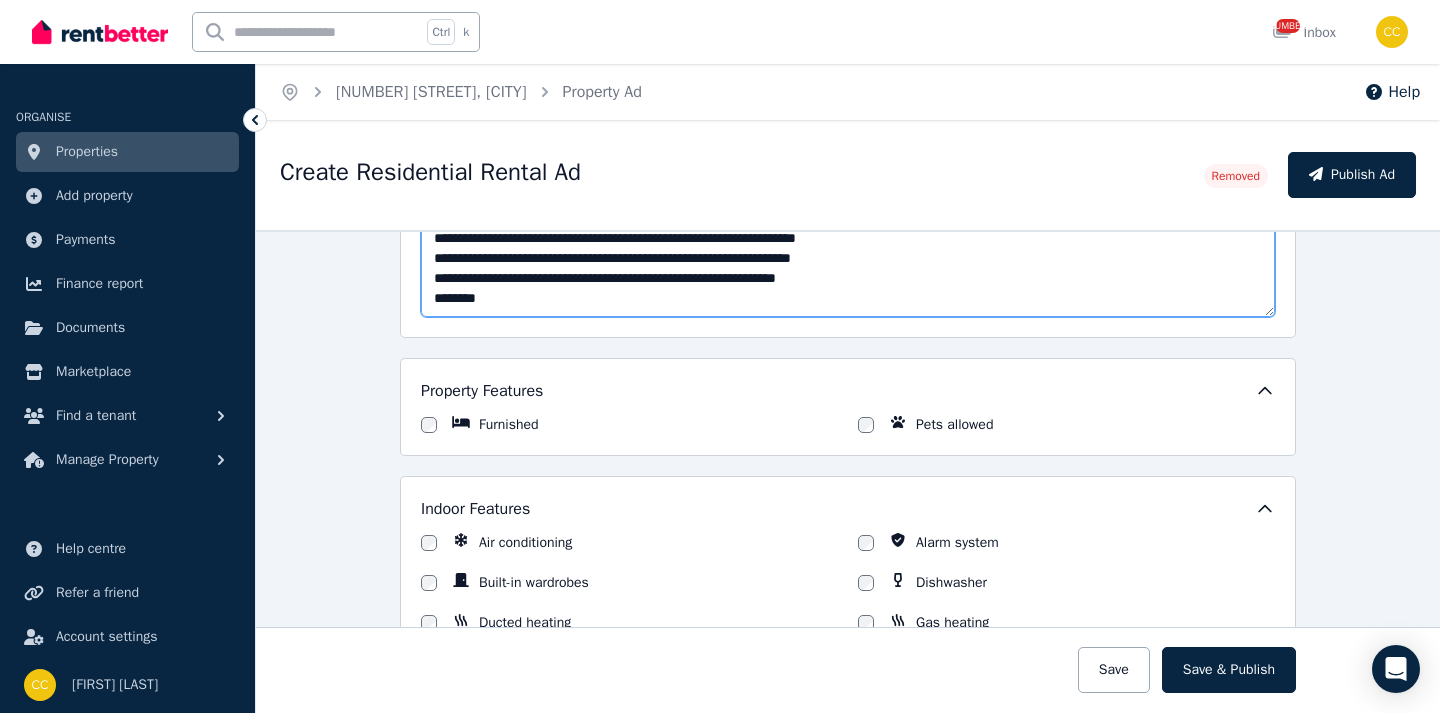 paste on "**********" 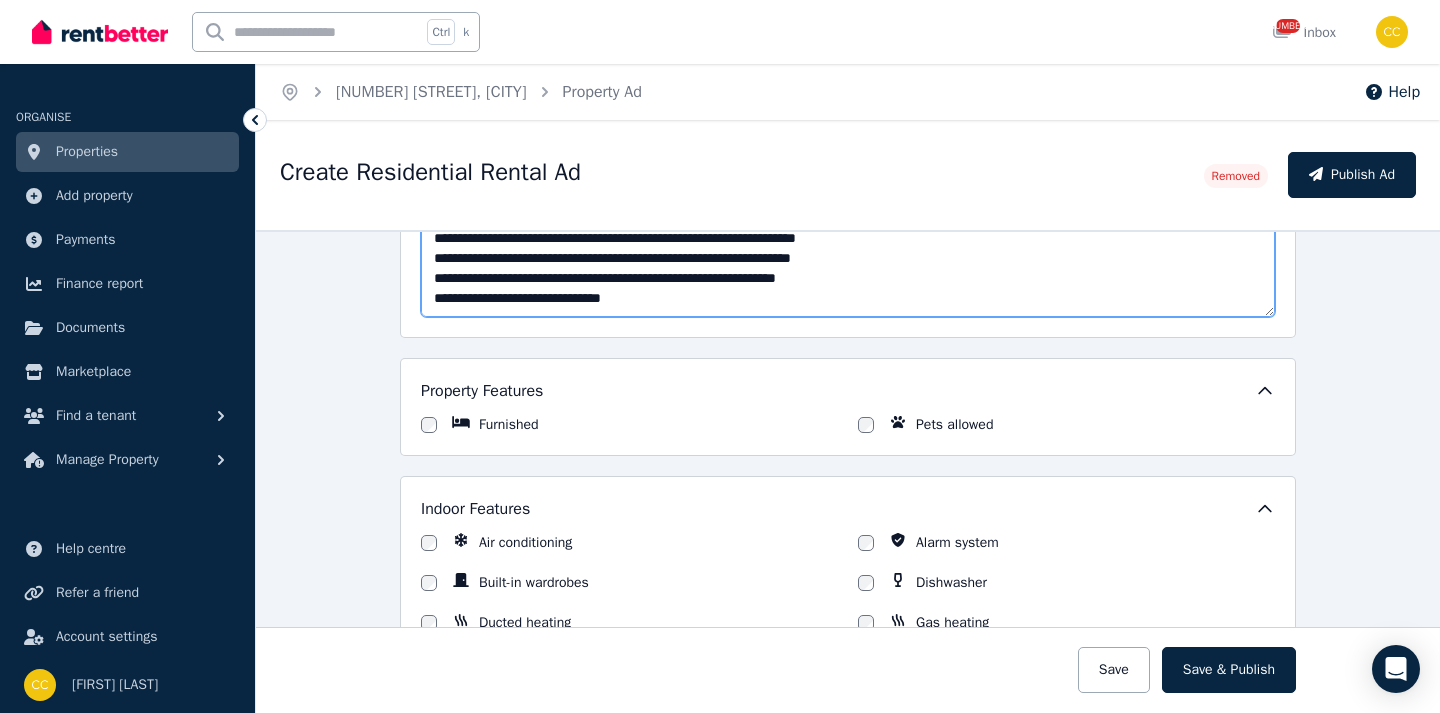 click on "Description" at bounding box center [848, 248] 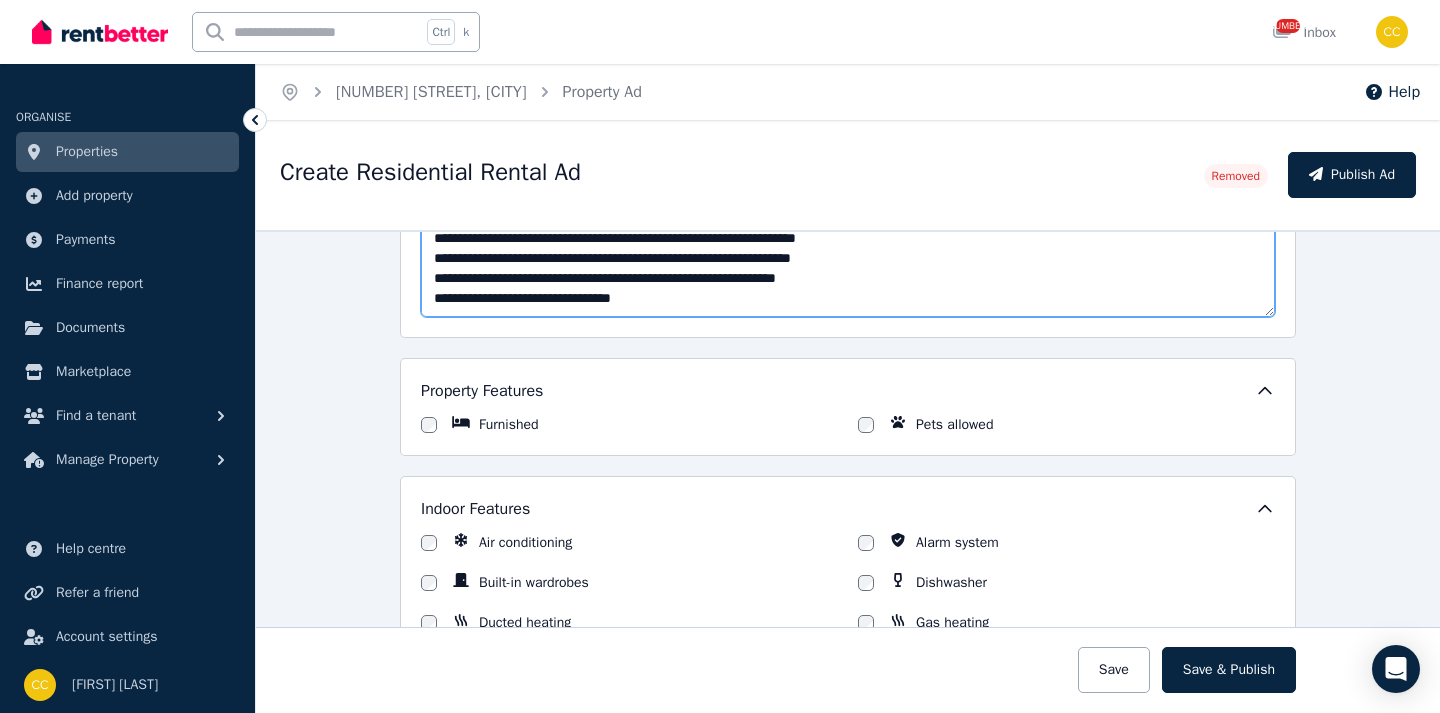 scroll, scrollTop: 0, scrollLeft: 0, axis: both 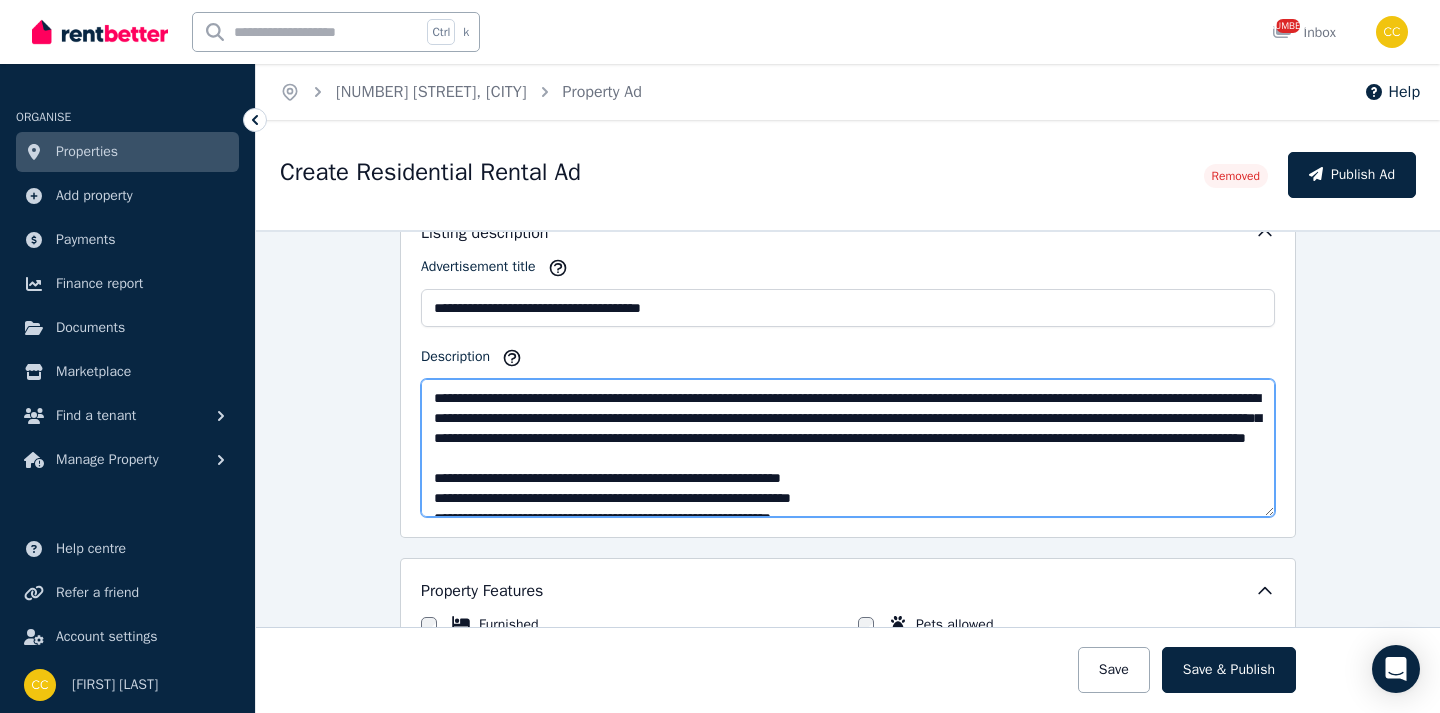 type on "**********" 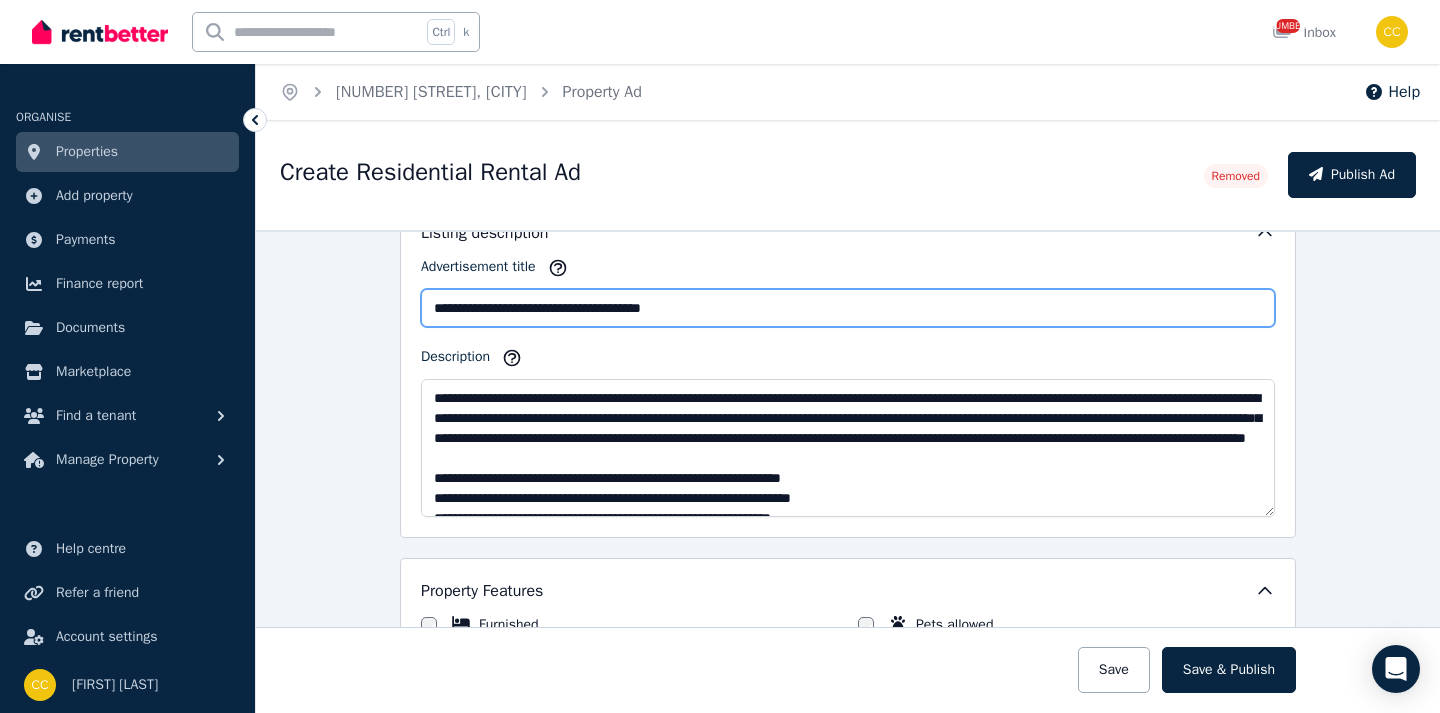 click on "**********" at bounding box center [848, 308] 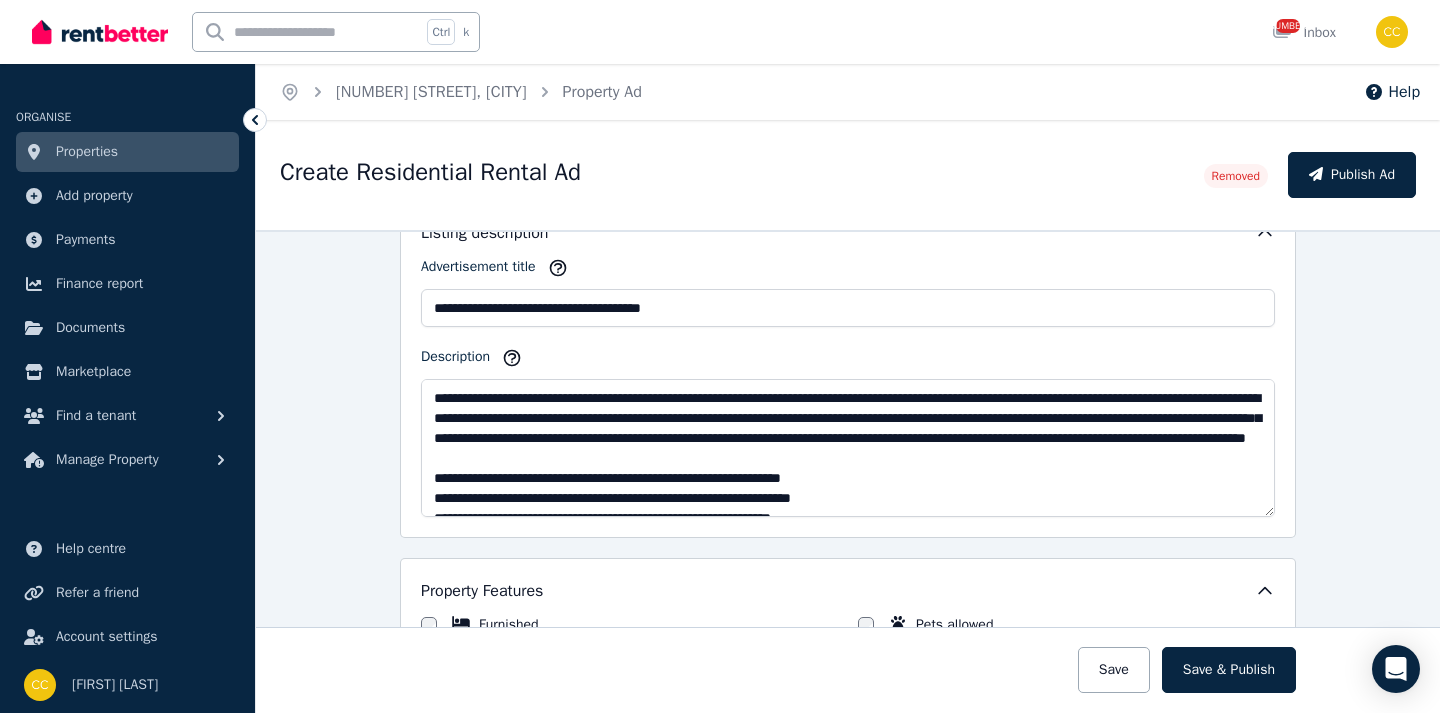 click on "**********" at bounding box center [848, 471] 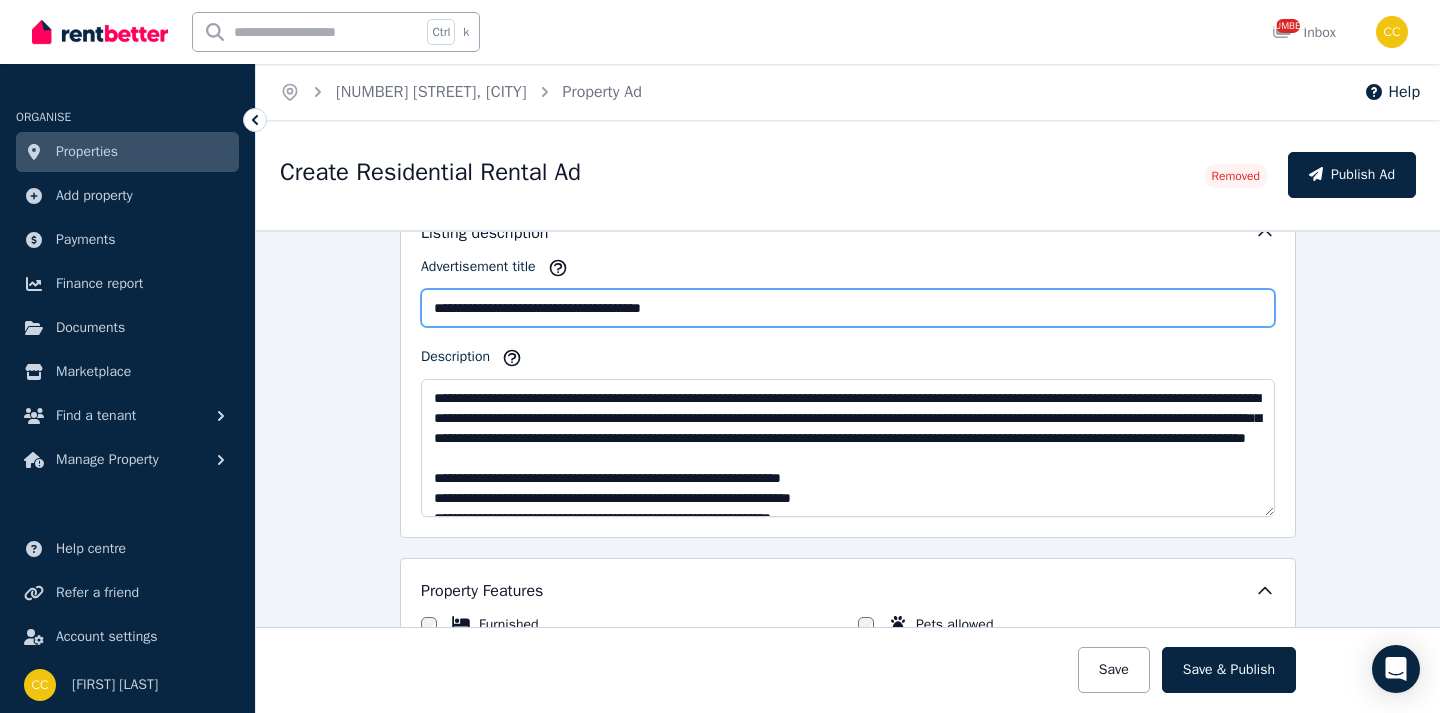 click on "**********" at bounding box center [848, 308] 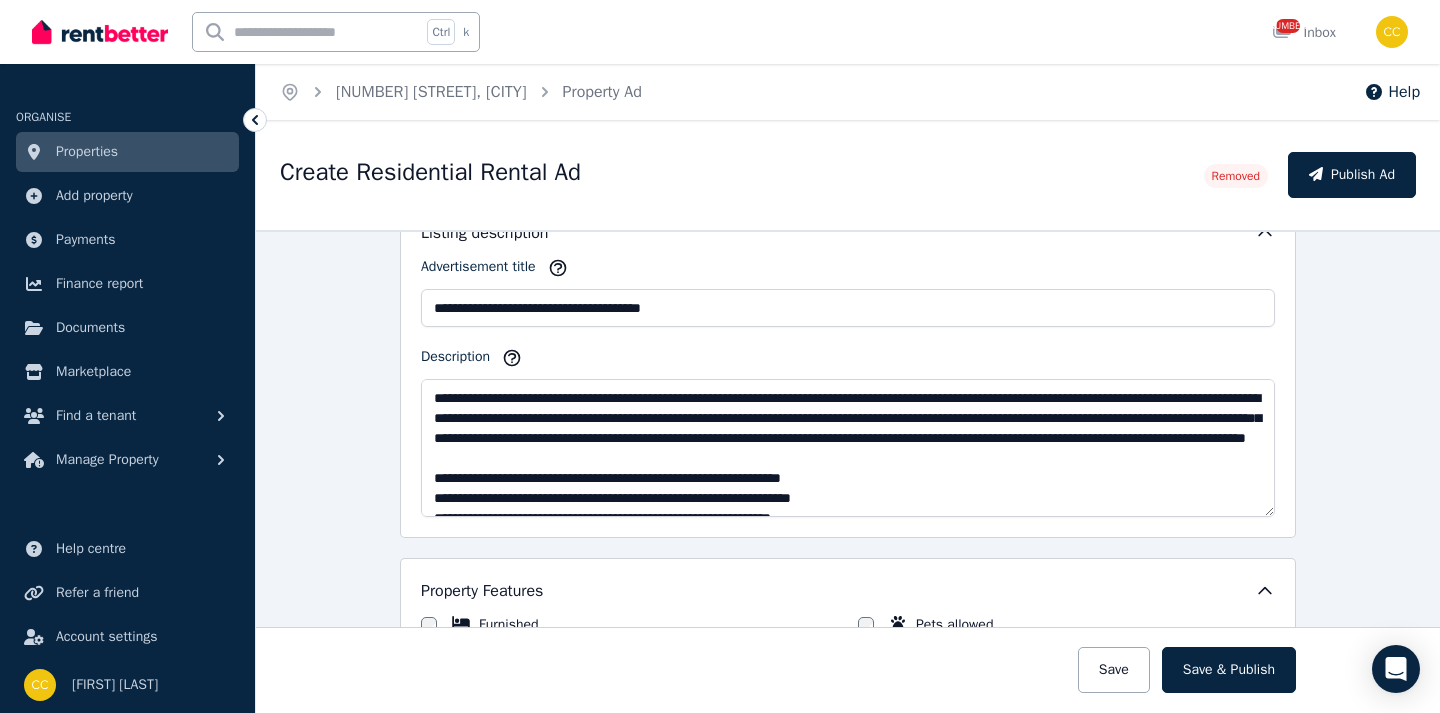 click on "**********" at bounding box center [848, 471] 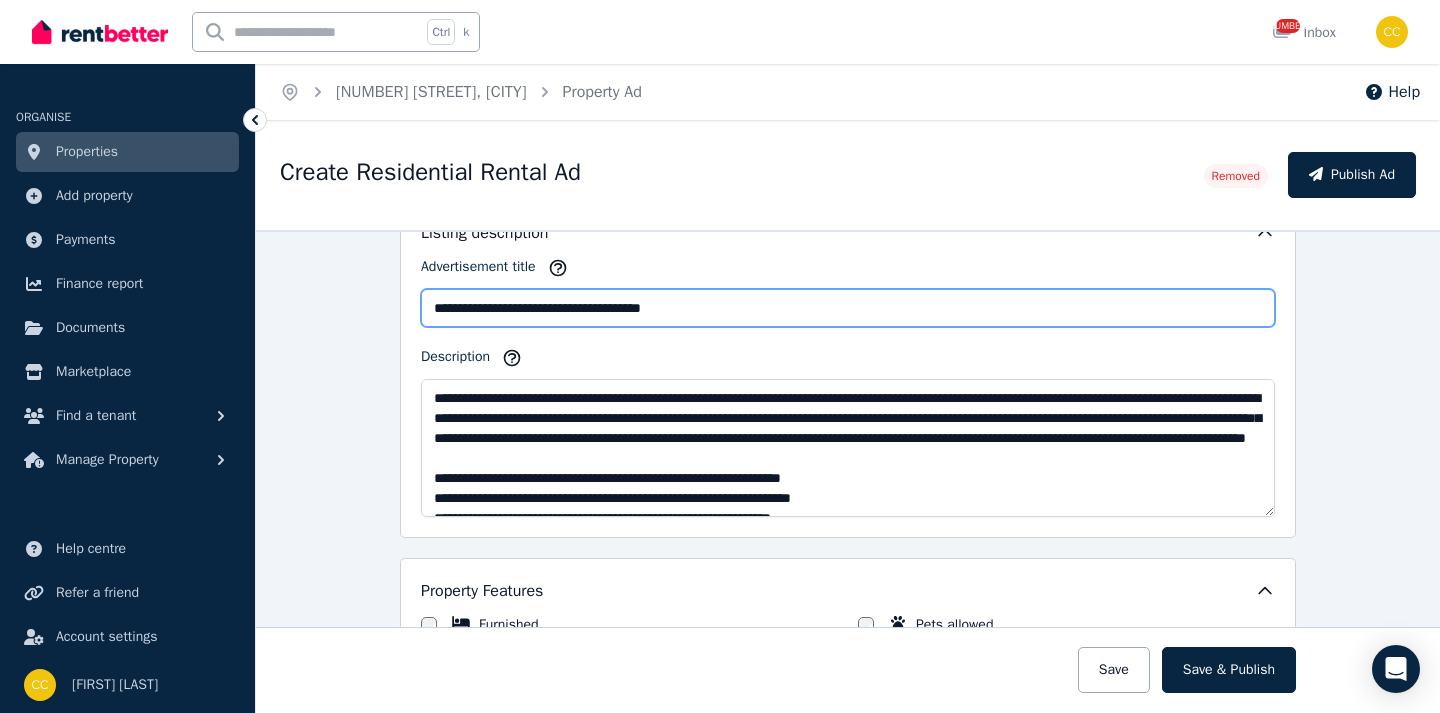 click on "**********" at bounding box center [848, 308] 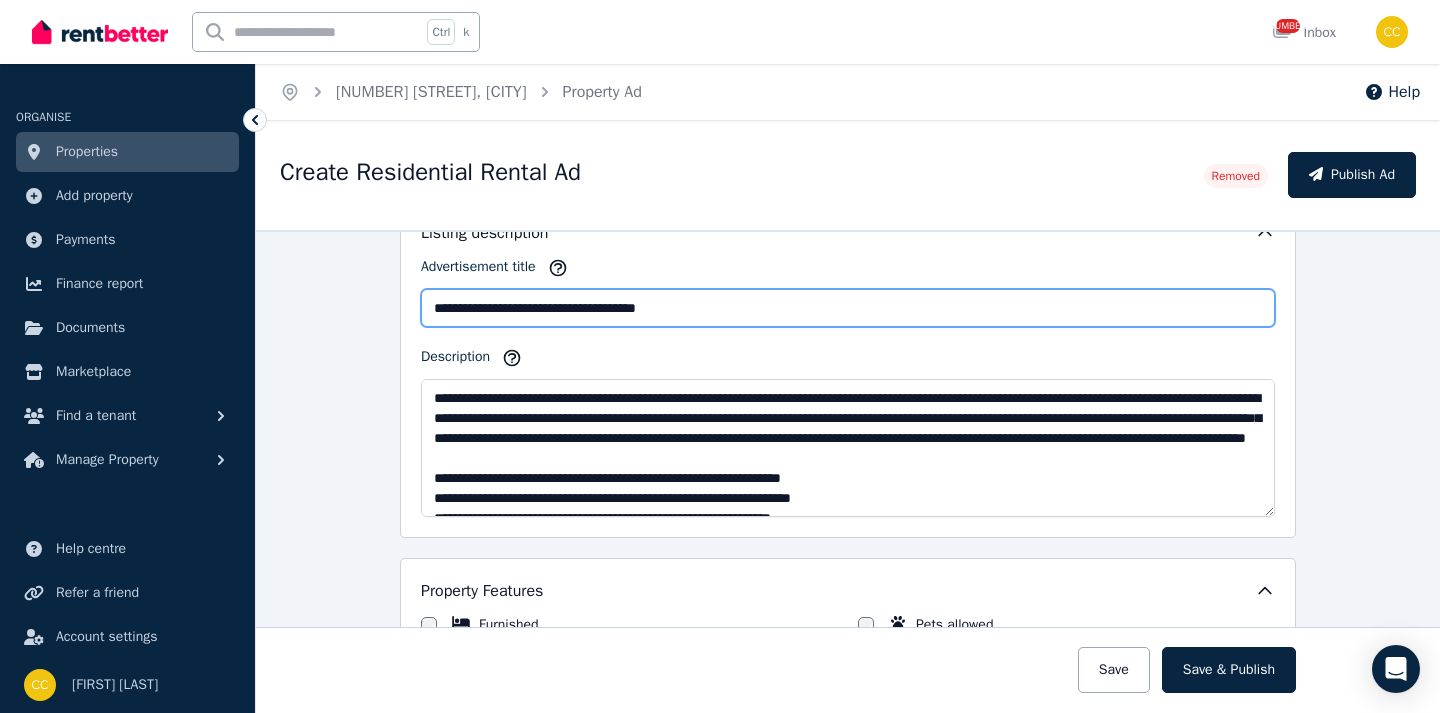 type on "**********" 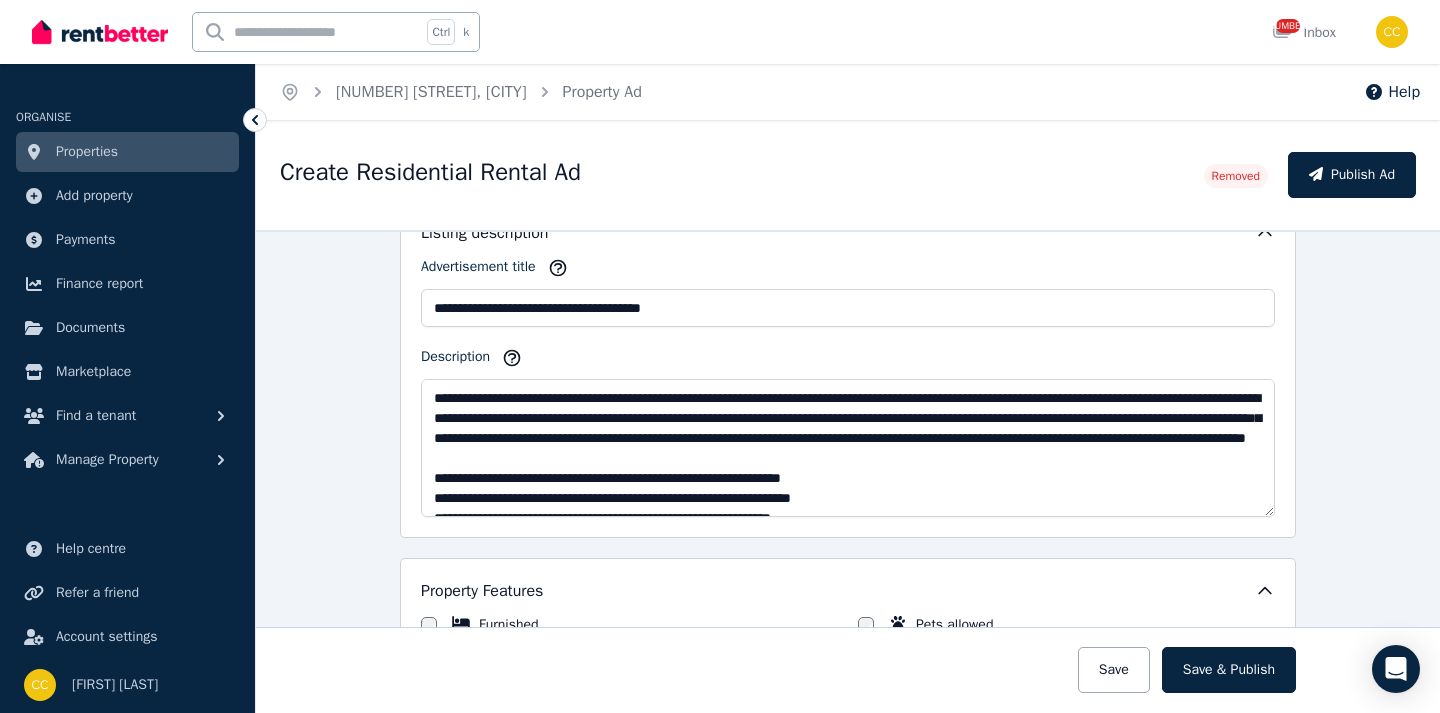 click on "**********" at bounding box center (848, 471) 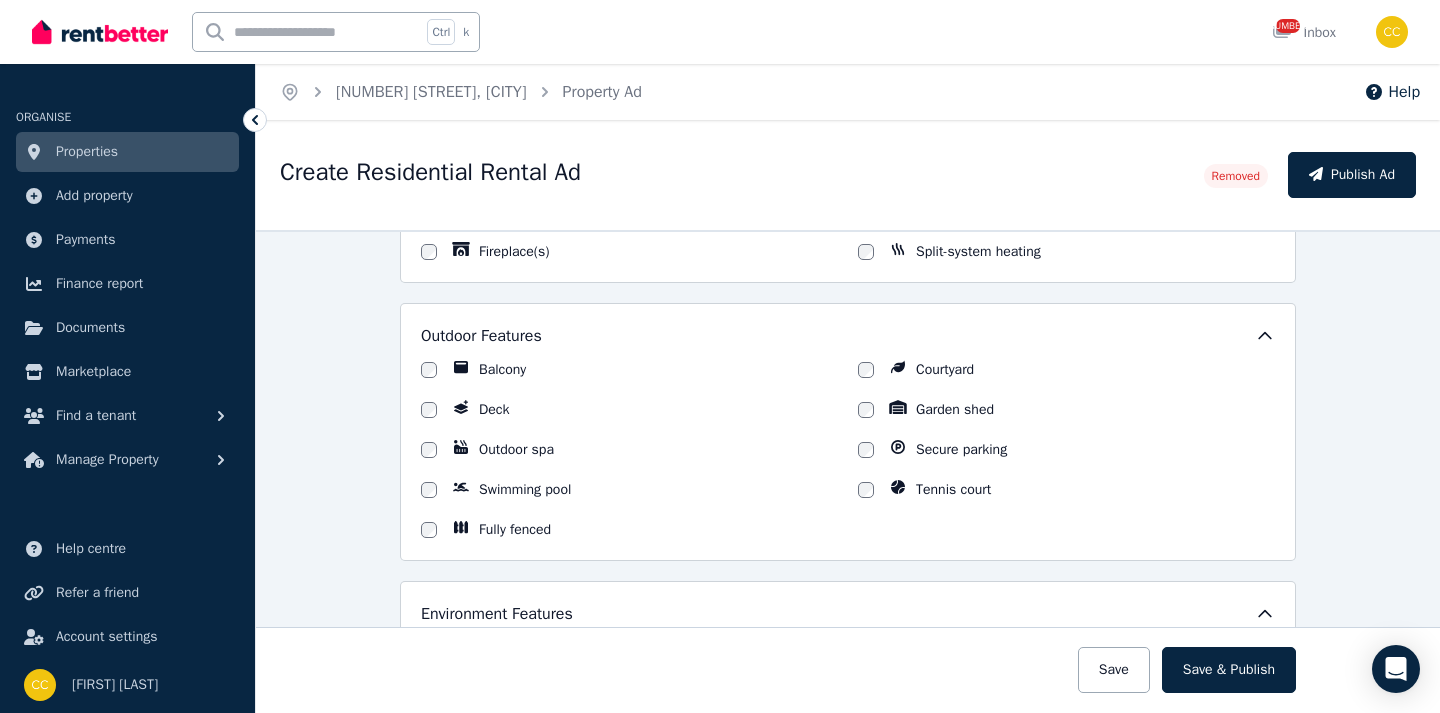 scroll, scrollTop: 1600, scrollLeft: 0, axis: vertical 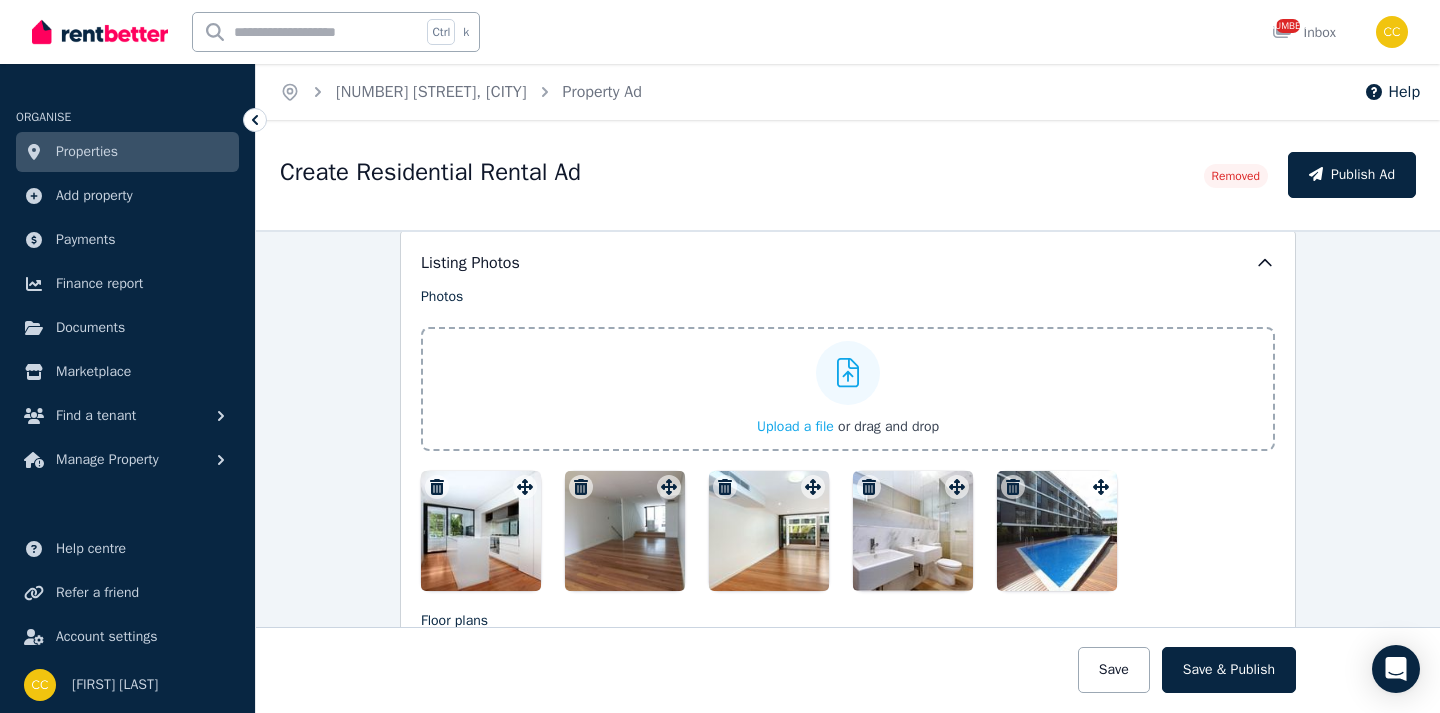 click 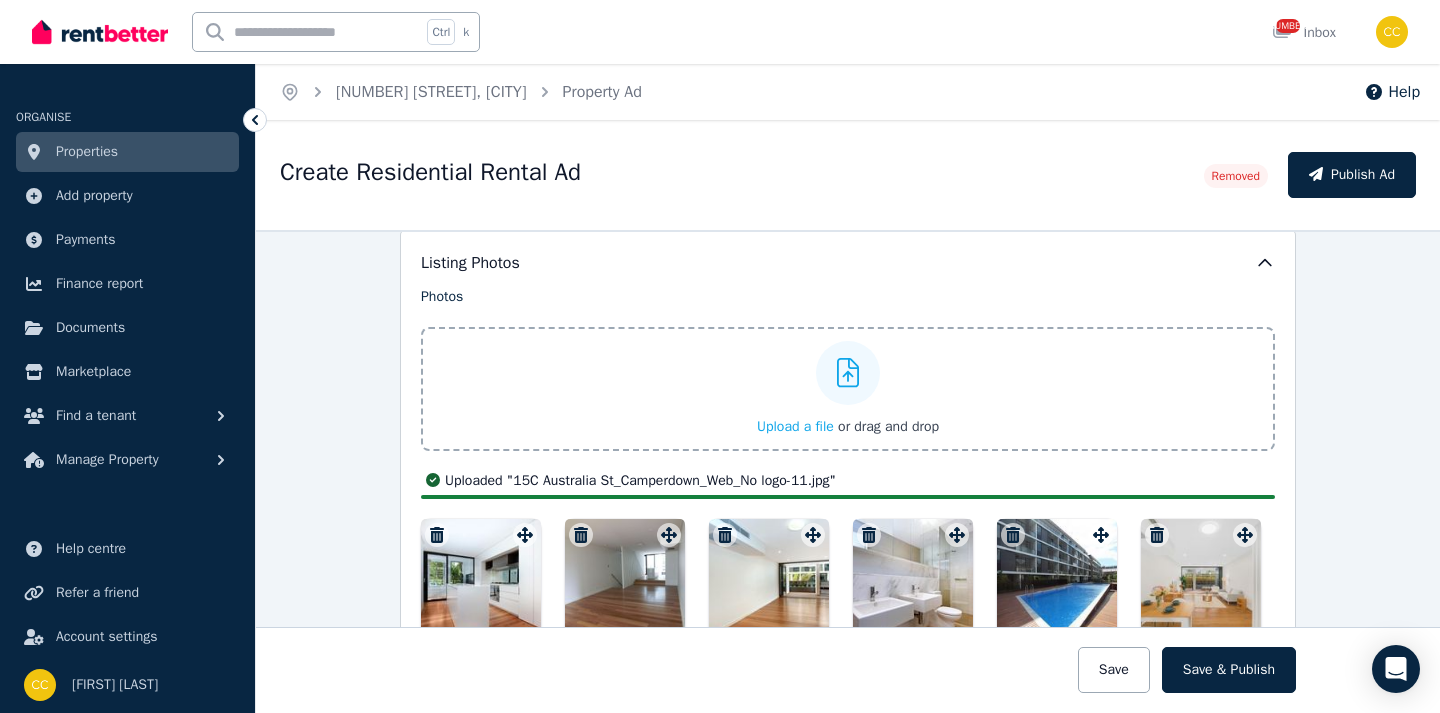 click 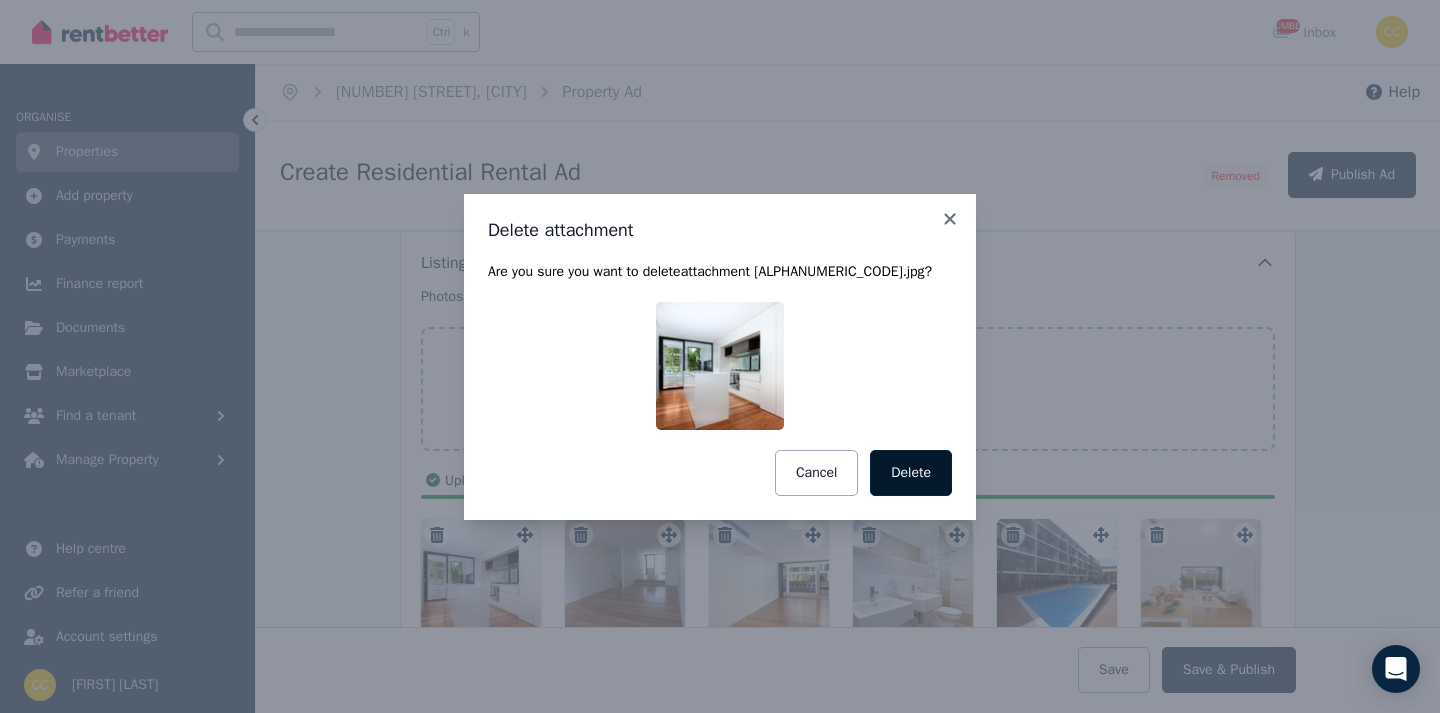 click on "Delete" at bounding box center [911, 473] 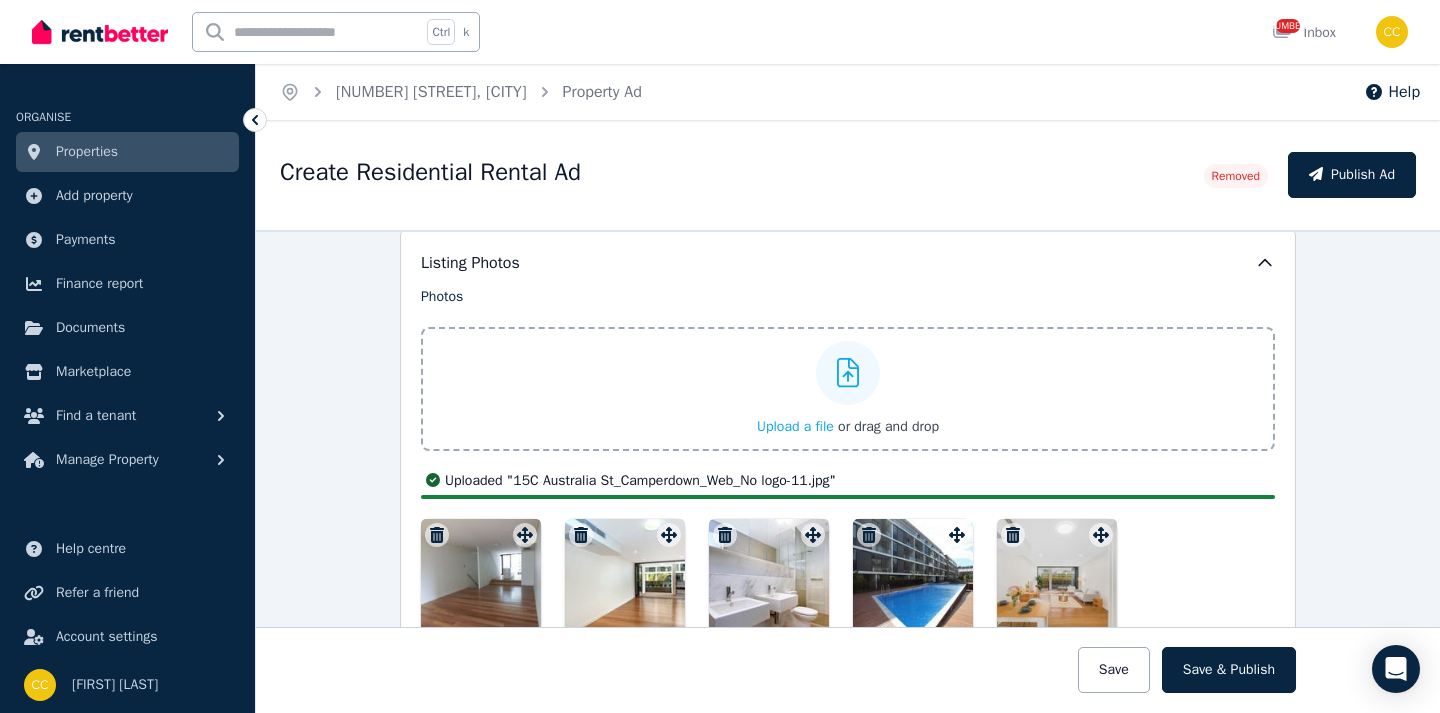 click at bounding box center (481, 579) 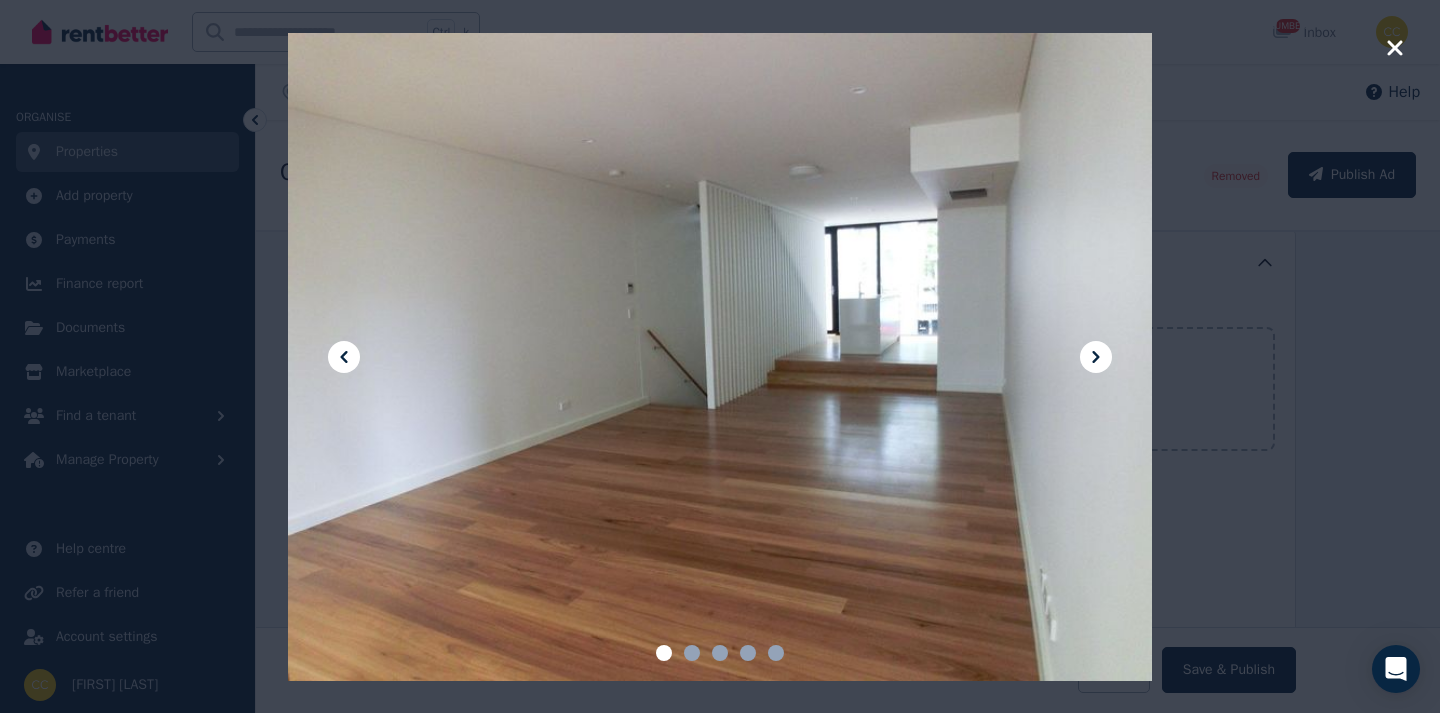 click at bounding box center (720, 356) 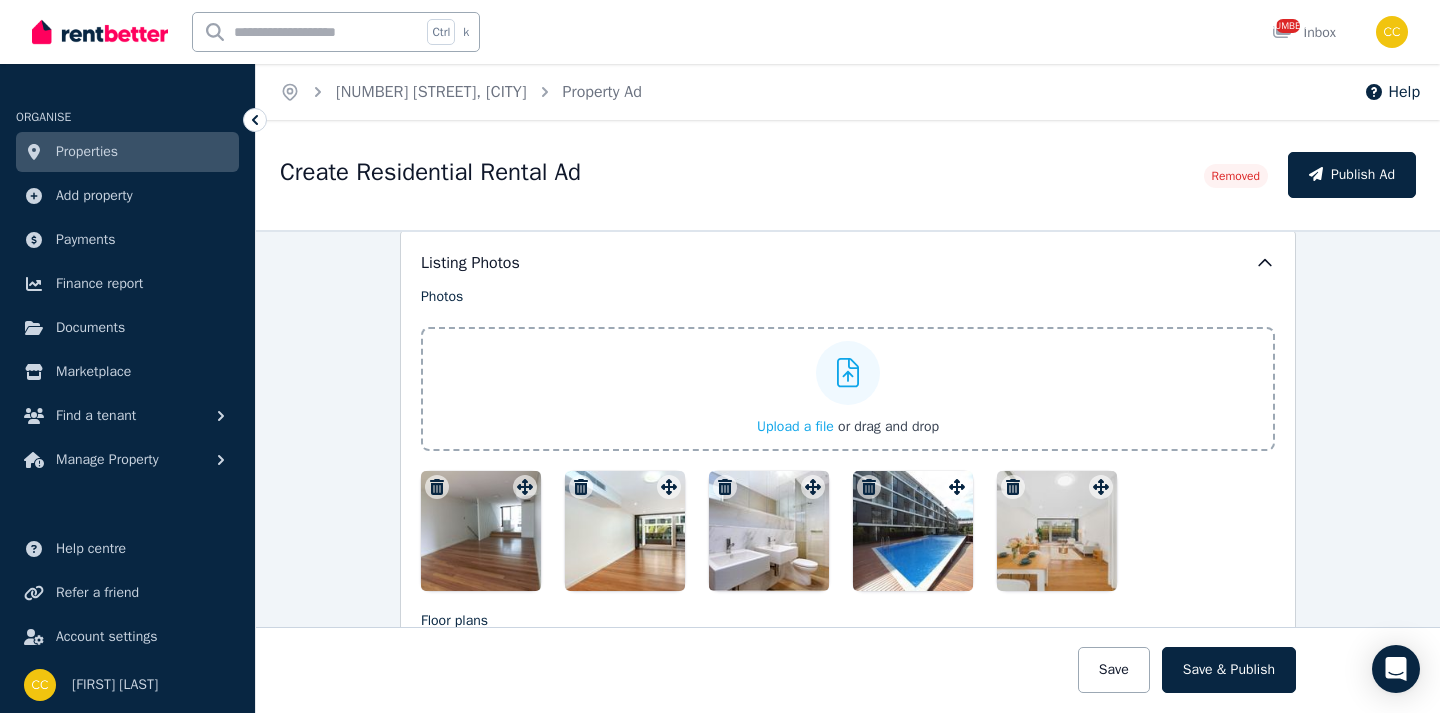 click 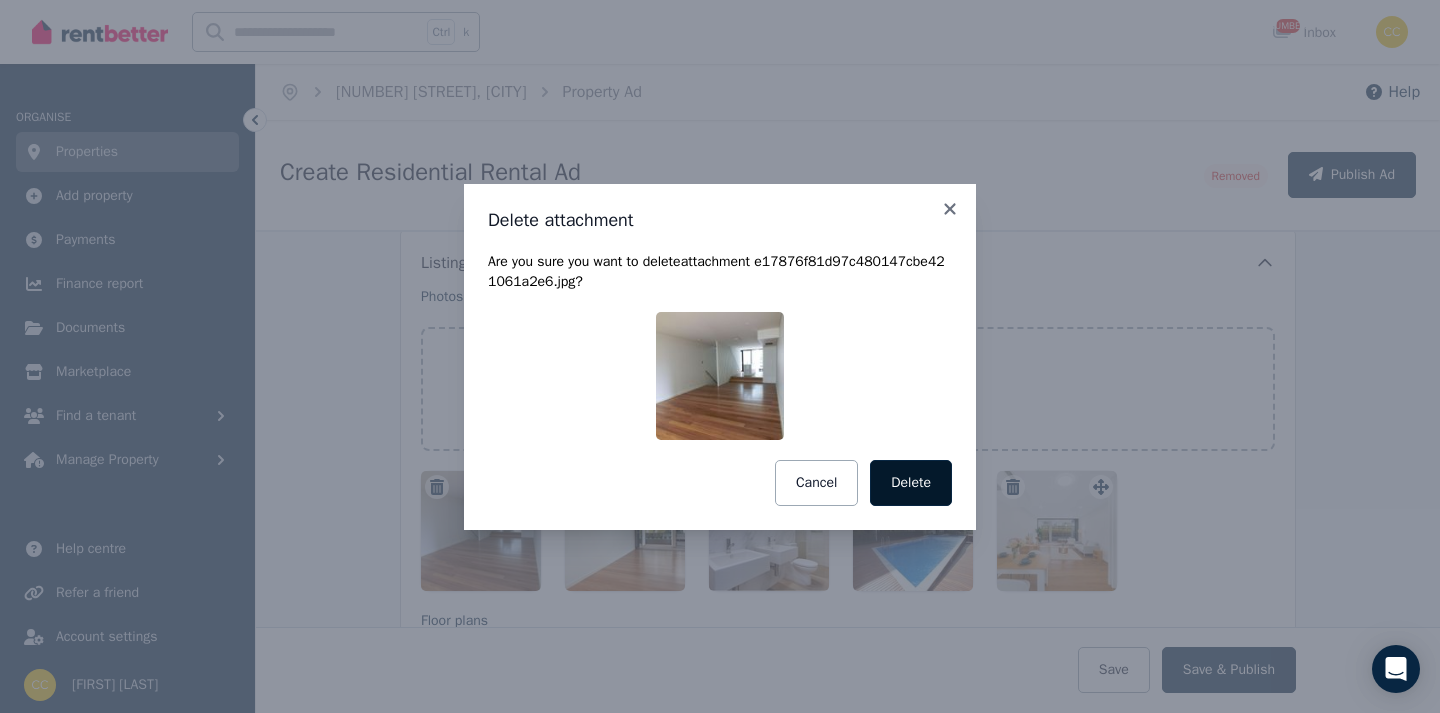 click on "Delete" at bounding box center (911, 483) 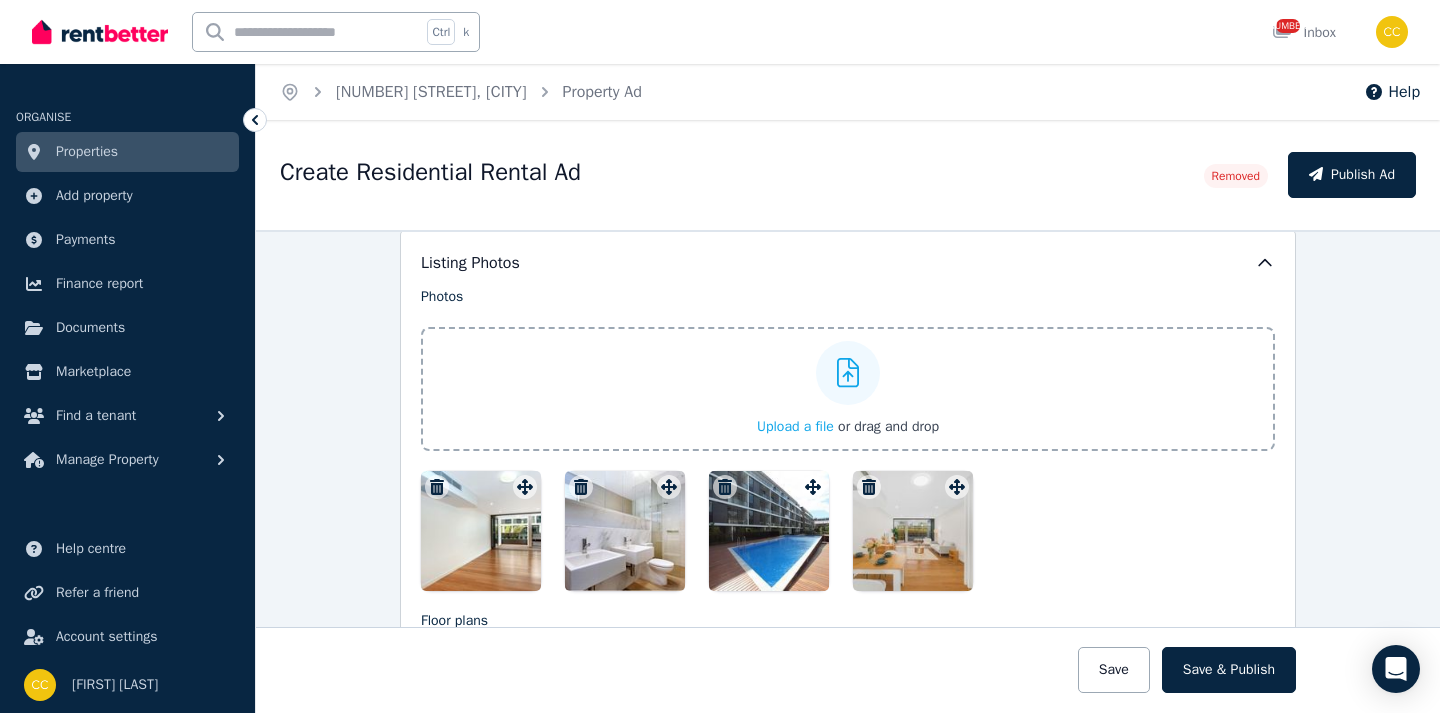 click at bounding box center (437, 487) 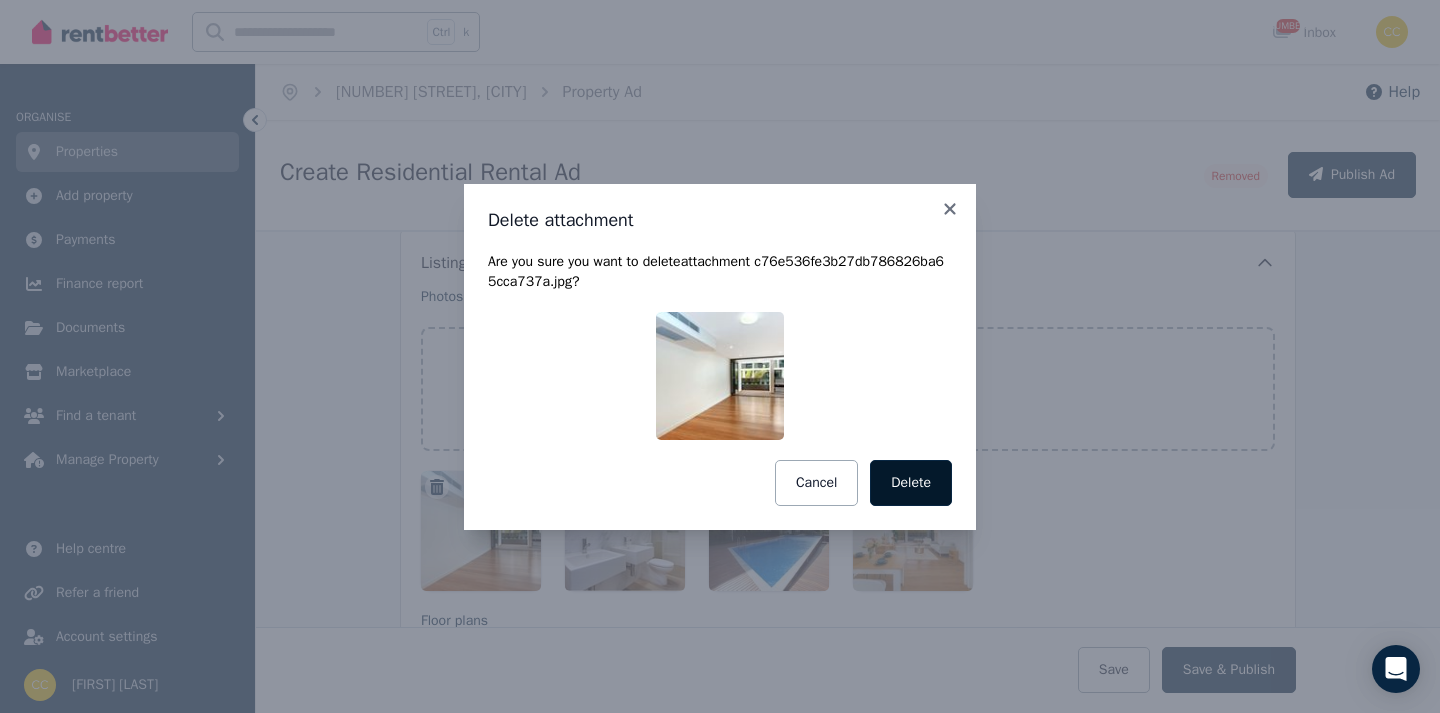 click on "Delete" at bounding box center (911, 483) 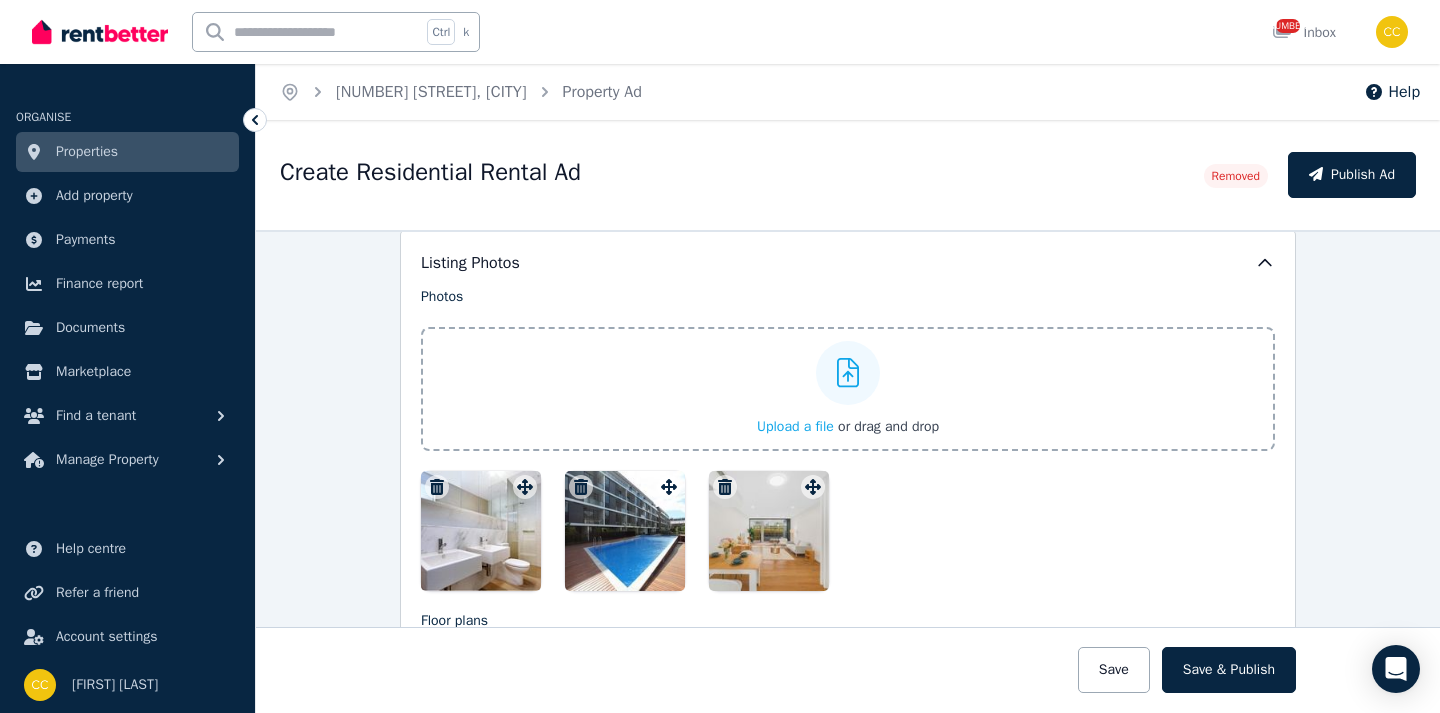 click 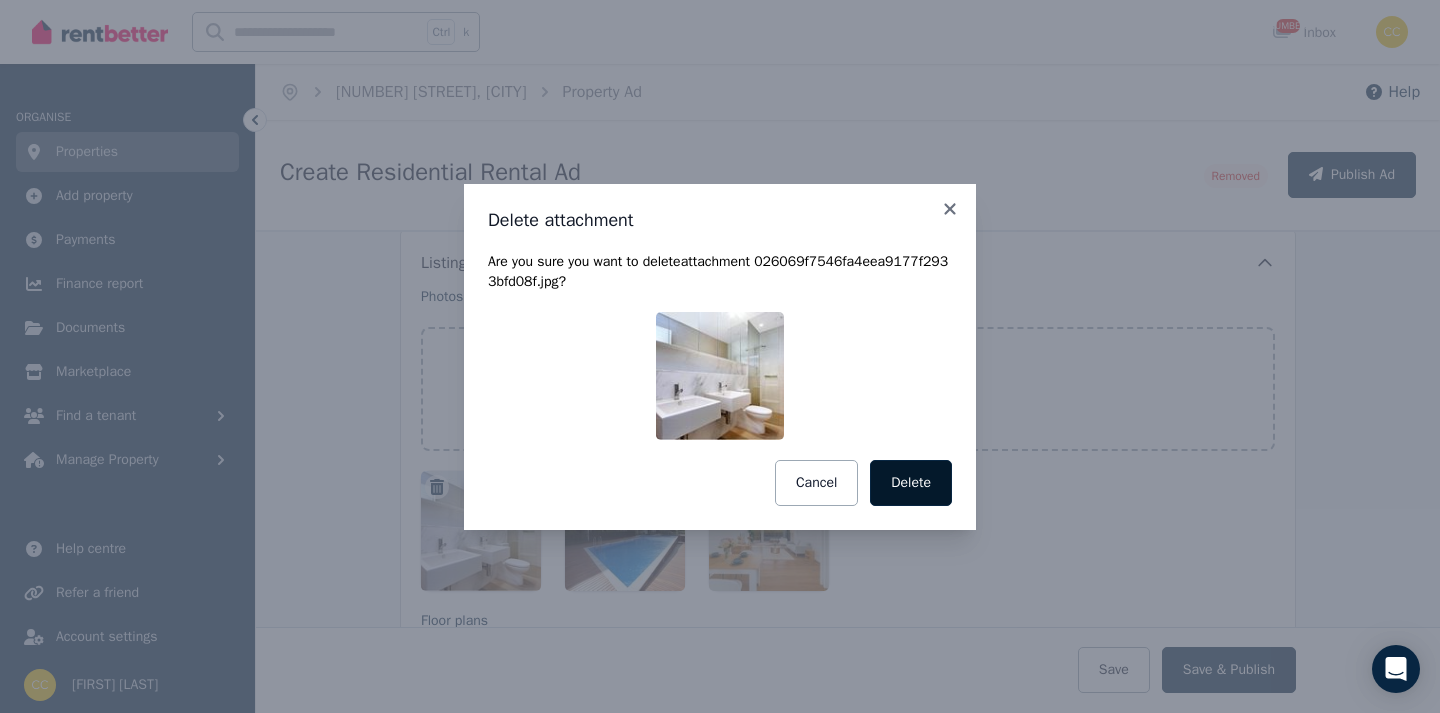 click on "Delete" at bounding box center [911, 483] 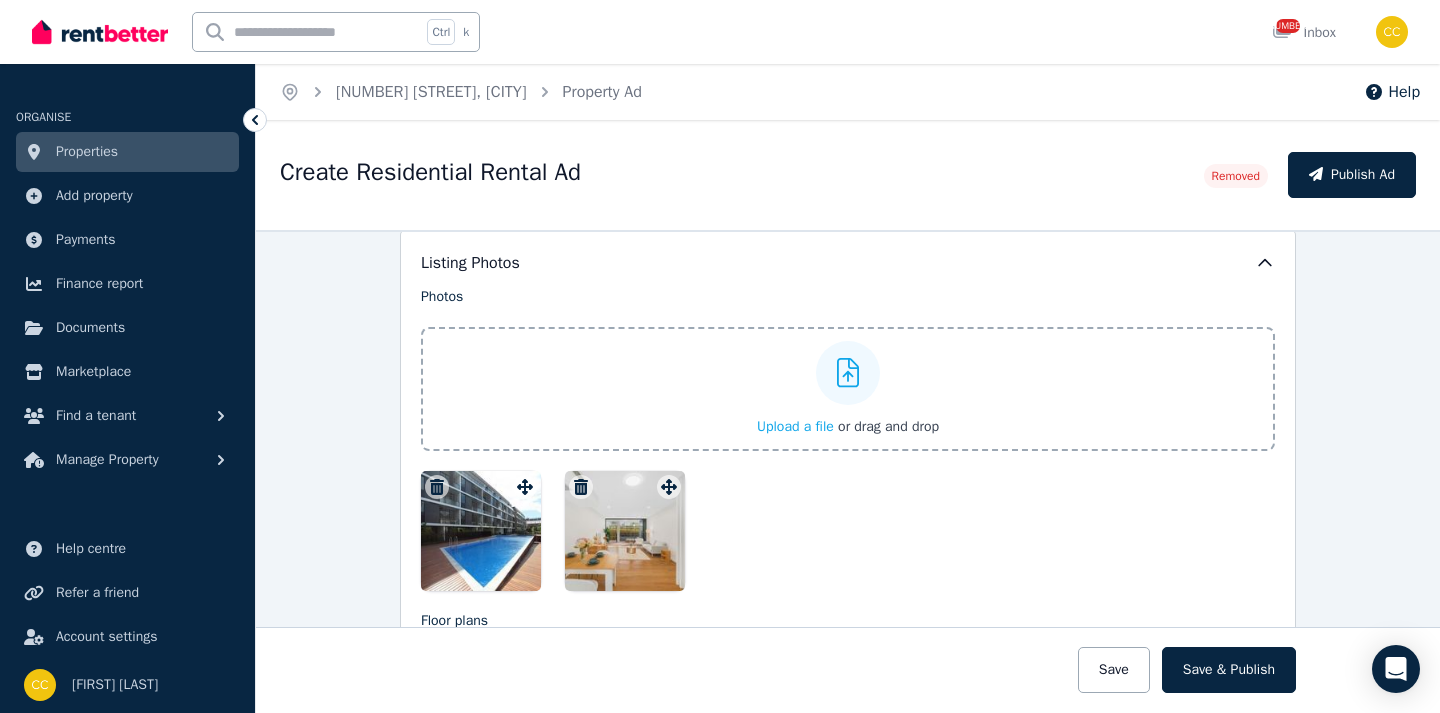 click 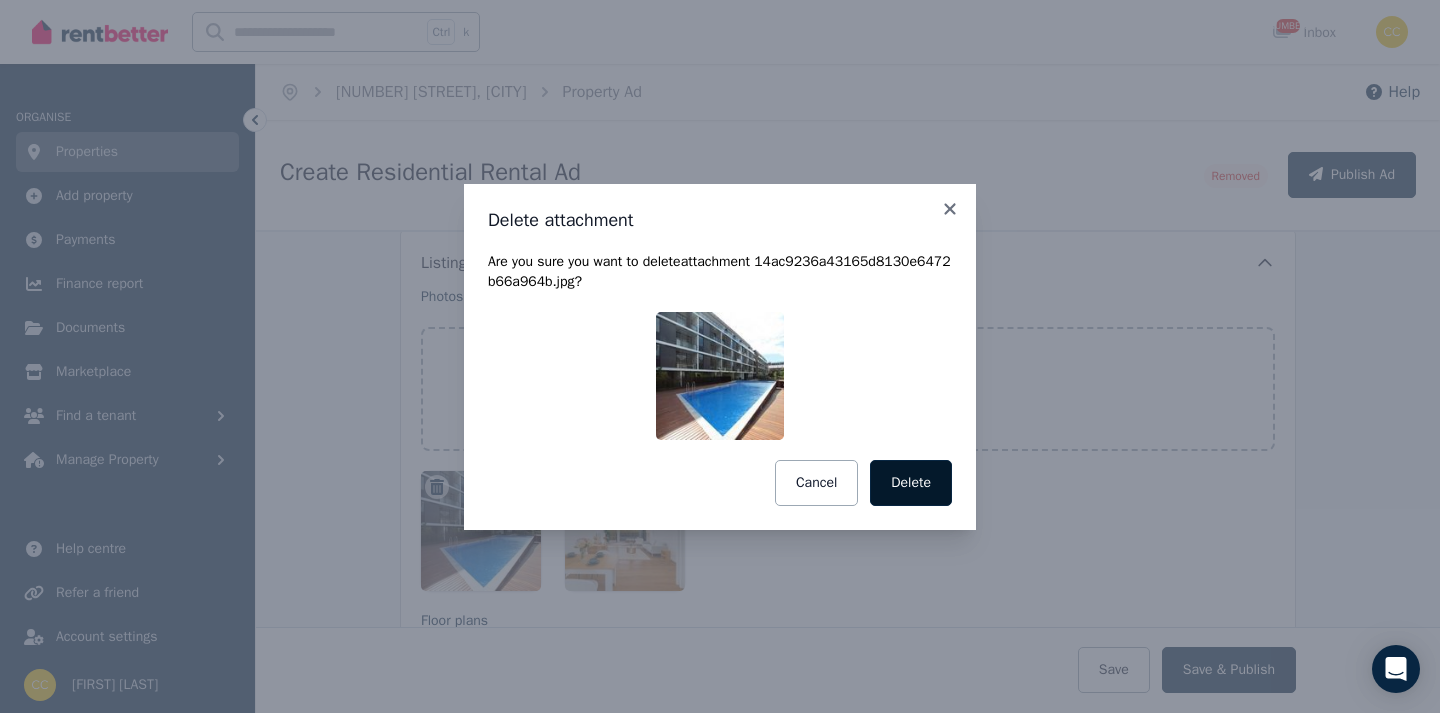 click on "Delete" at bounding box center [911, 483] 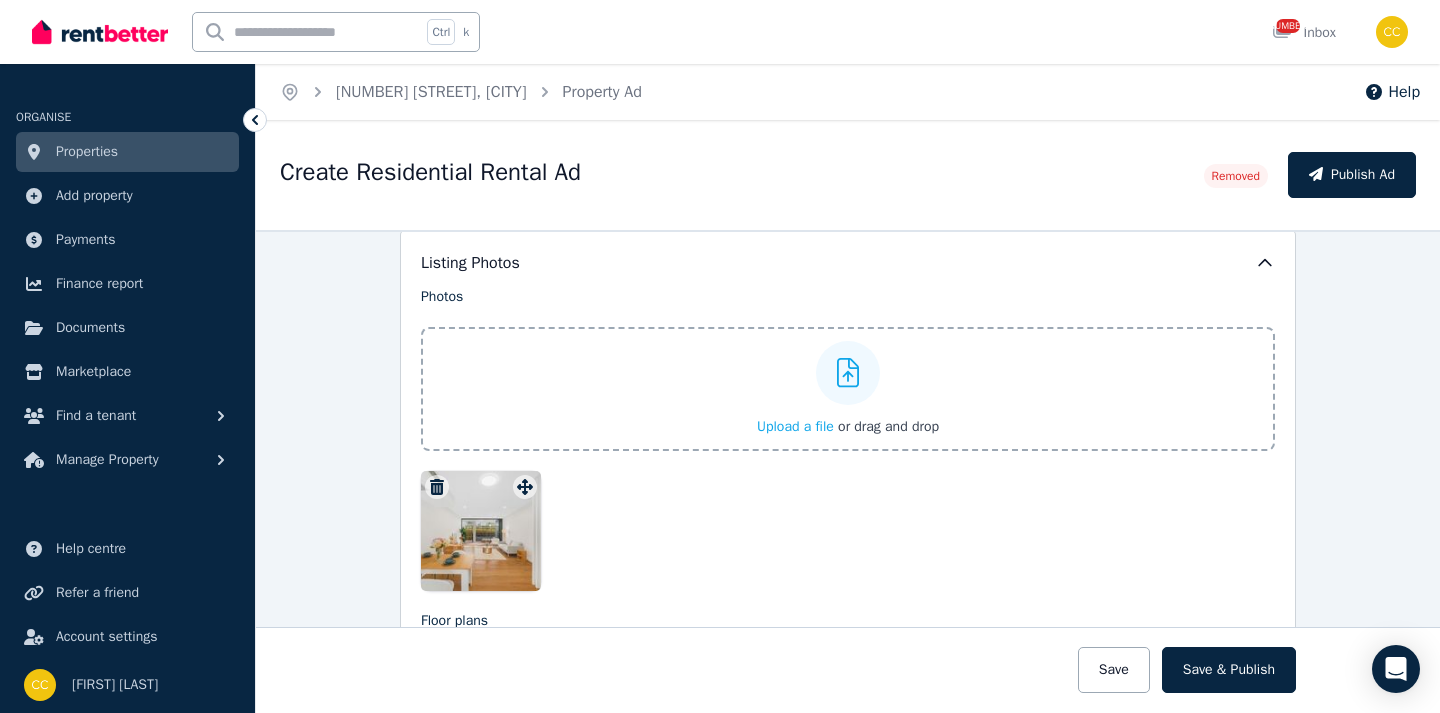 click 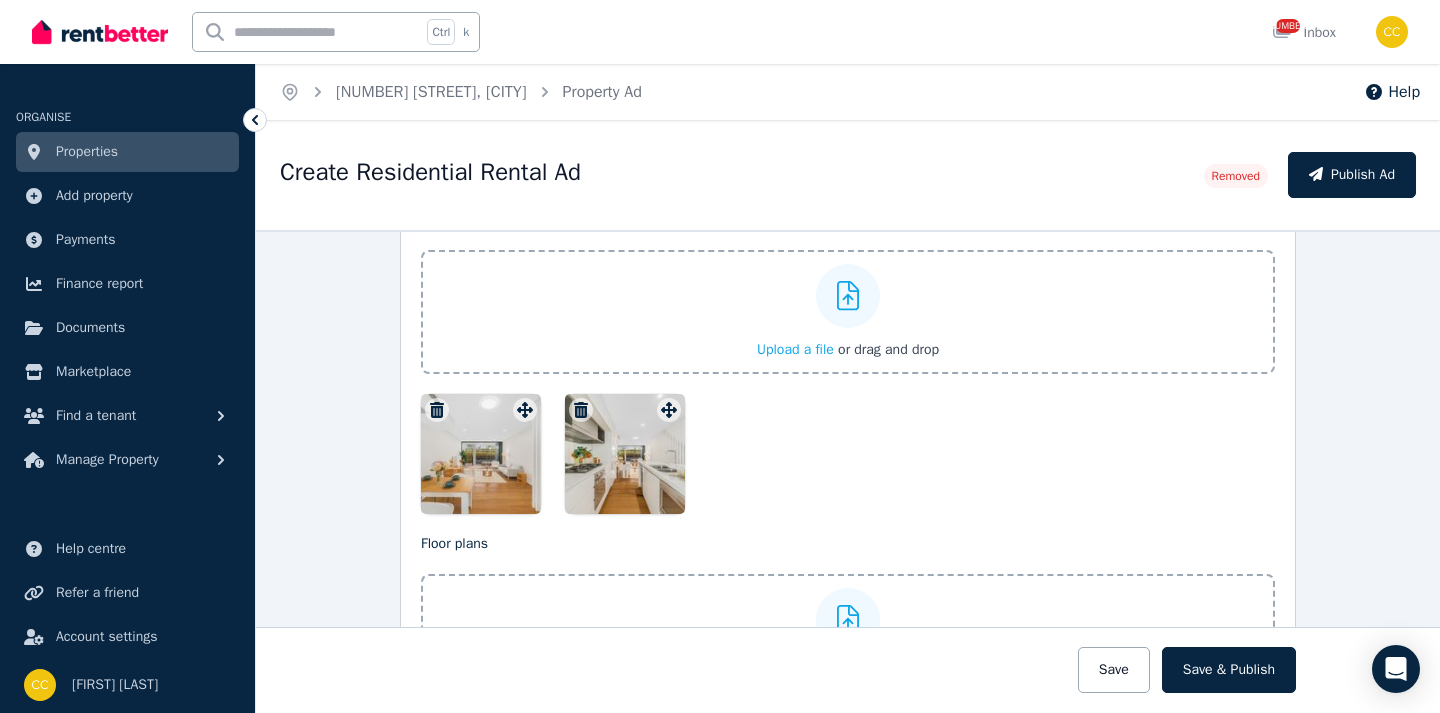 scroll, scrollTop: 2200, scrollLeft: 0, axis: vertical 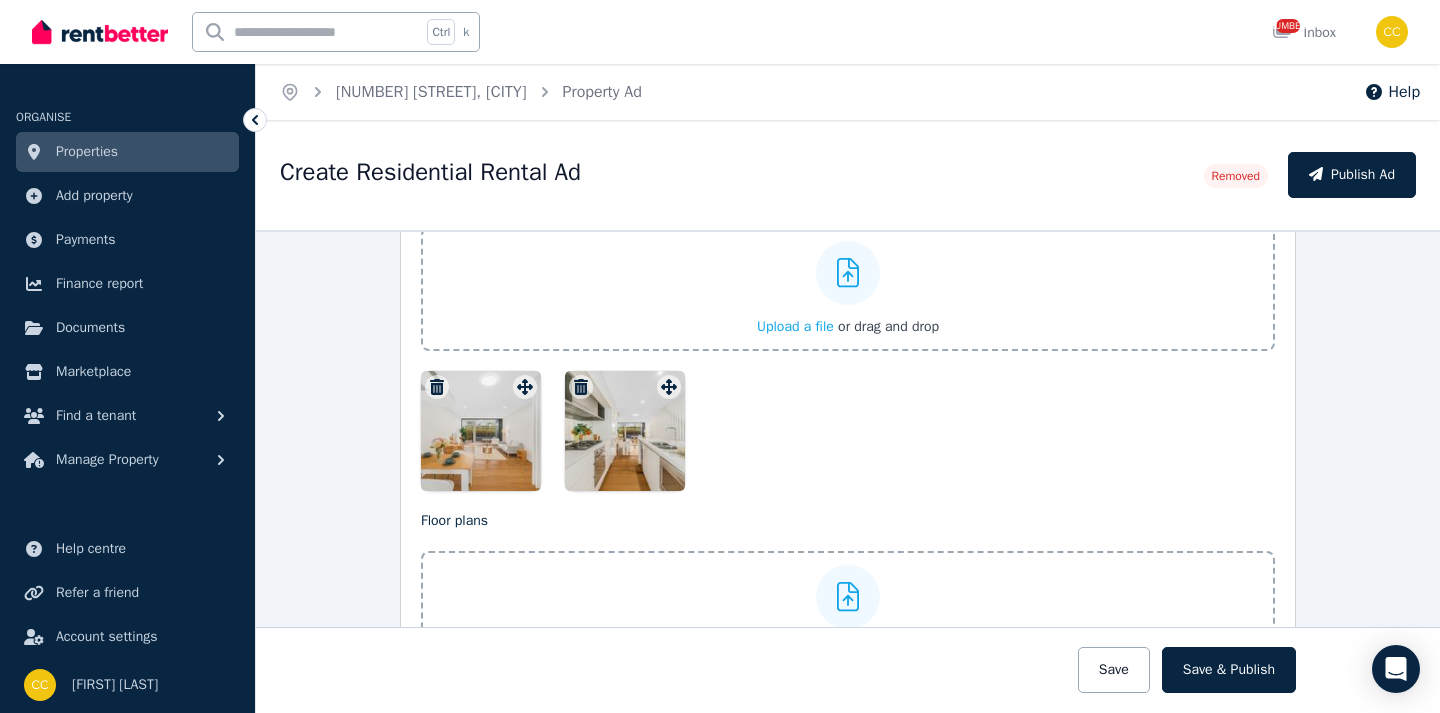 click 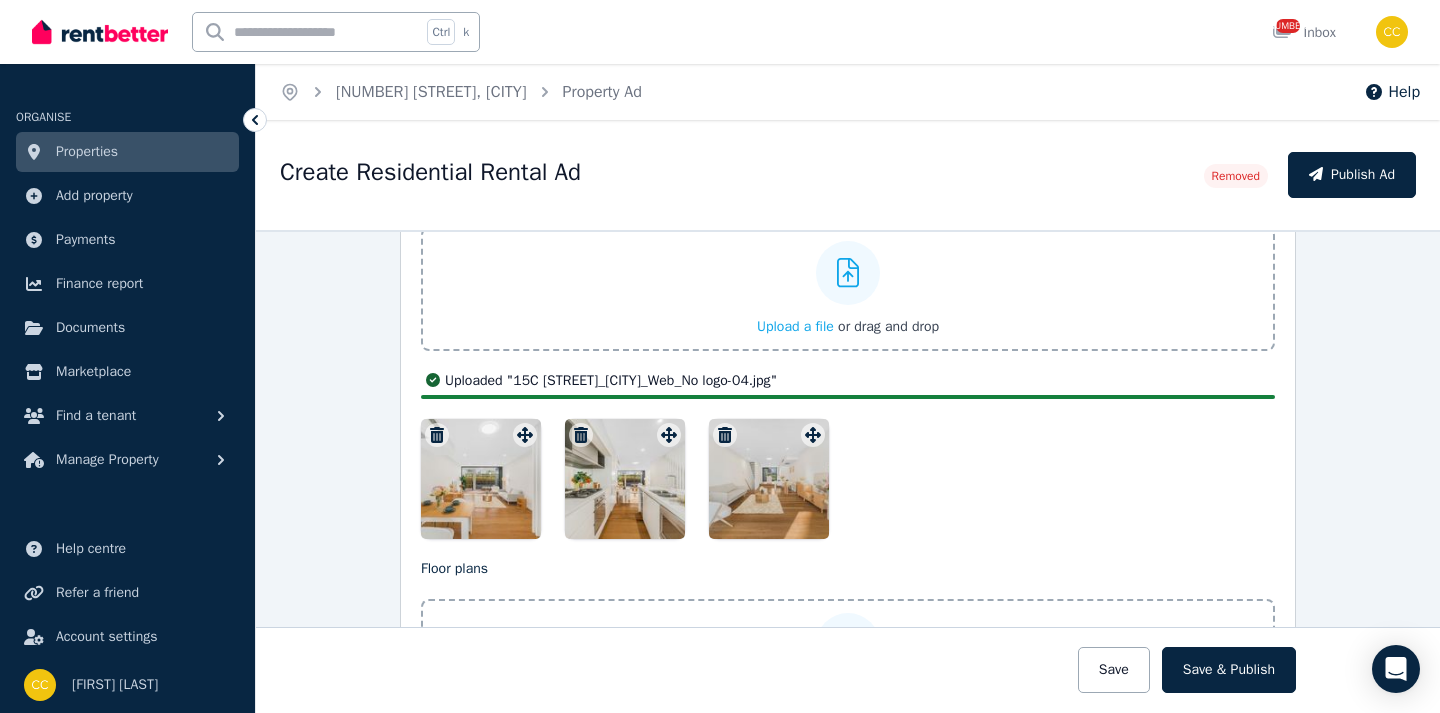 click 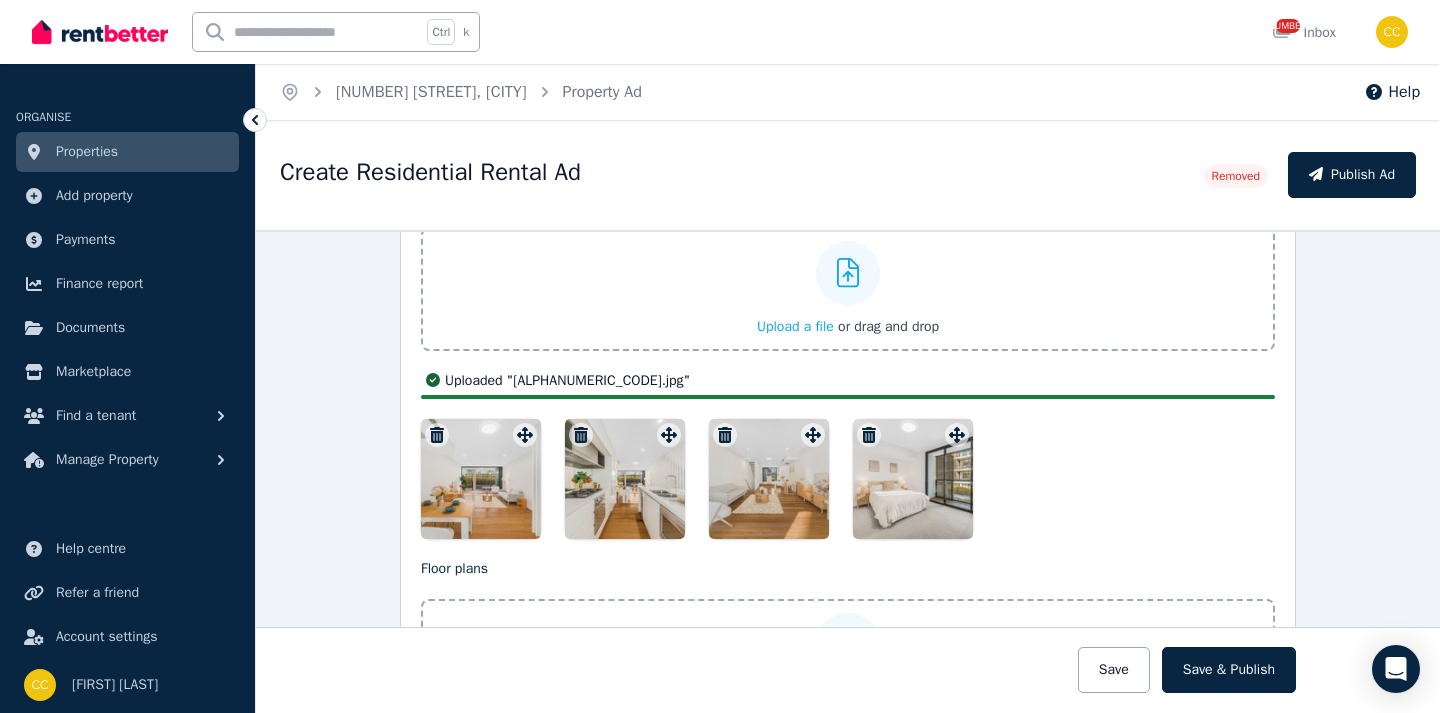 click 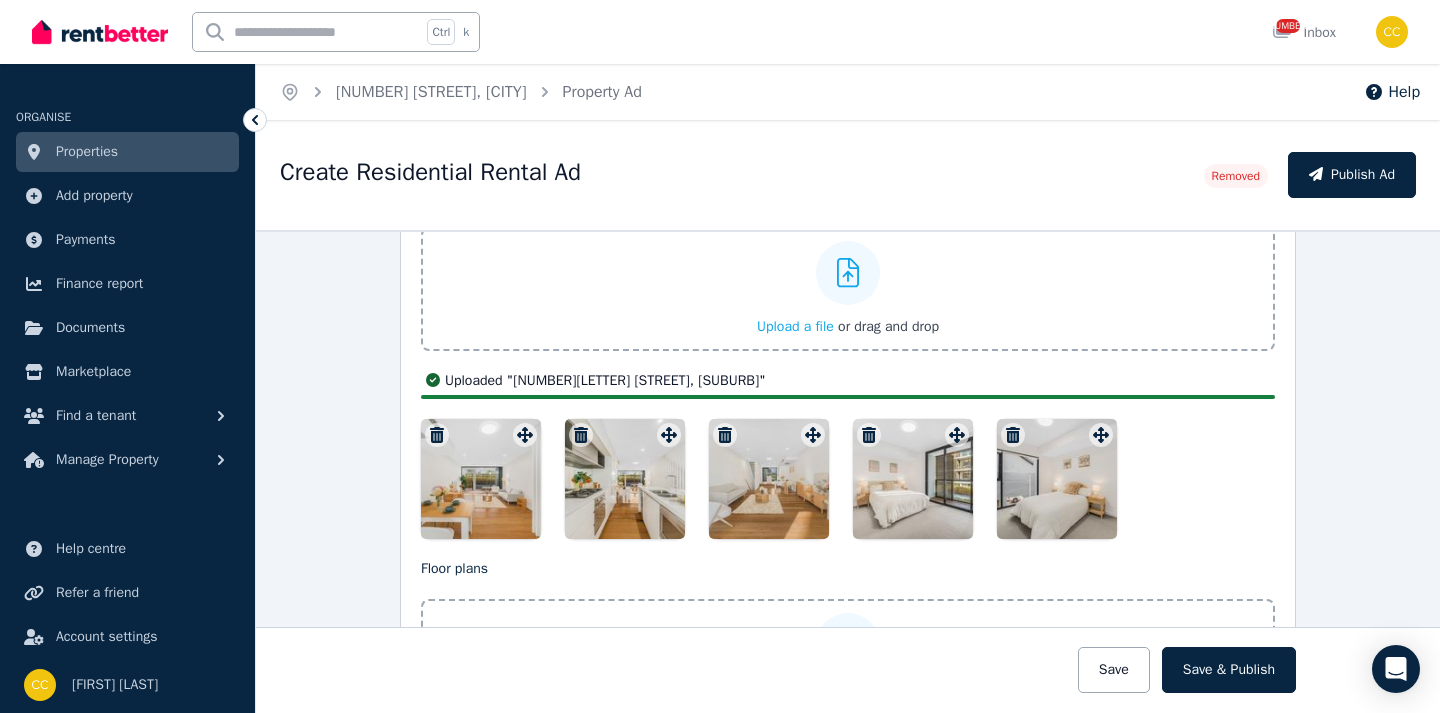 click at bounding box center (848, 273) 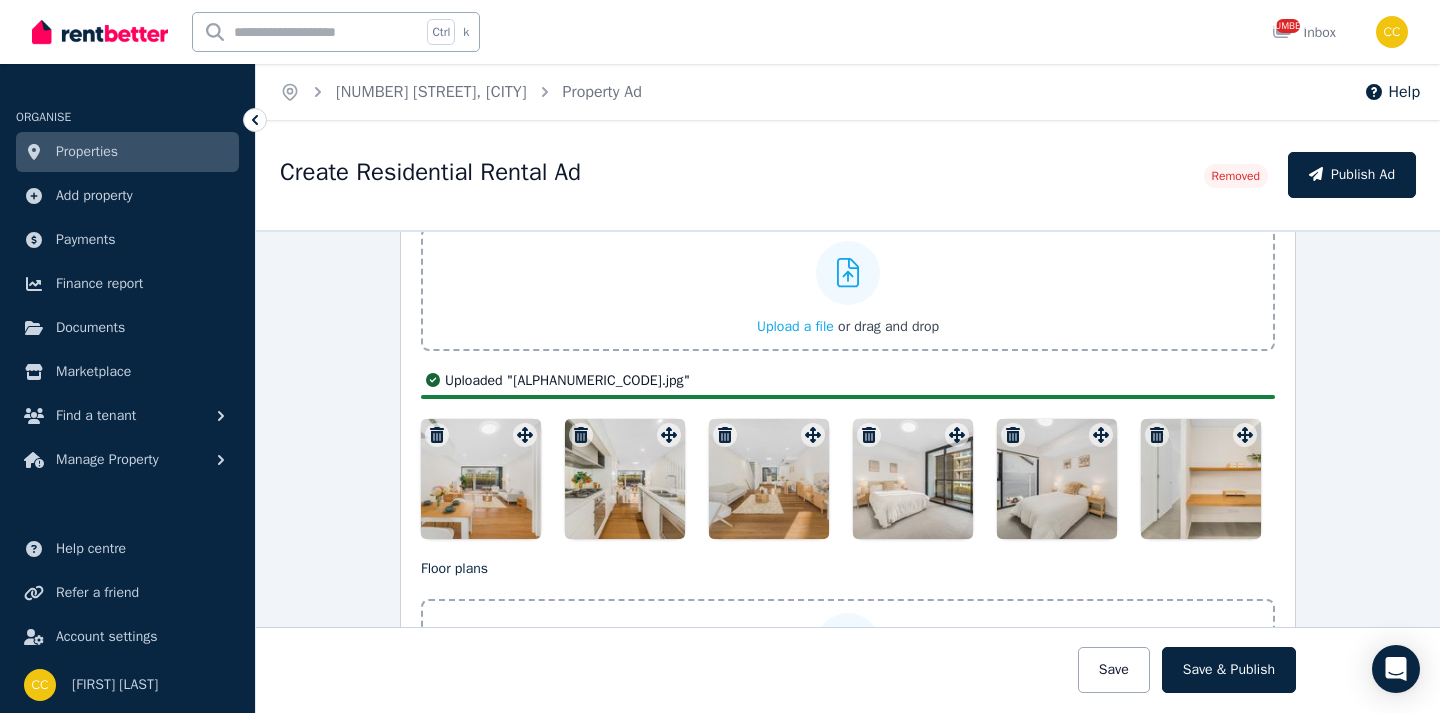 click at bounding box center (848, 273) 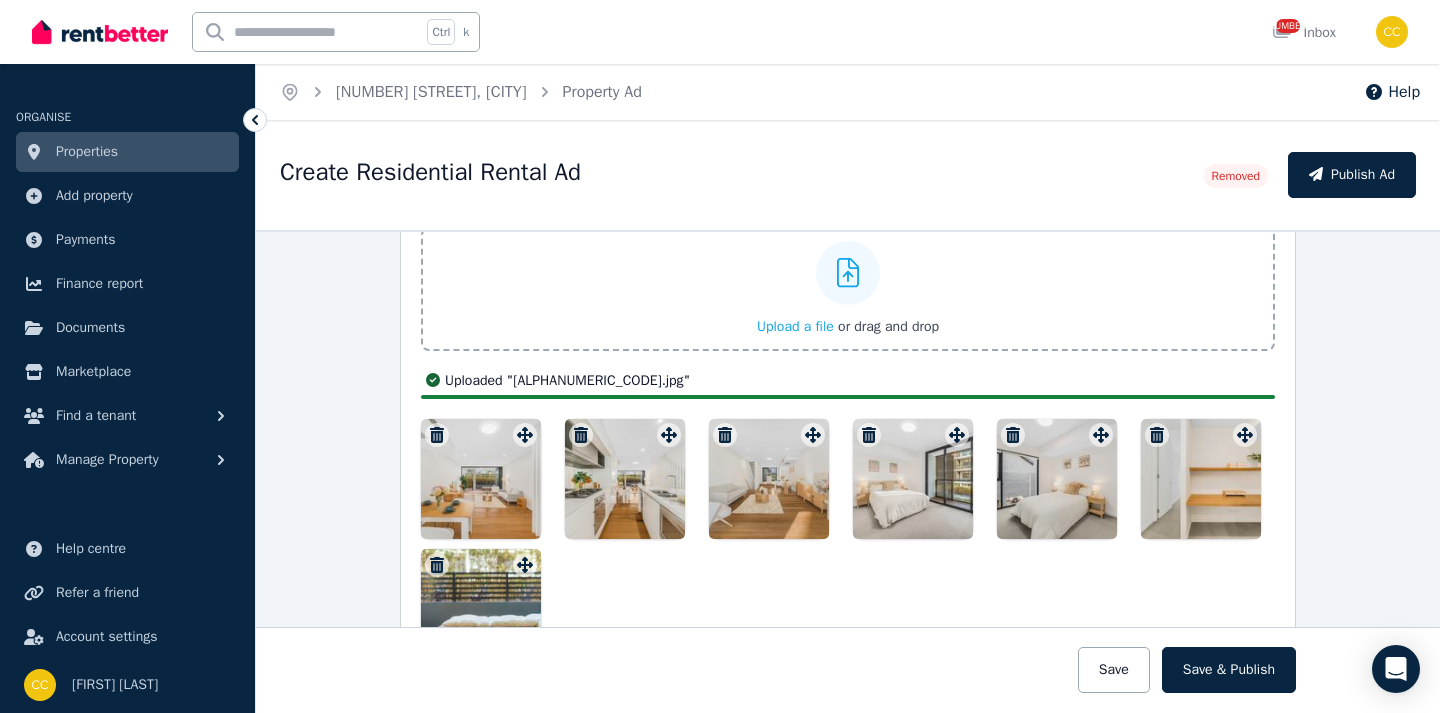 click 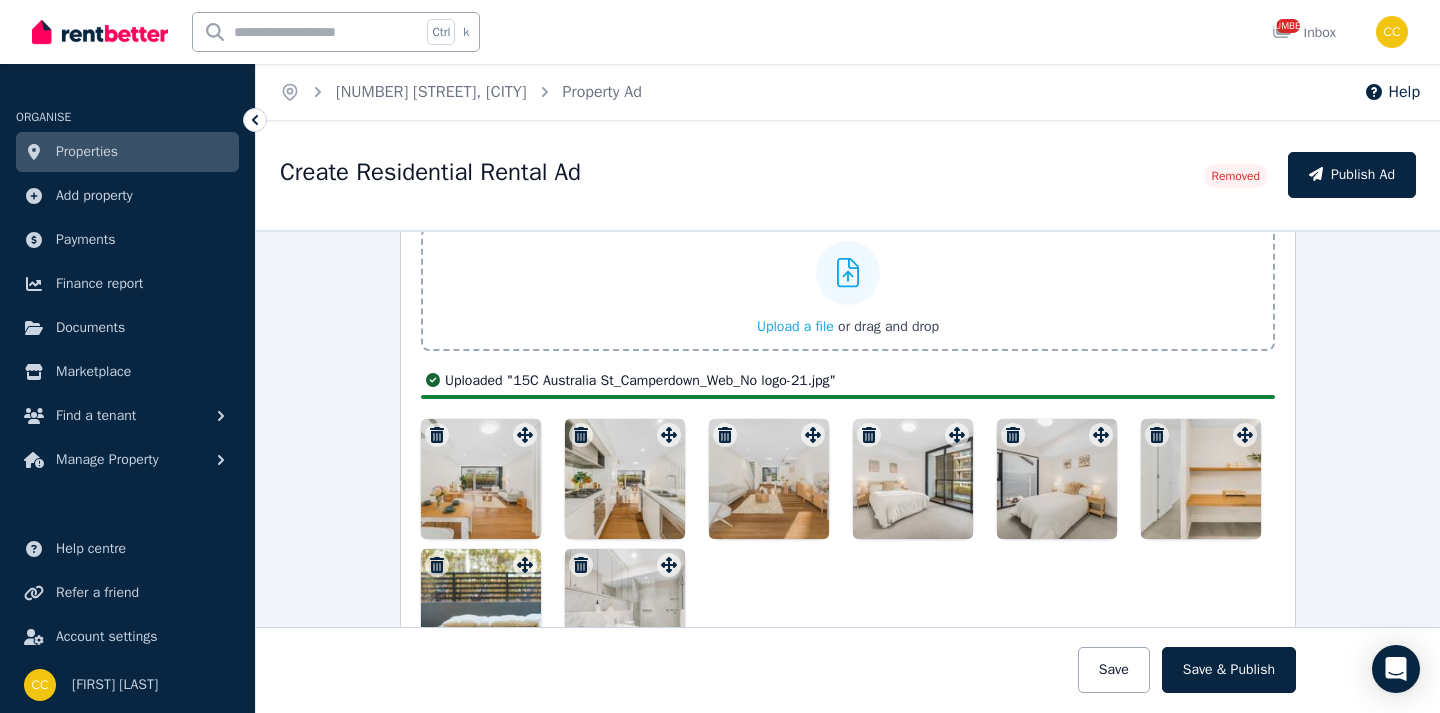 click 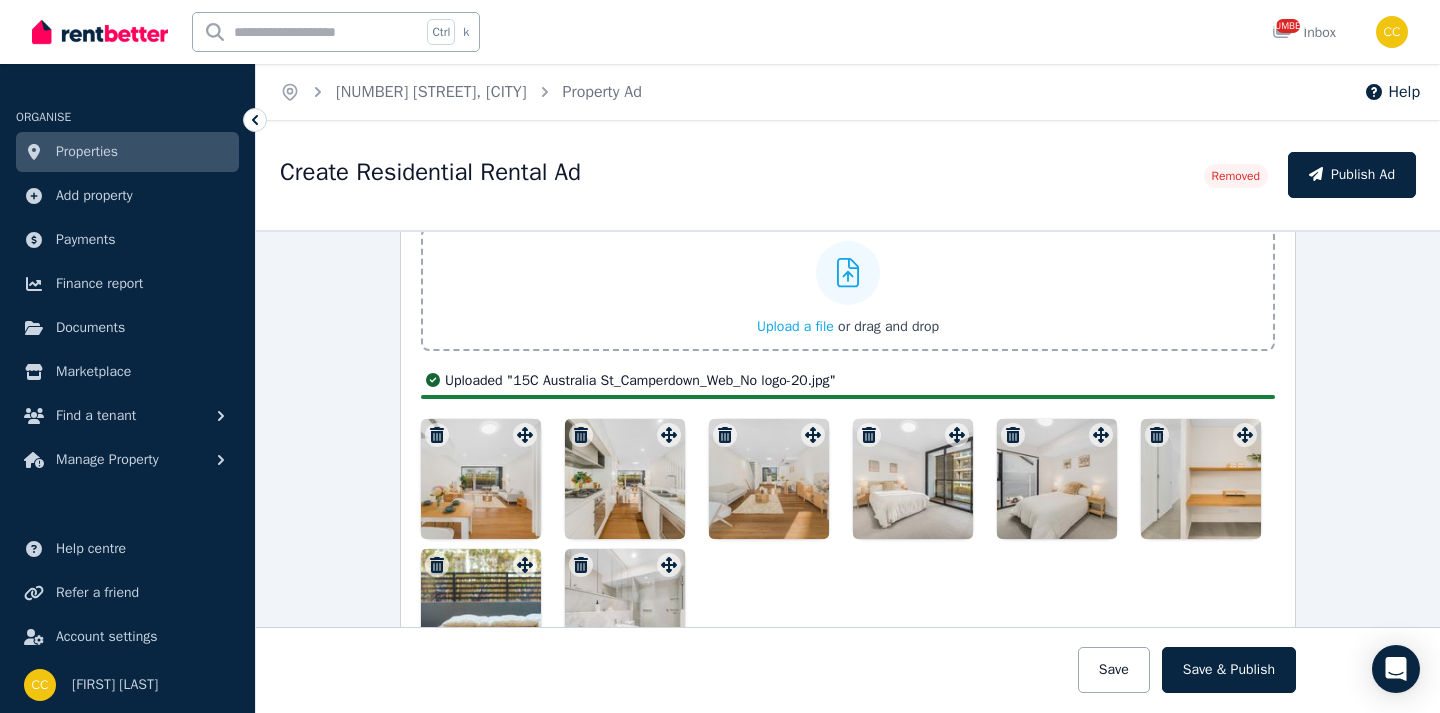 click 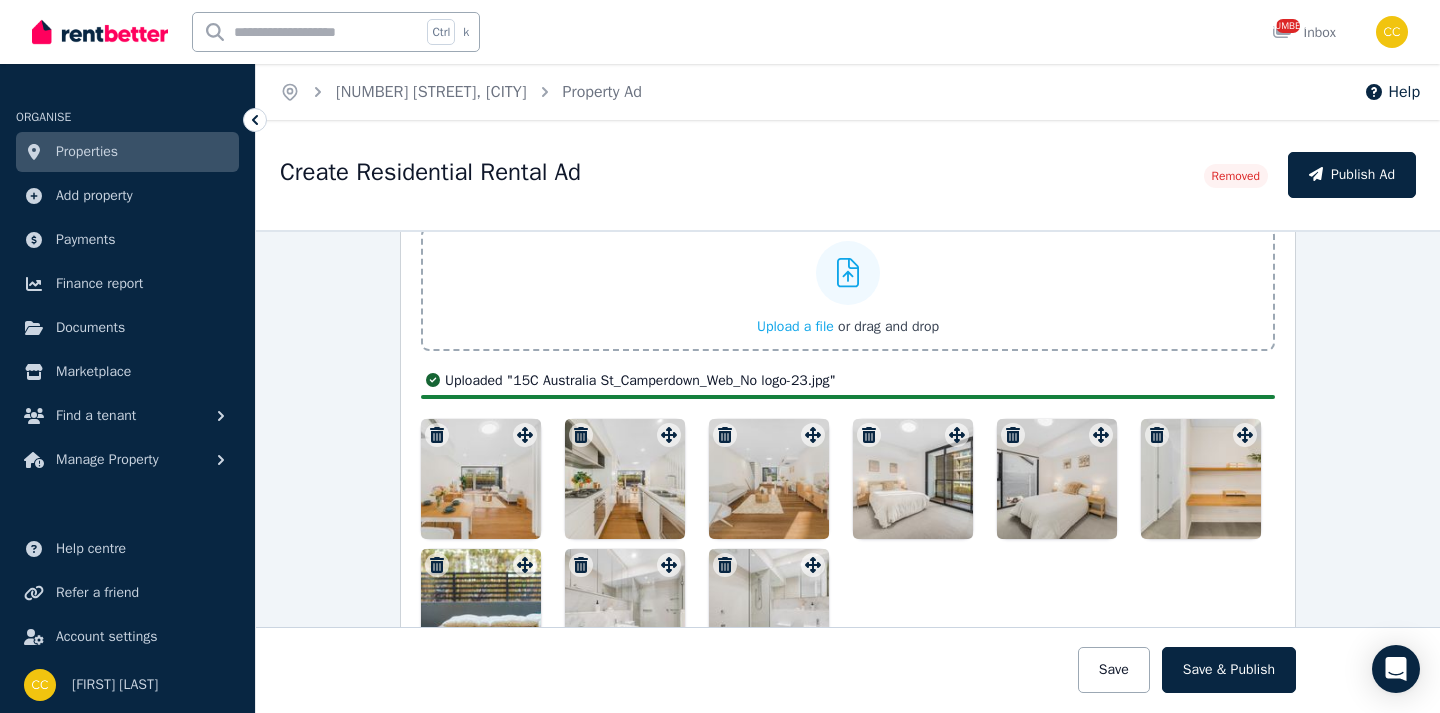 click at bounding box center (848, 273) 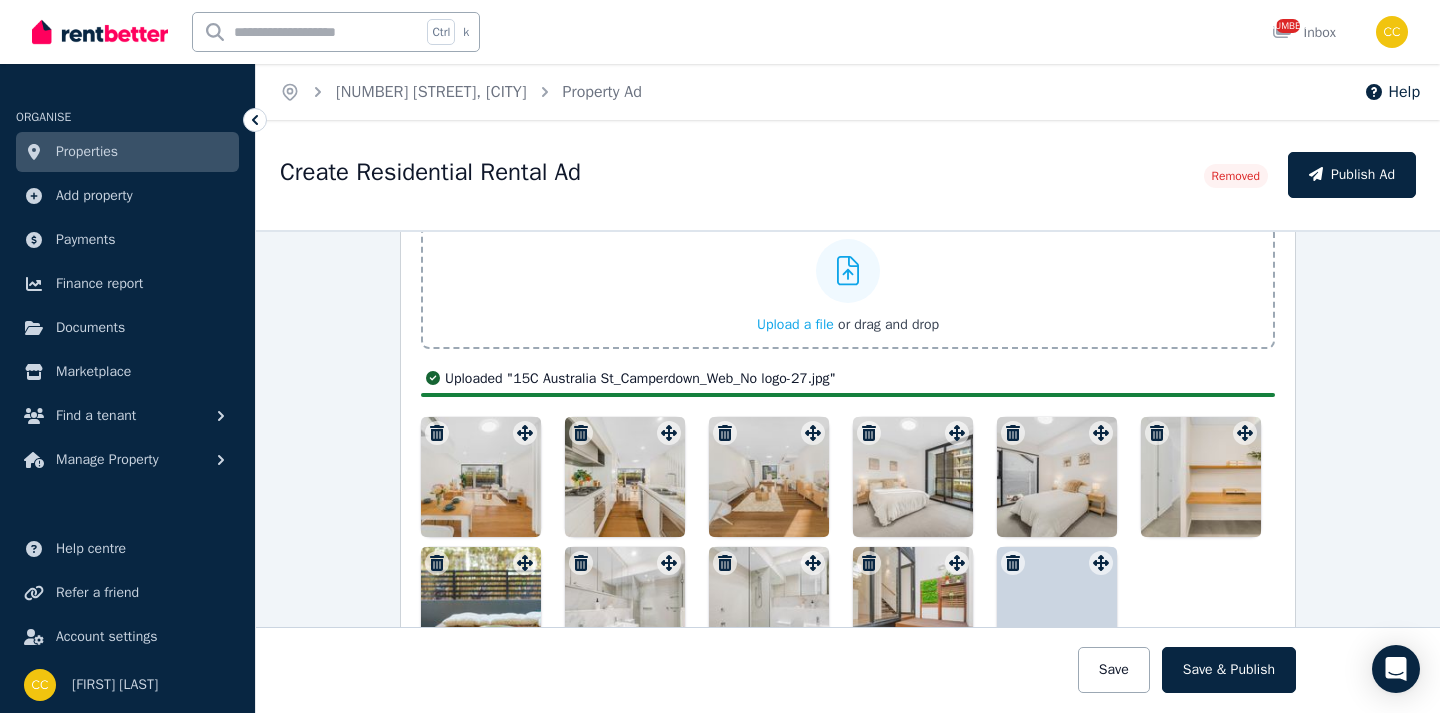 scroll, scrollTop: 2100, scrollLeft: 0, axis: vertical 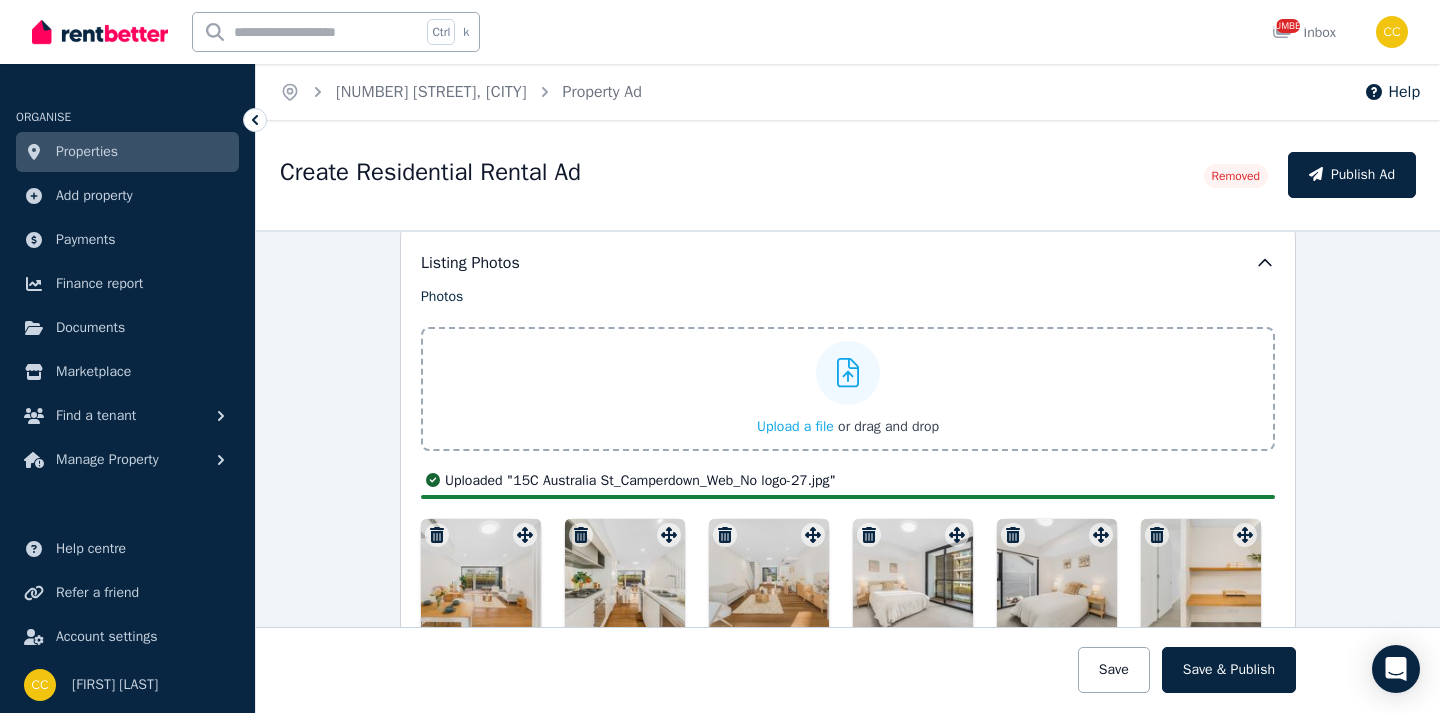 click at bounding box center [848, 373] 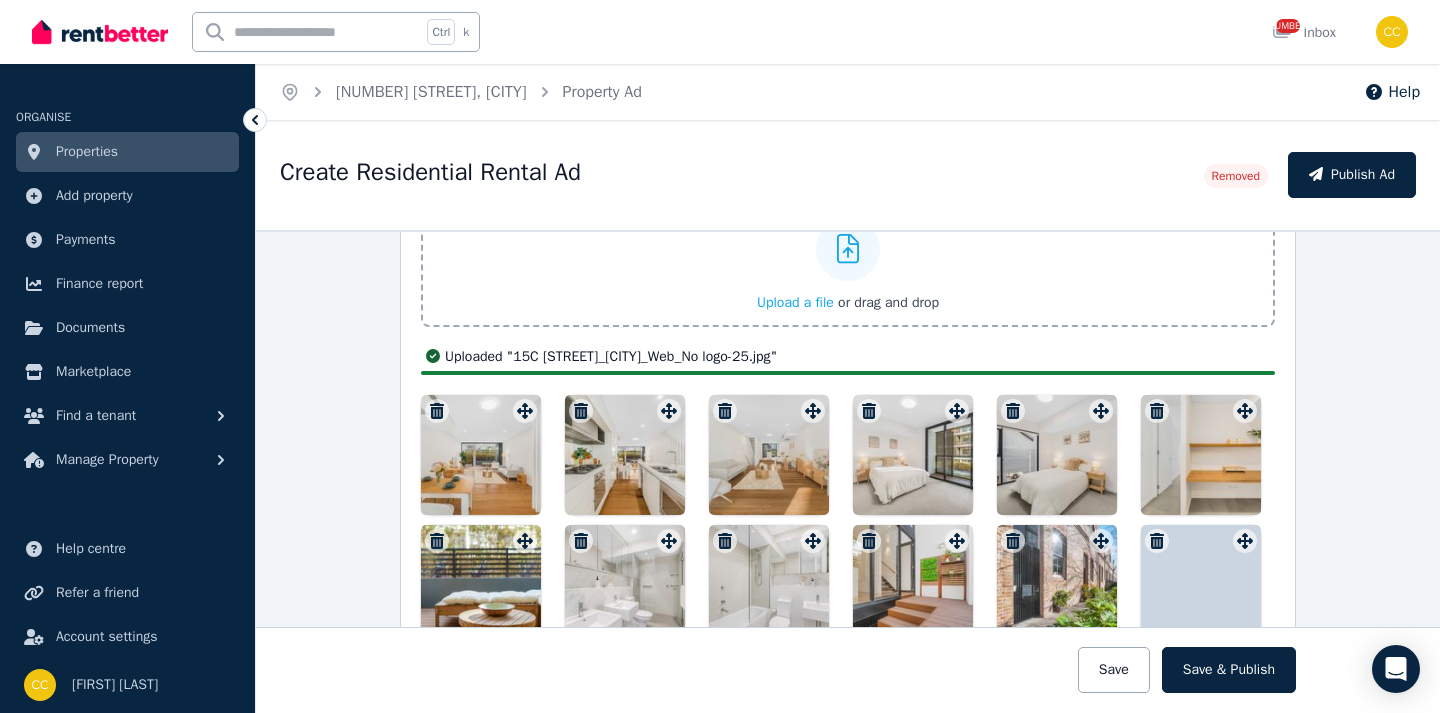 scroll, scrollTop: 2200, scrollLeft: 0, axis: vertical 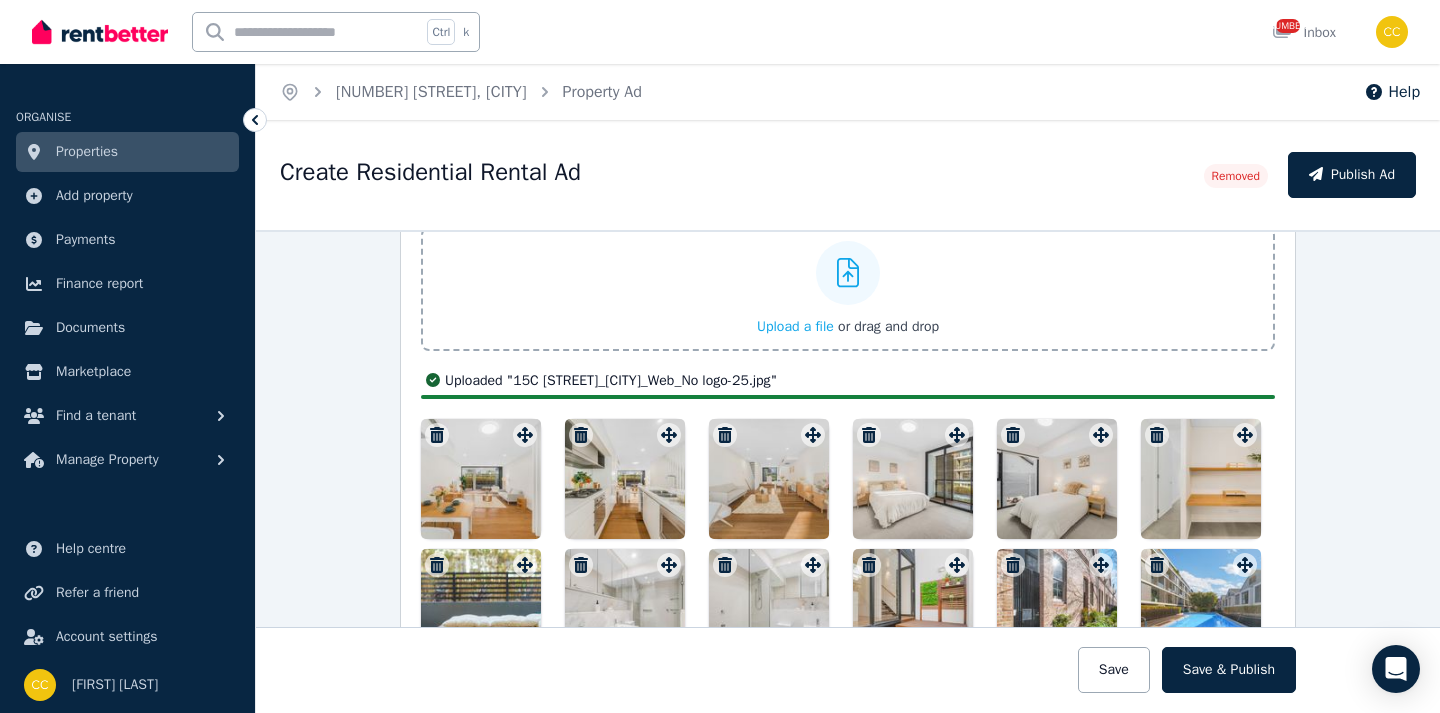 click 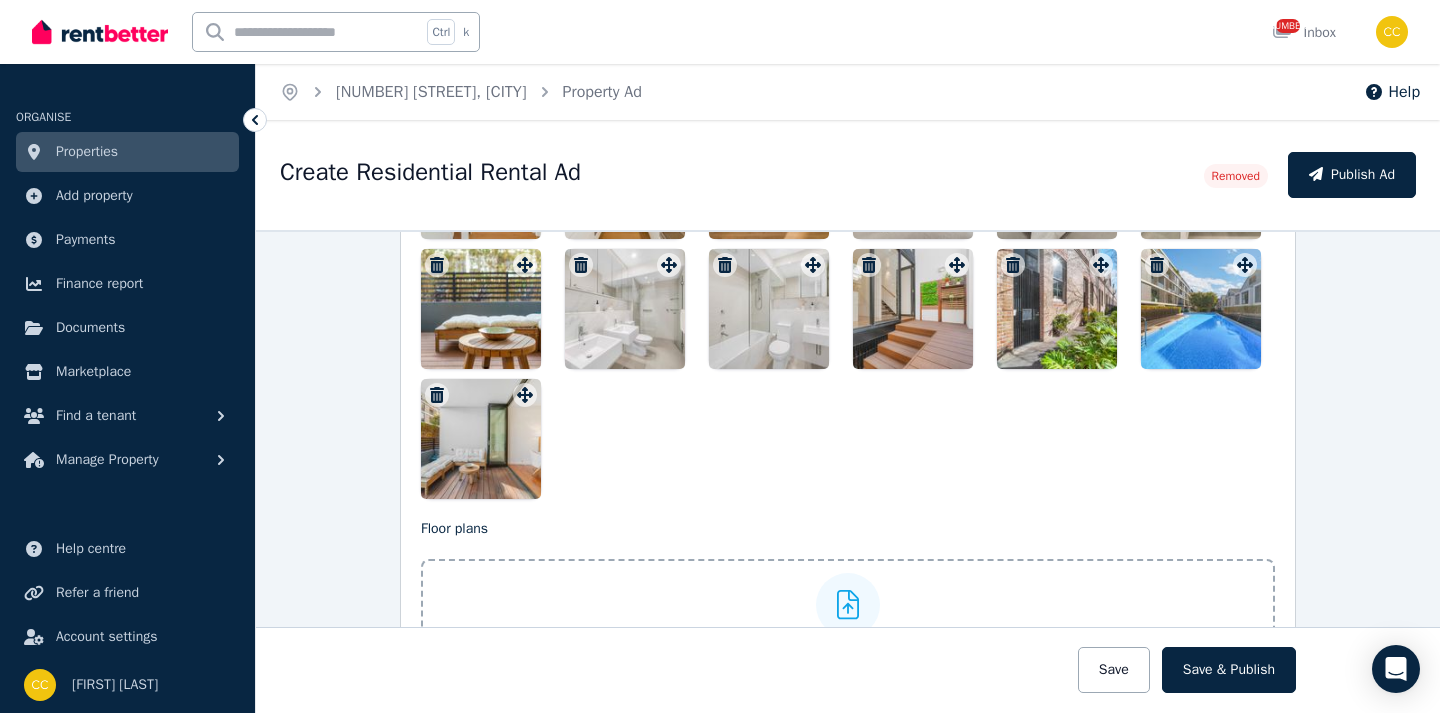 scroll, scrollTop: 2452, scrollLeft: 0, axis: vertical 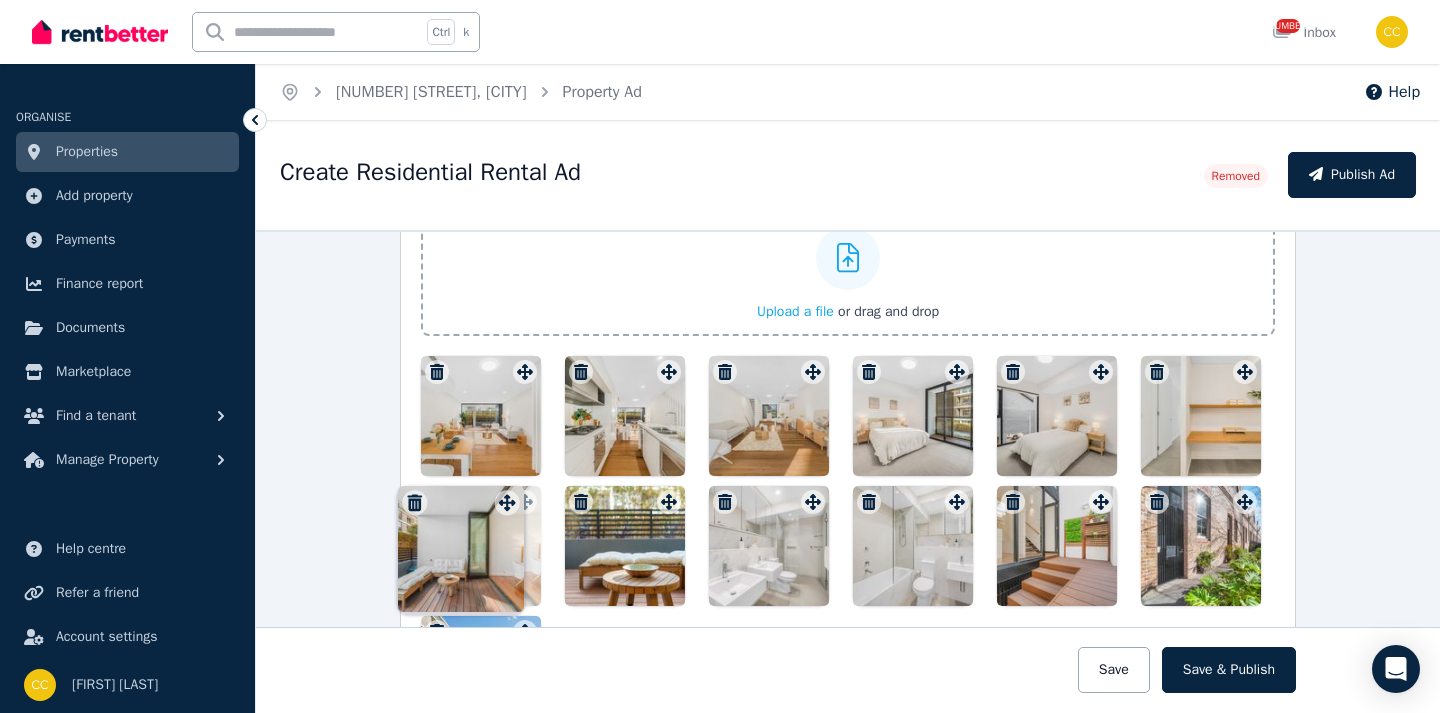 drag, startPoint x: 517, startPoint y: 402, endPoint x: 504, endPoint y: 492, distance: 90.934044 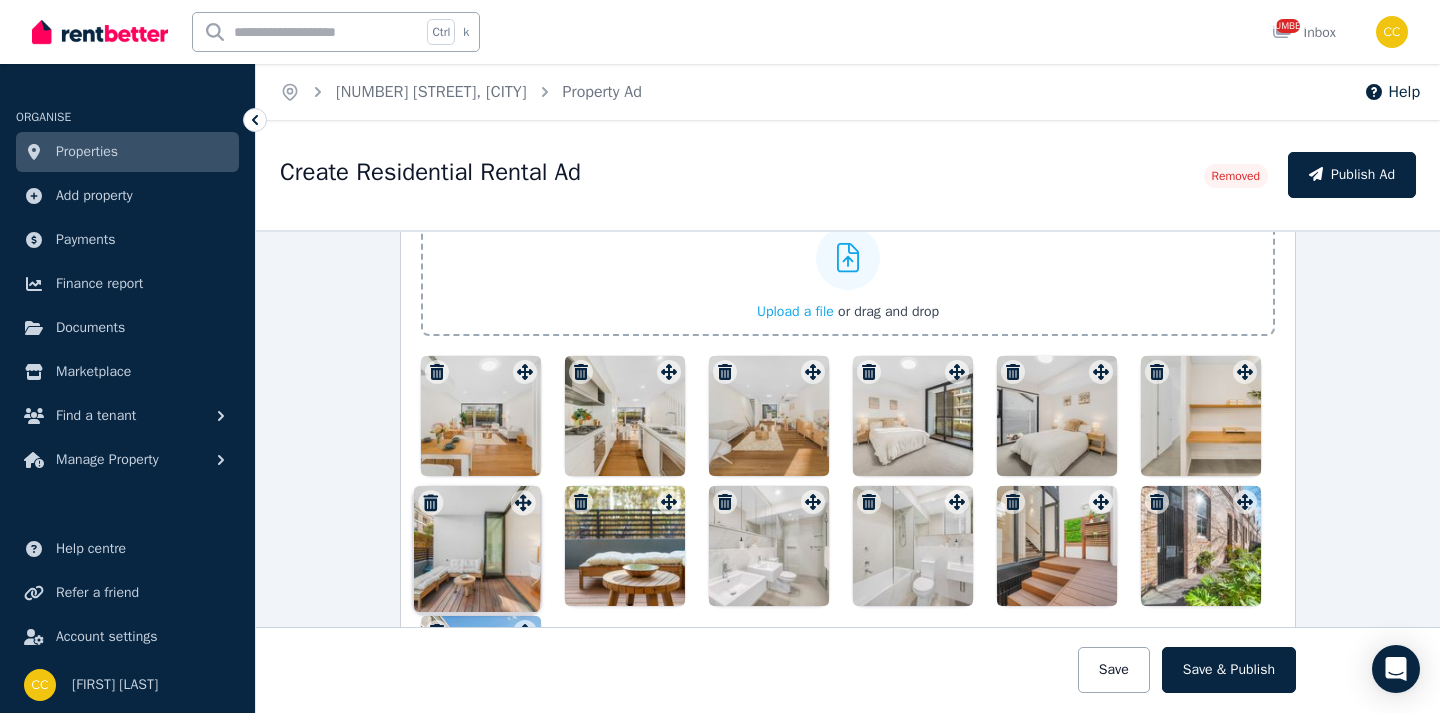 click on "Photos Upload a file   or drag and drop Uploaded   " [ALPHANUMERIC_CODE].jpg " Uploaded   " [ALPHANUMERIC_CODE].jpg " Uploaded   " [ALPHANUMERIC_CODE].jpg " Uploaded   " [ALPHANUMERIC_CODE].jpg " Uploaded   " [ALPHANUMERIC_CODE].jpg " Uploaded   " [ALPHANUMERIC_CODE].jpg " Uploaded   " [ALPHANUMERIC_CODE].jpg " Uploaded   " [ALPHANUMERIC_CODE].jpg " Uploaded   " [ALPHANUMERIC_CODE].jpg " Uploaded   " [ALPHANUMERIC_CODE].jpg " Uploaded   " [ALPHANUMERIC_CODE].jpg " Uploaded   " [ALPHANUMERIC_CODE].jpg " Uploaded   " [ALPHANUMERIC_CODE].jpg " Draggable item [UUID] was moved over droppable area [UUID]." at bounding box center (848, 454) 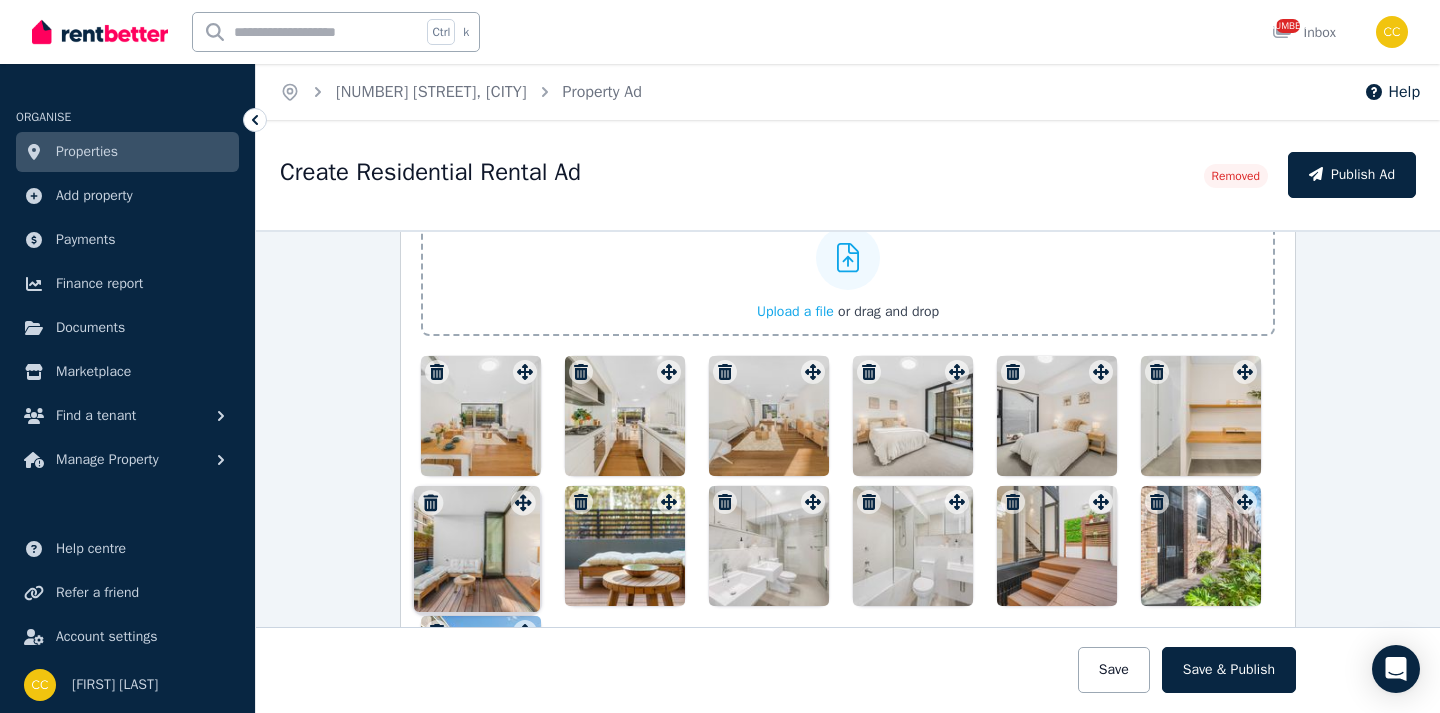 click at bounding box center (477, 549) 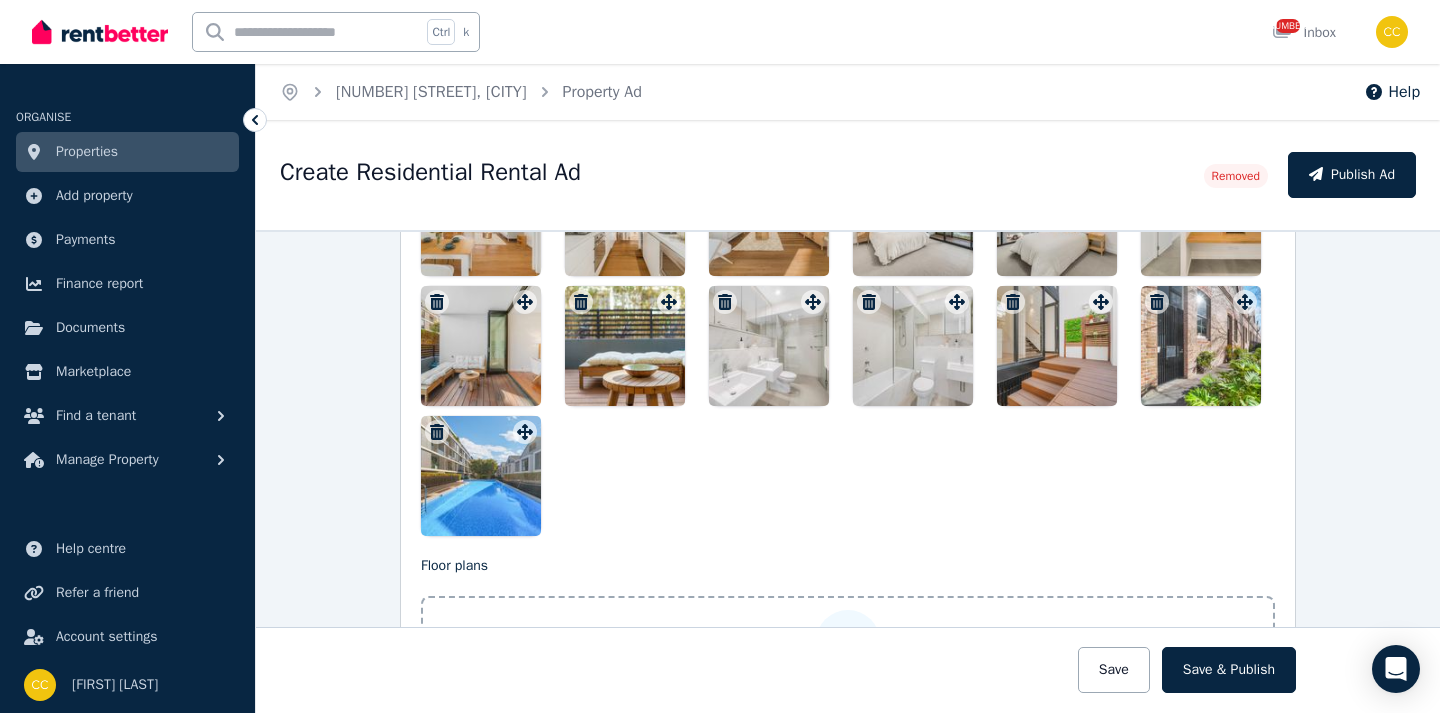 scroll, scrollTop: 2315, scrollLeft: 0, axis: vertical 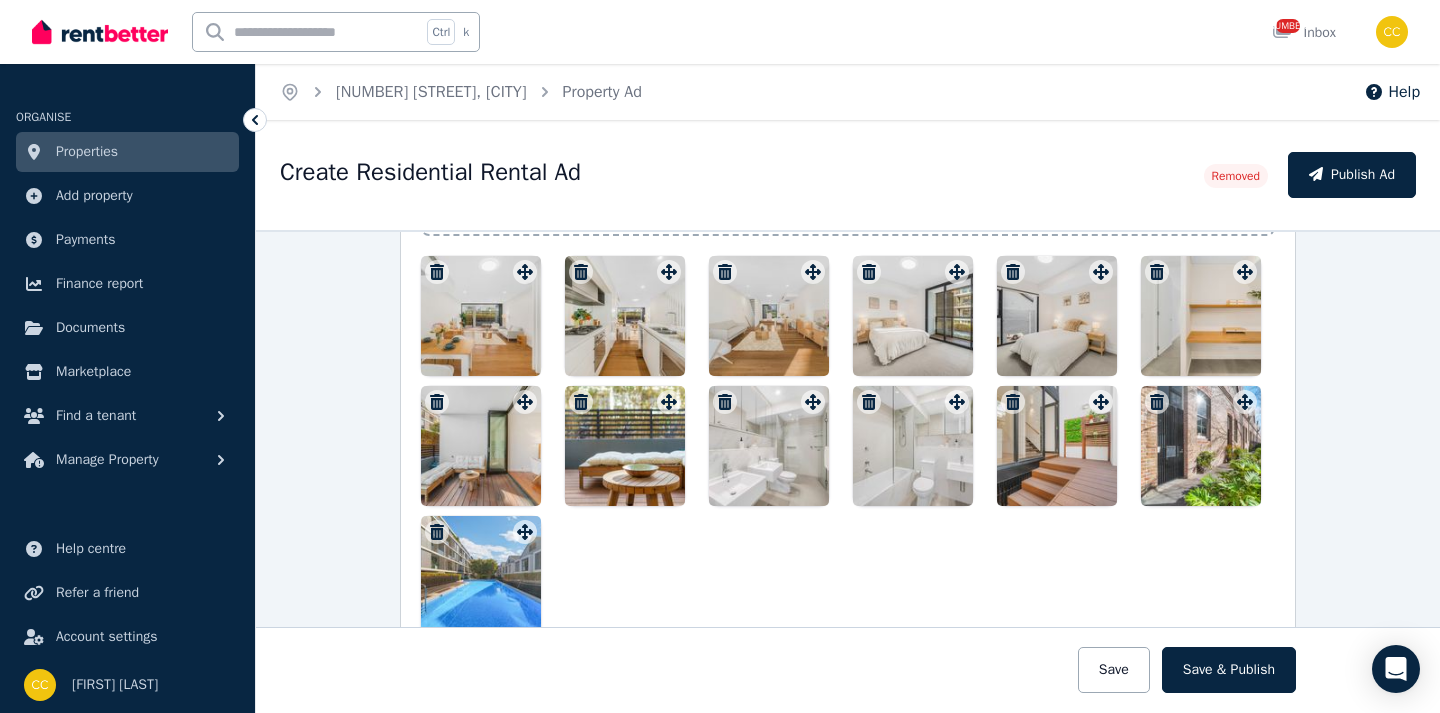 click 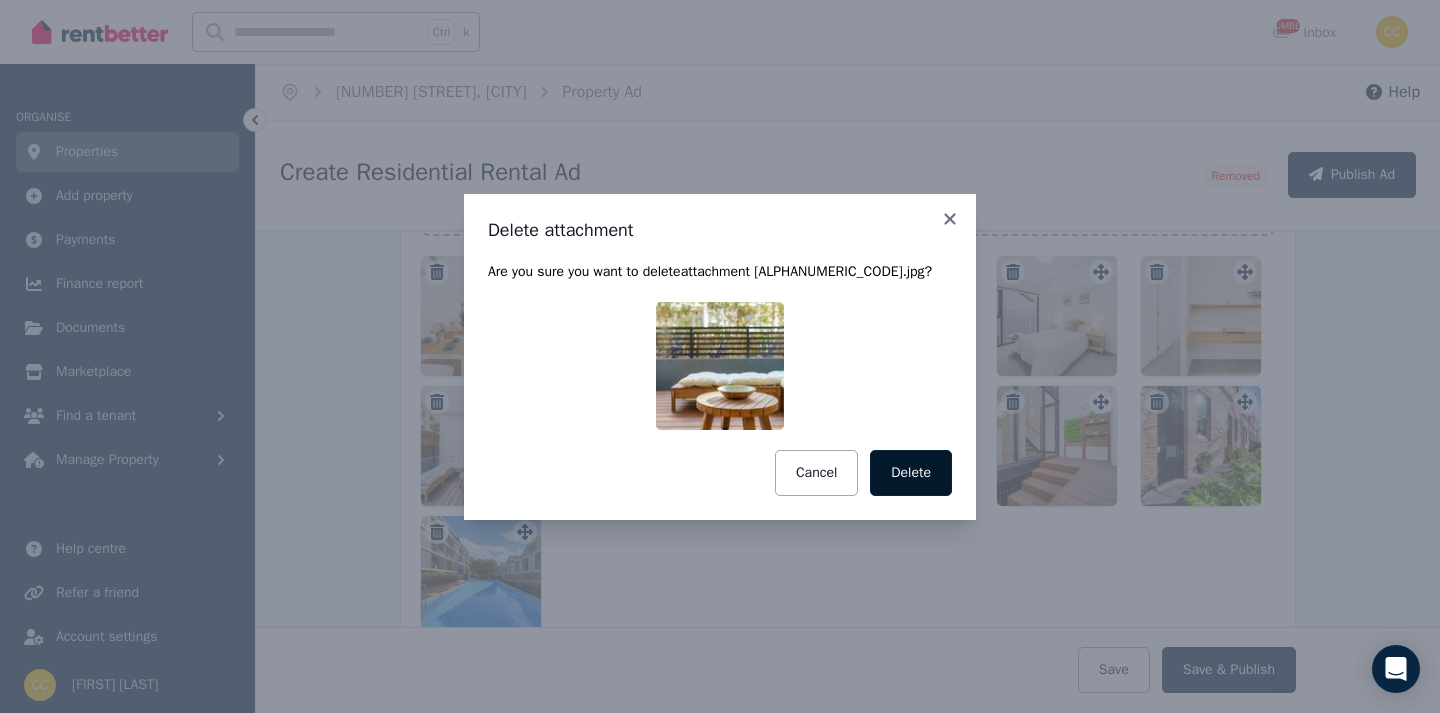 click on "Delete" at bounding box center [911, 473] 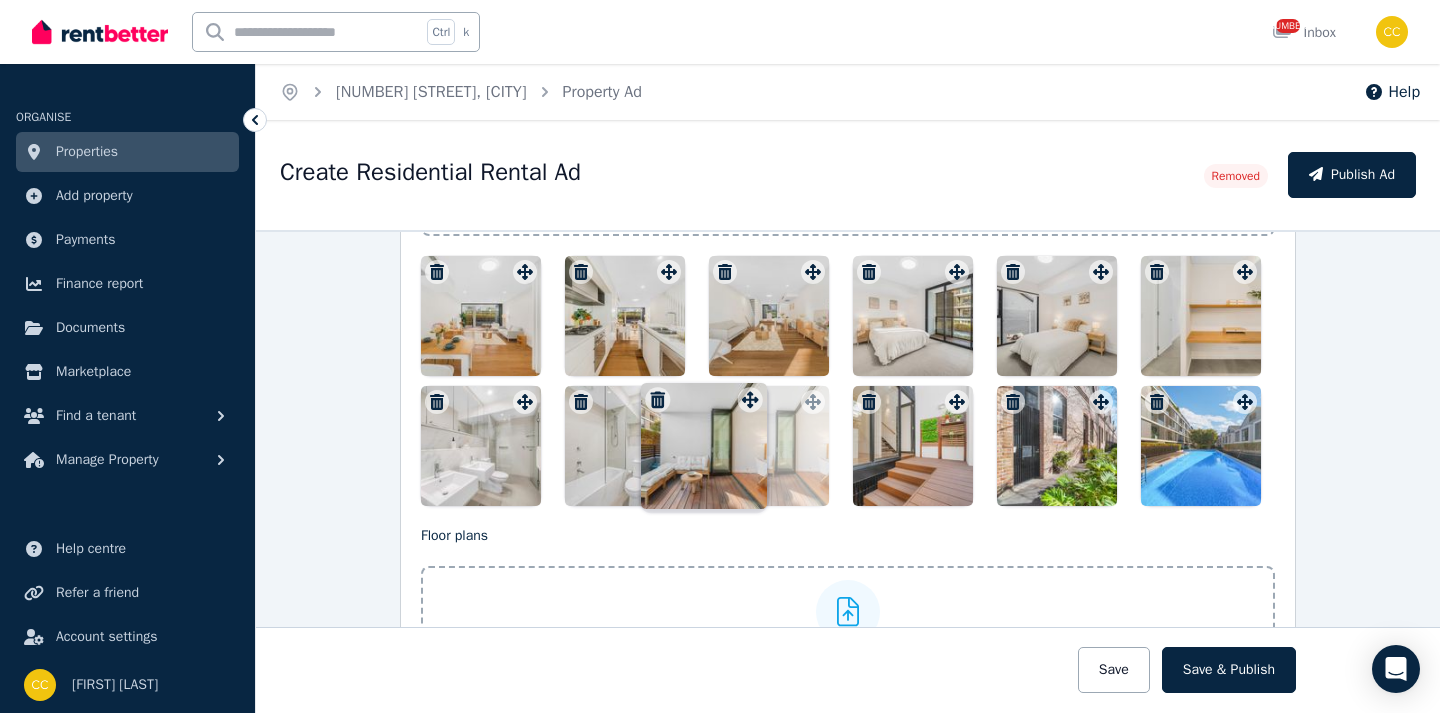 drag, startPoint x: 522, startPoint y: 409, endPoint x: 752, endPoint y: 389, distance: 230.86794 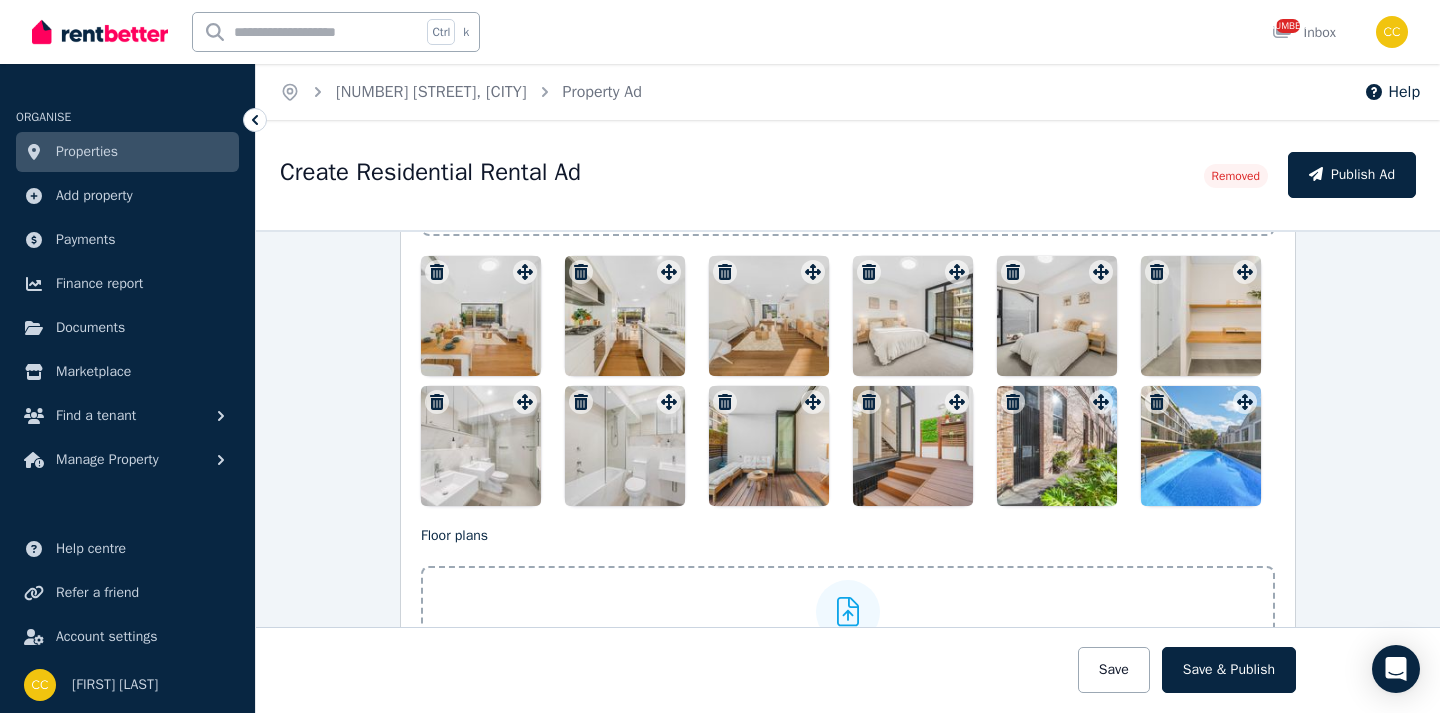 scroll, scrollTop: 2215, scrollLeft: 0, axis: vertical 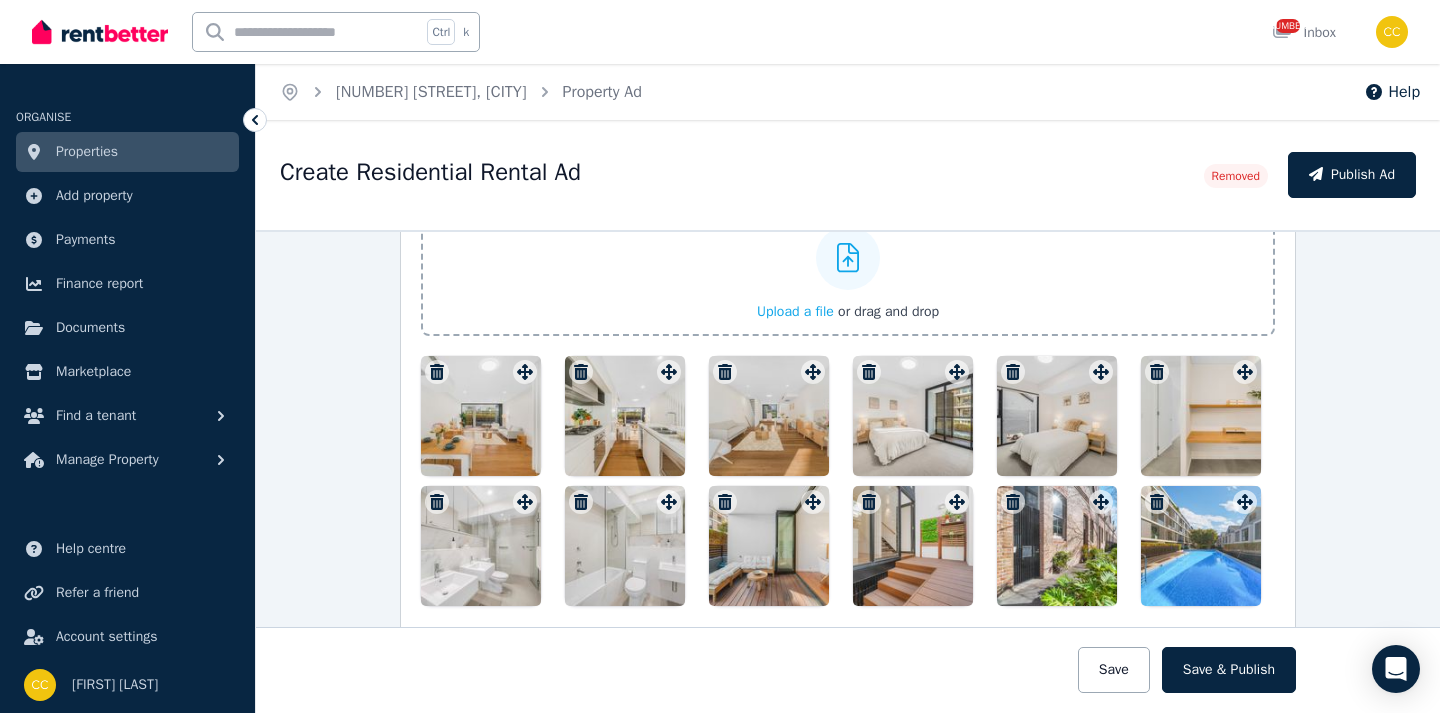 click 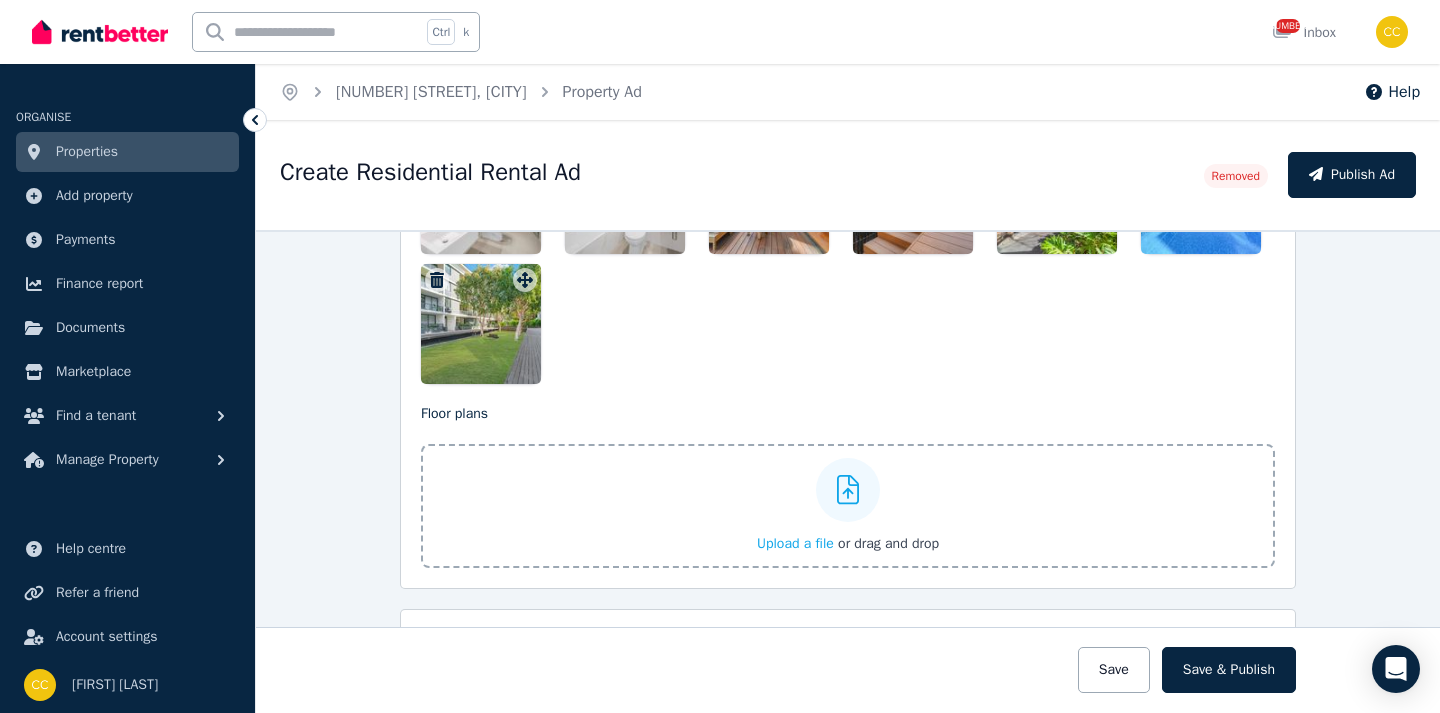 scroll, scrollTop: 3015, scrollLeft: 0, axis: vertical 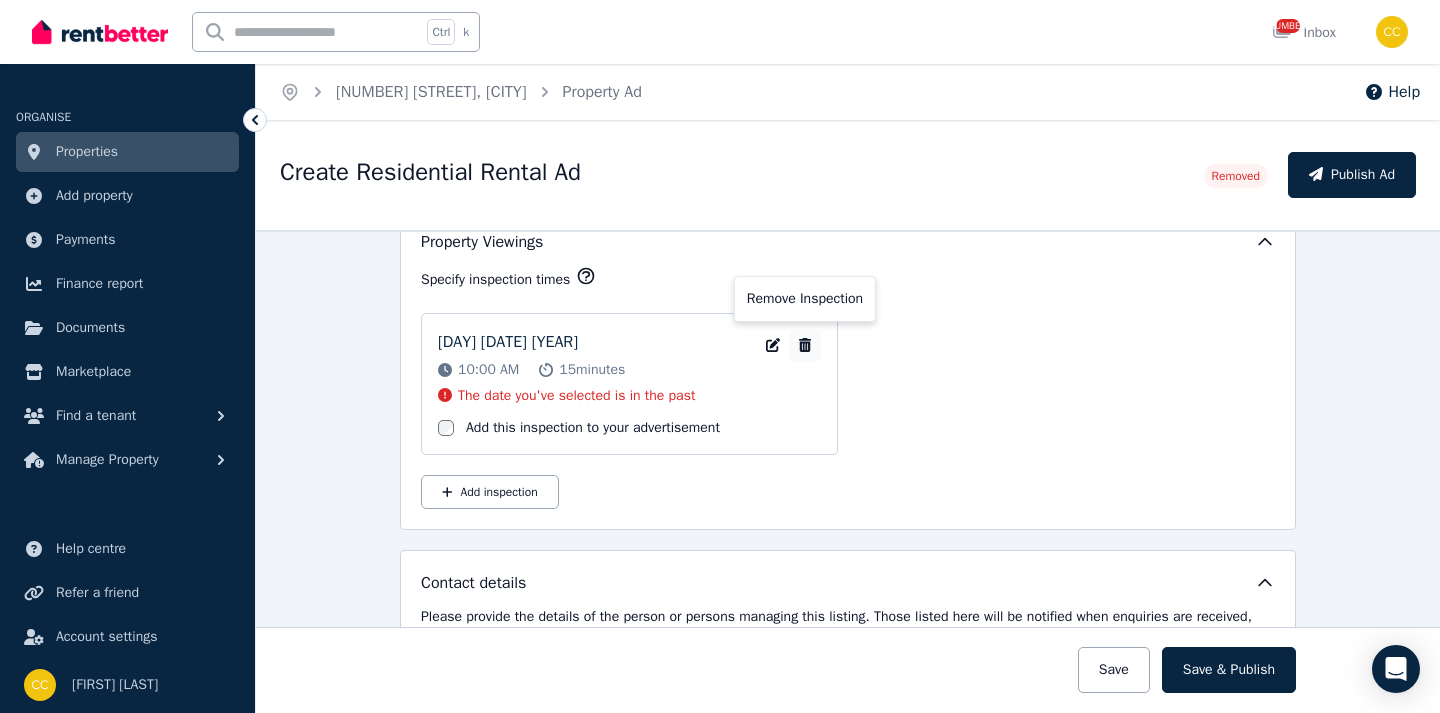 click 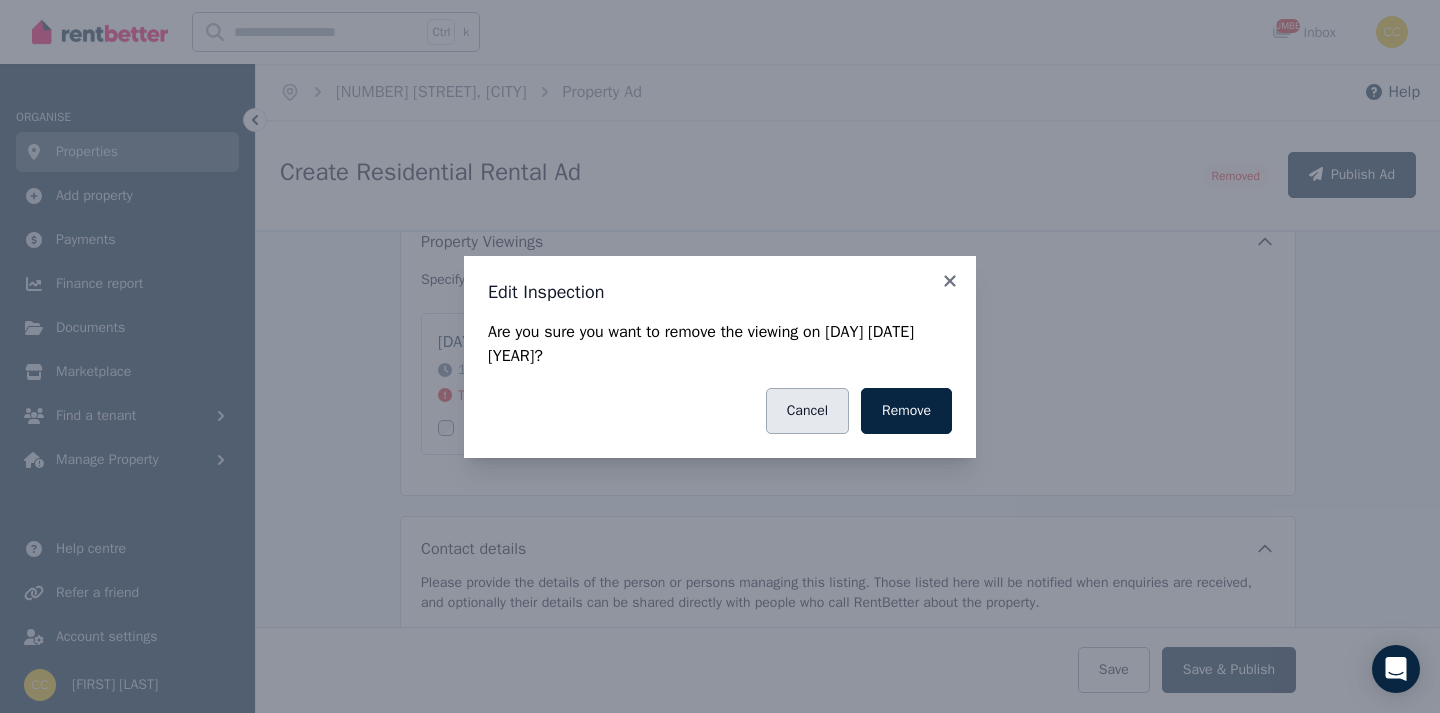 scroll, scrollTop: 2967, scrollLeft: 0, axis: vertical 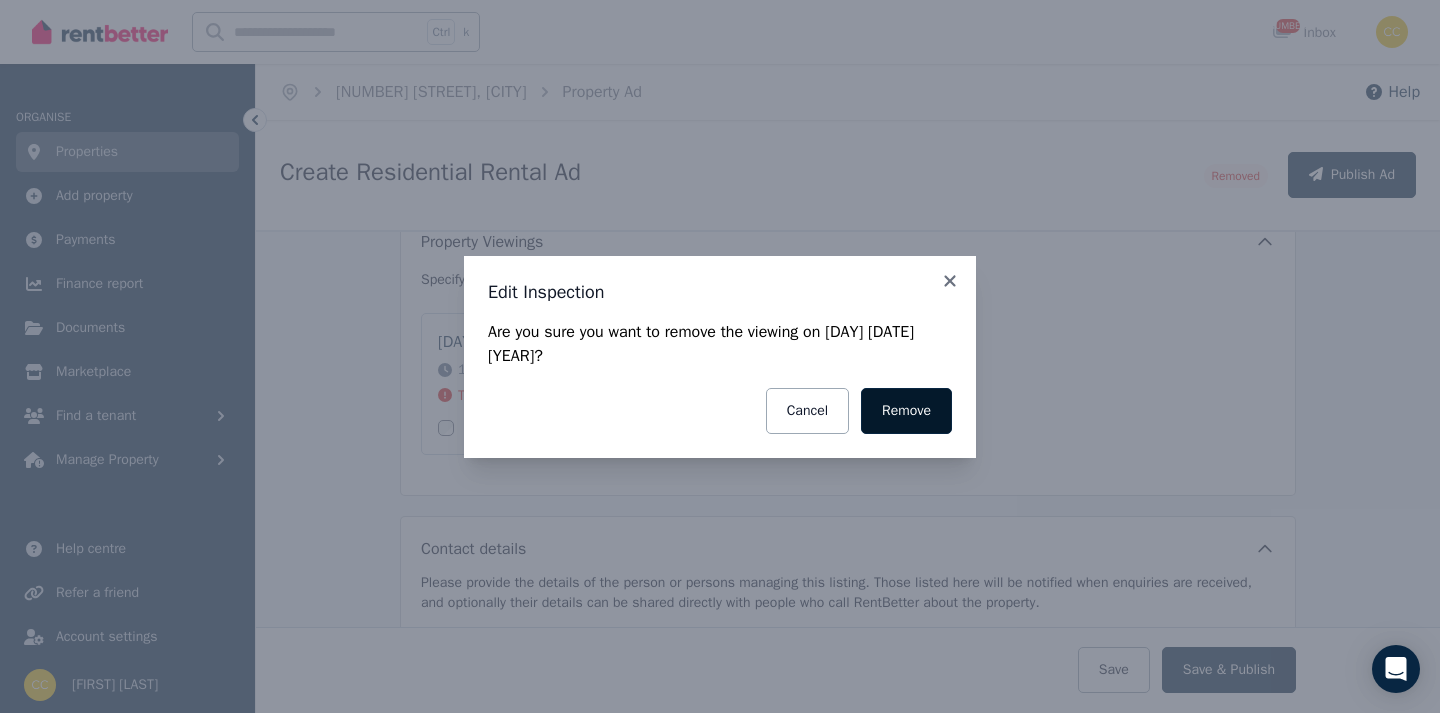 click on "Remove" at bounding box center [906, 411] 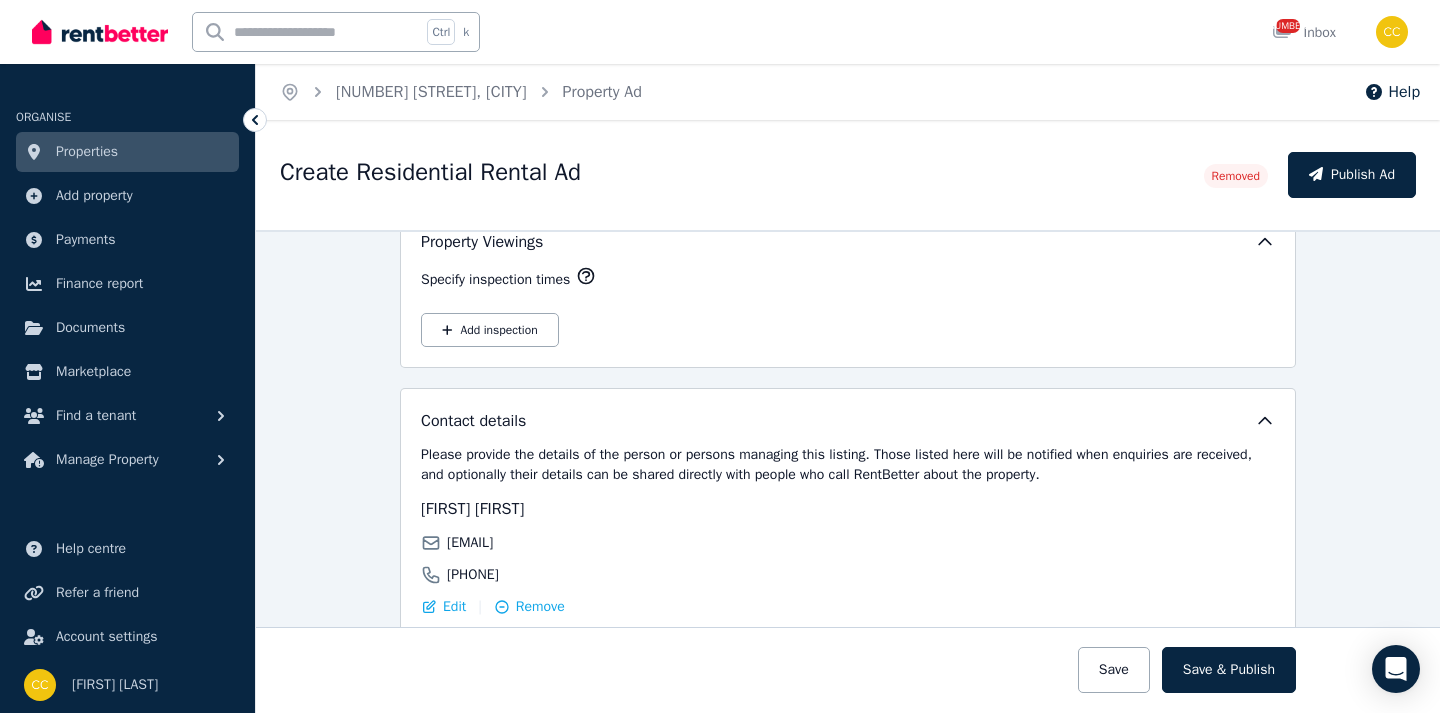 scroll, scrollTop: 2767, scrollLeft: 0, axis: vertical 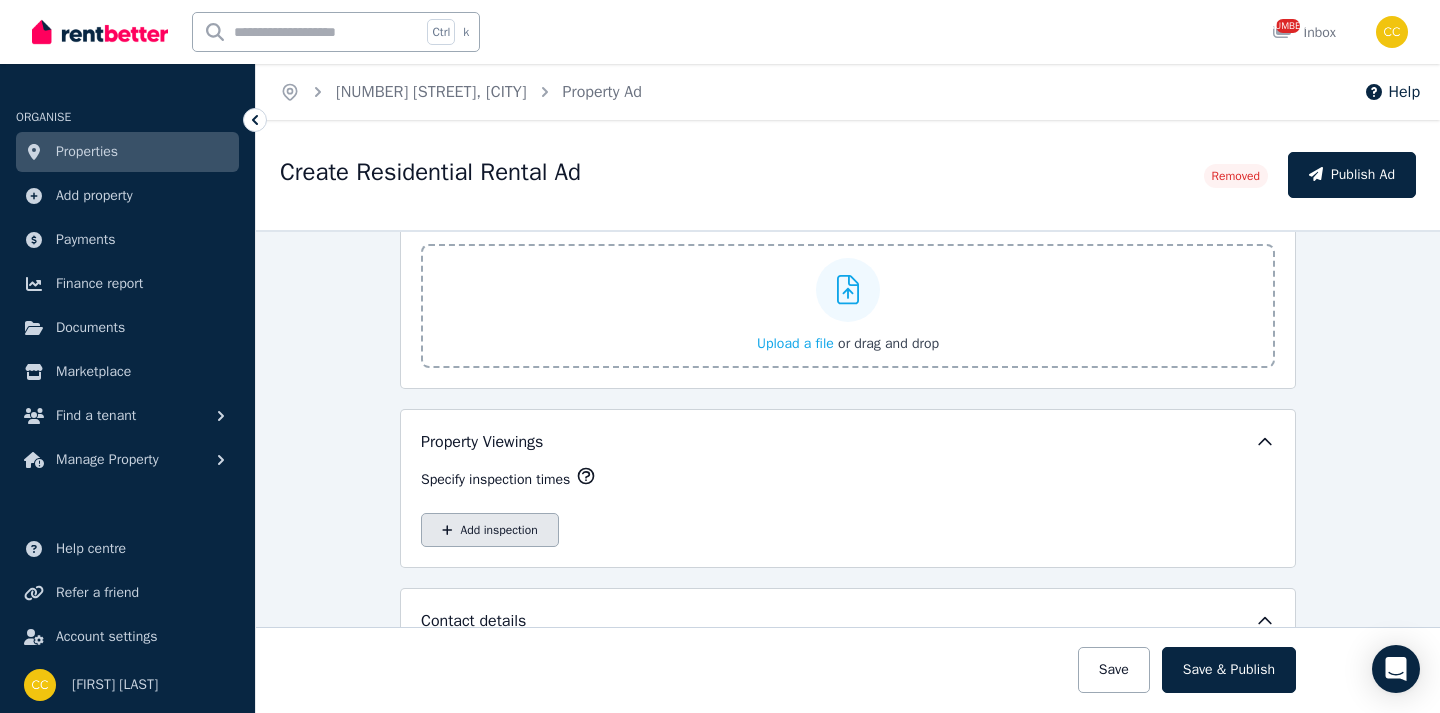 click on "Add inspection" at bounding box center [490, 530] 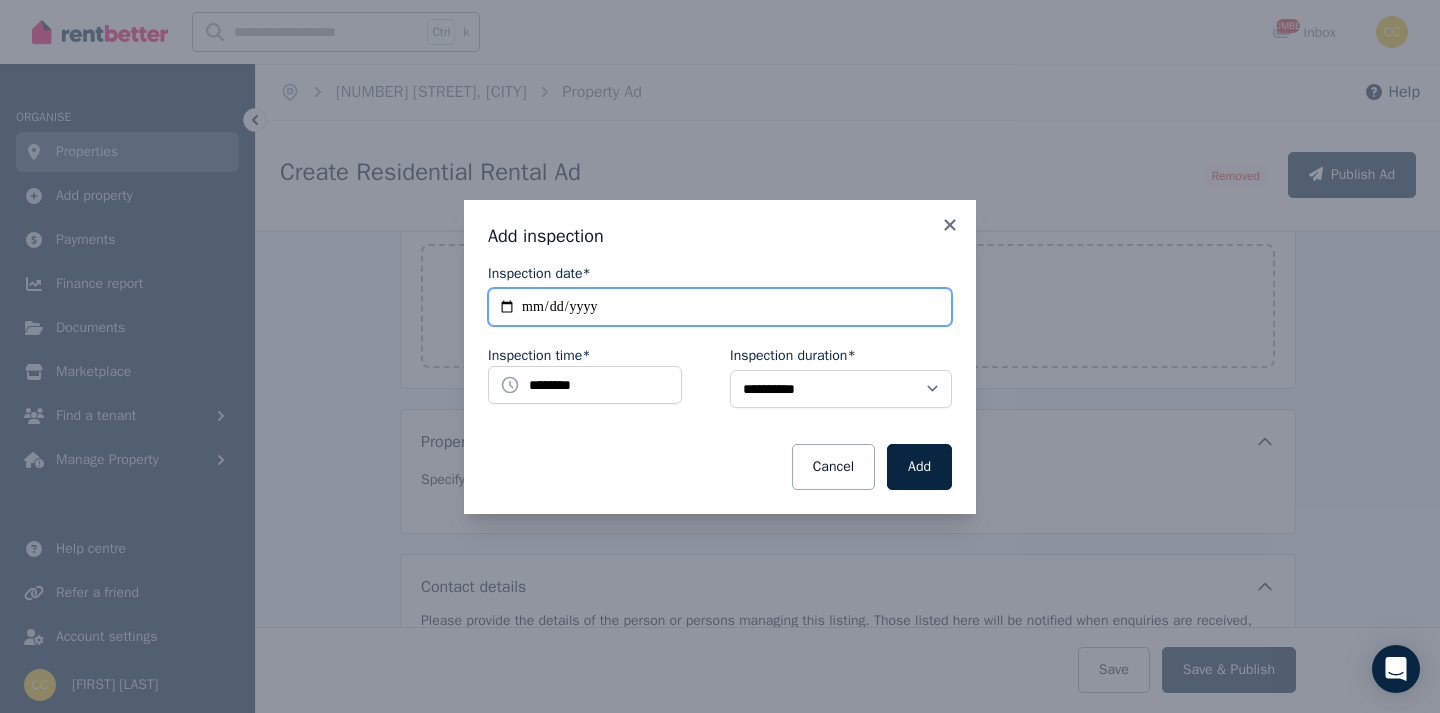 click on "**********" at bounding box center (720, 307) 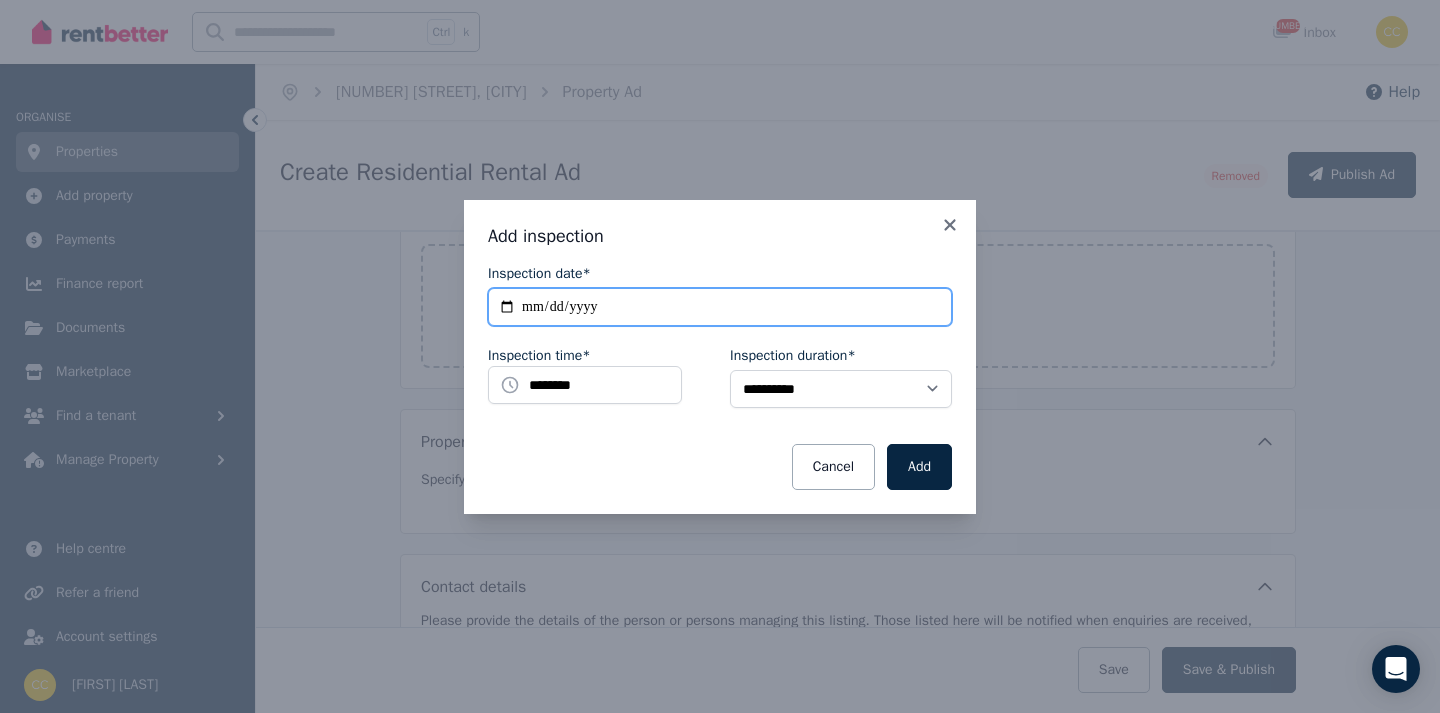 type on "**********" 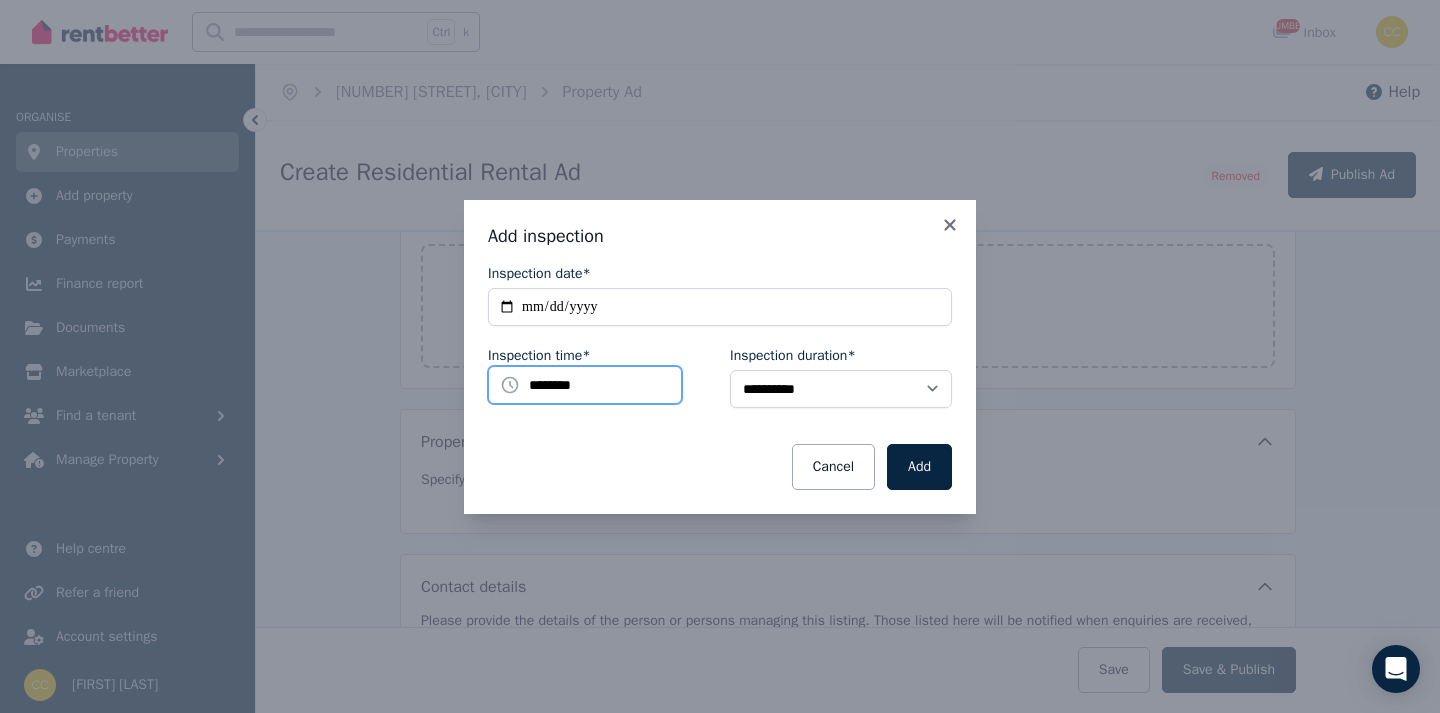 click on "********" at bounding box center [585, 385] 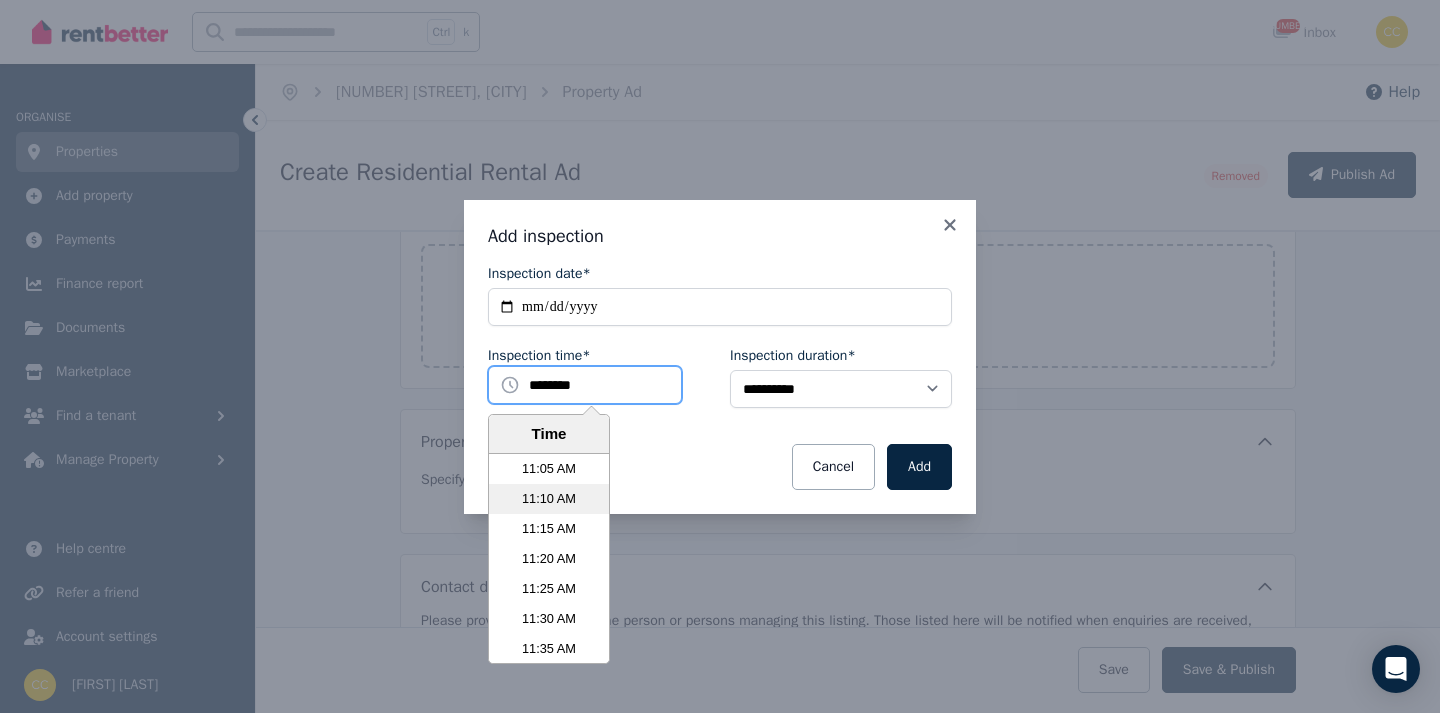 scroll, scrollTop: 3890, scrollLeft: 0, axis: vertical 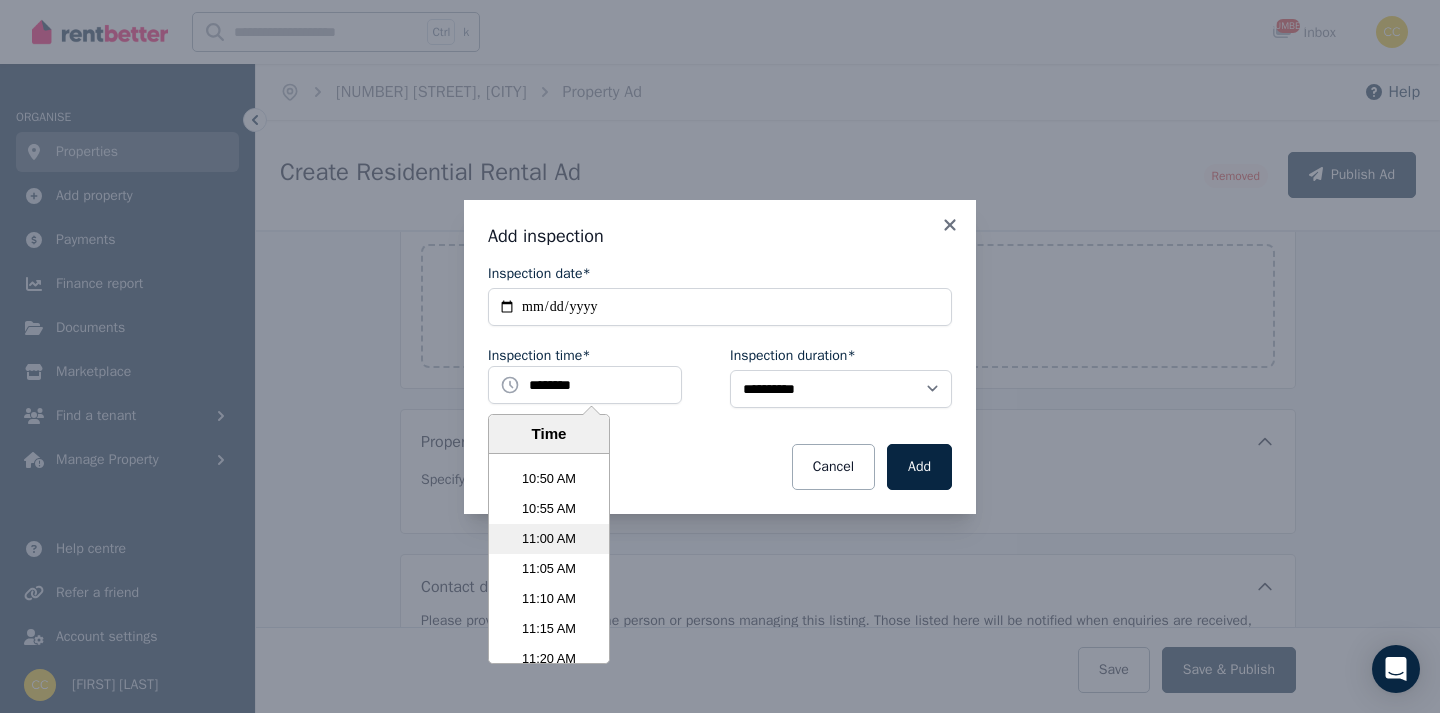 click on "11:00 AM" at bounding box center [549, 539] 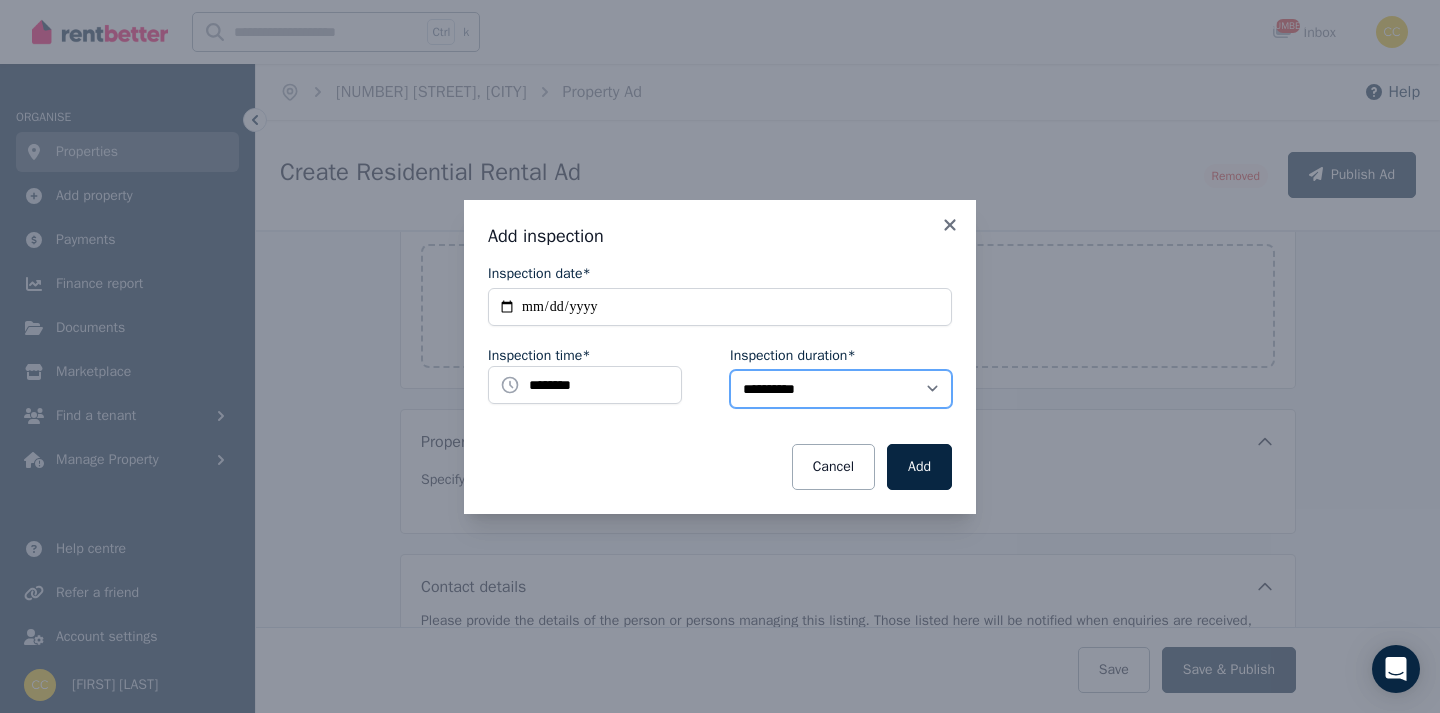 click on "**********" at bounding box center (841, 389) 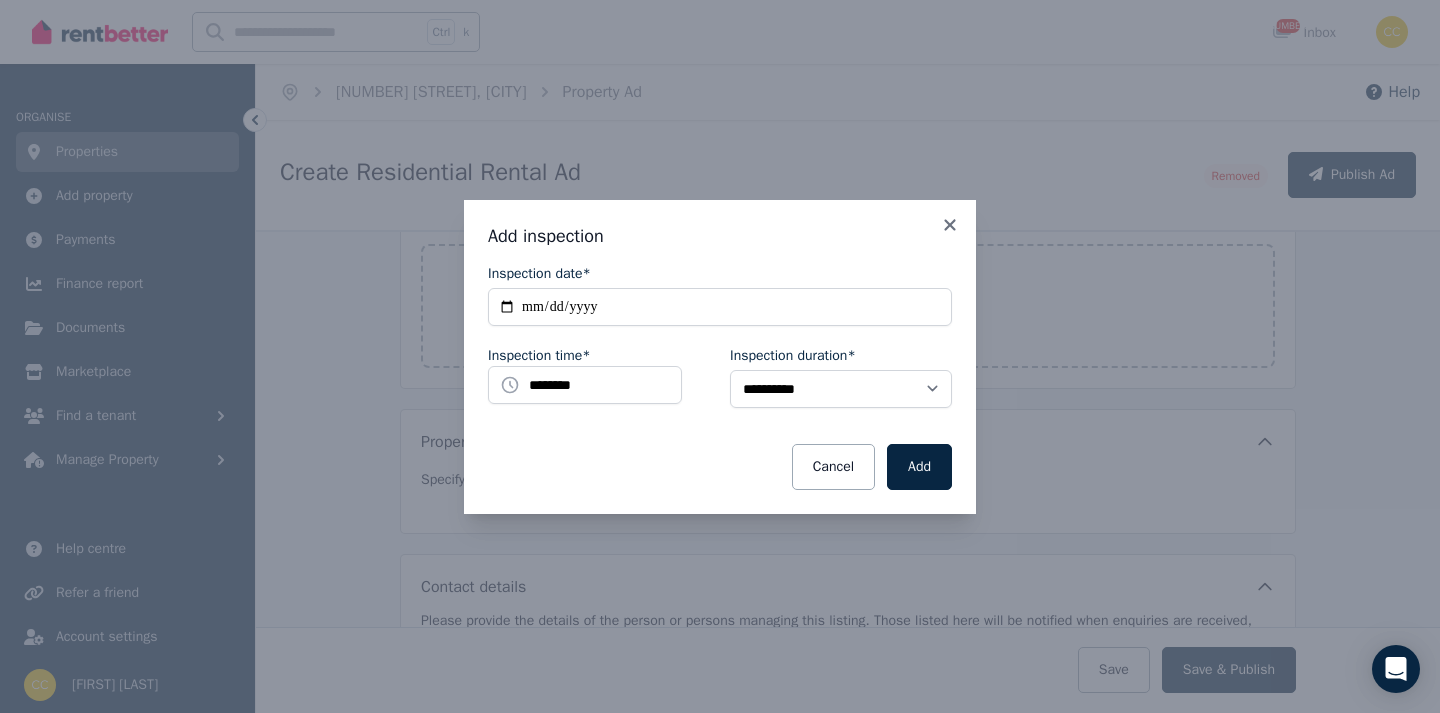 click on "Cancel Add" at bounding box center (720, 467) 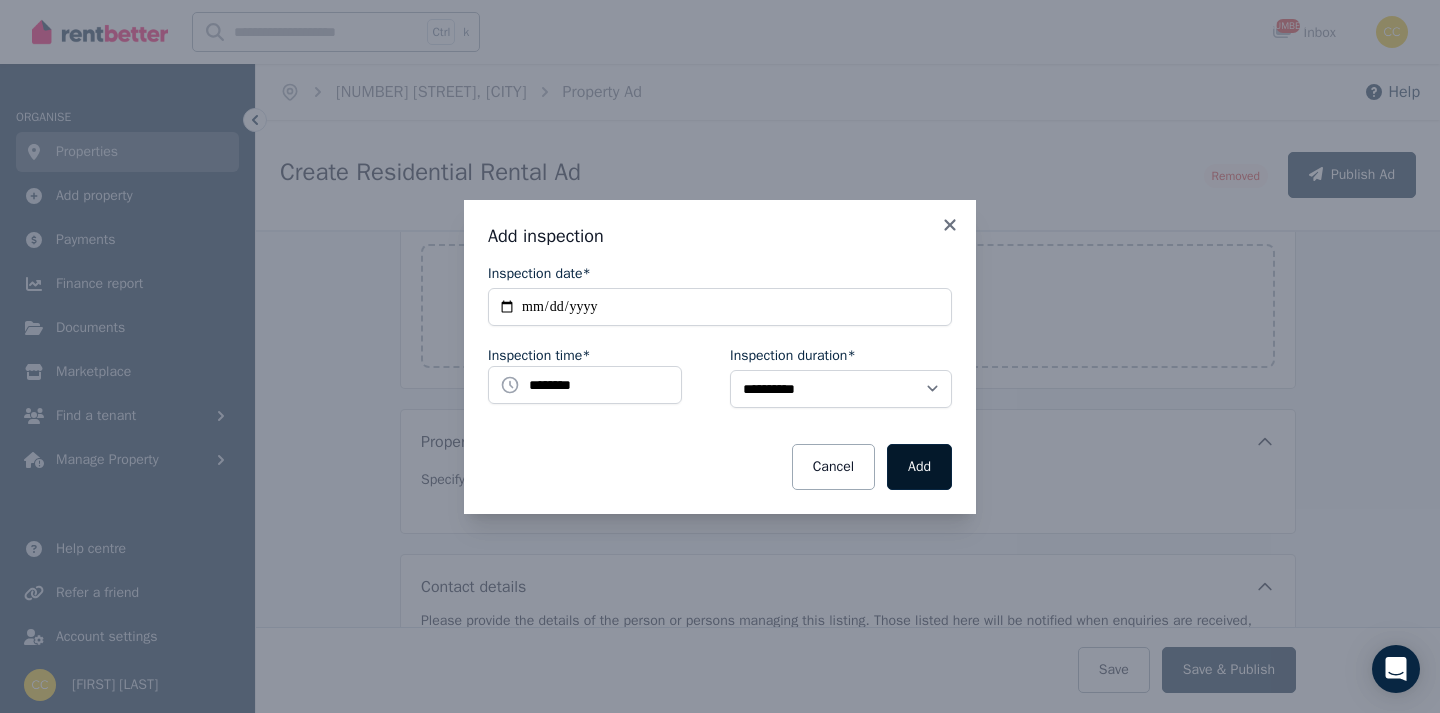 click on "Add" at bounding box center [919, 467] 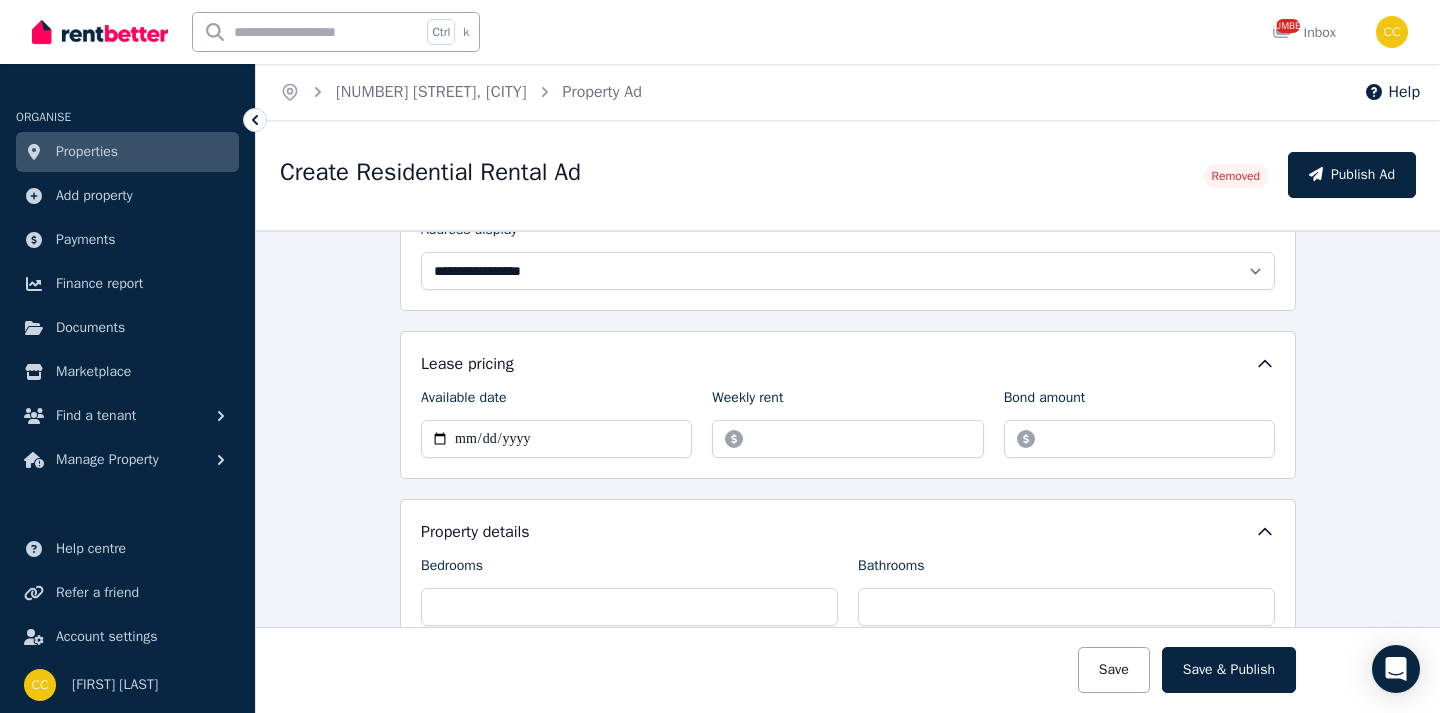 scroll, scrollTop: 400, scrollLeft: 0, axis: vertical 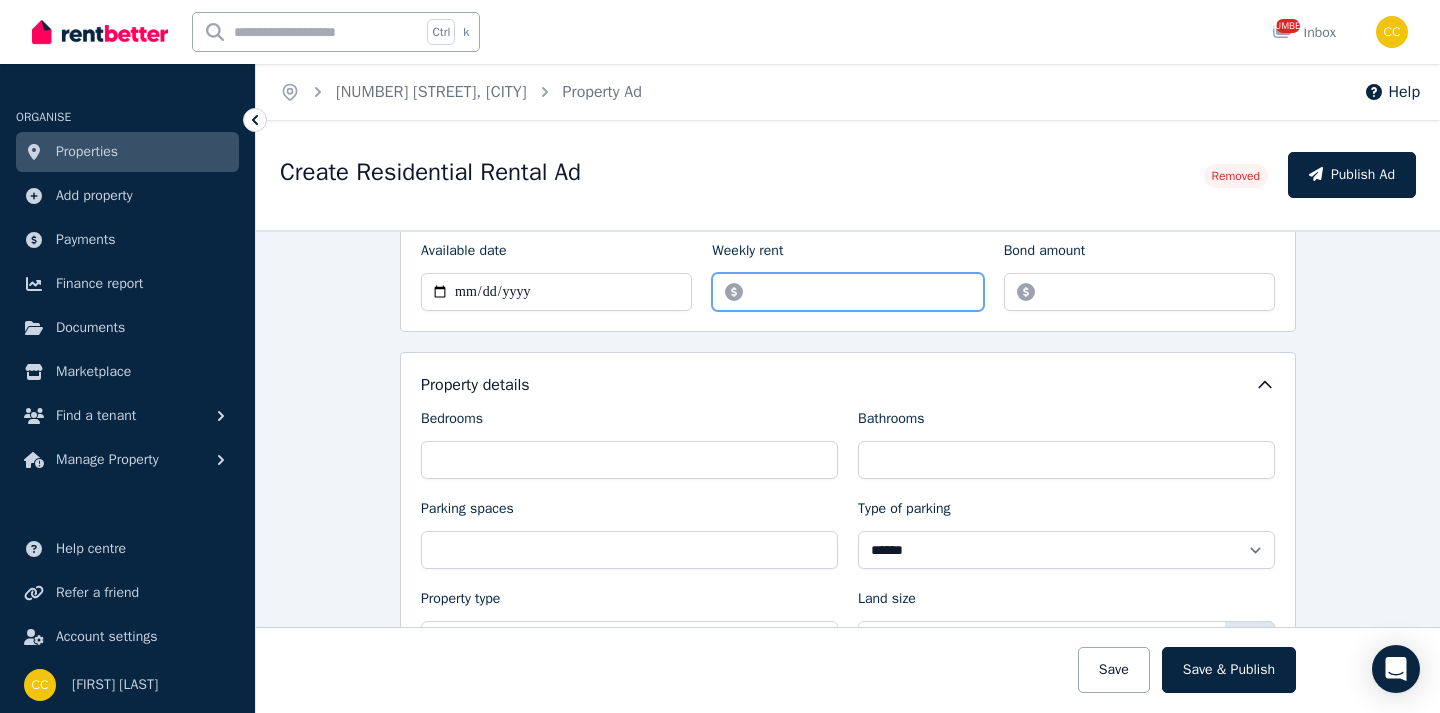 click on "*******" at bounding box center (847, 292) 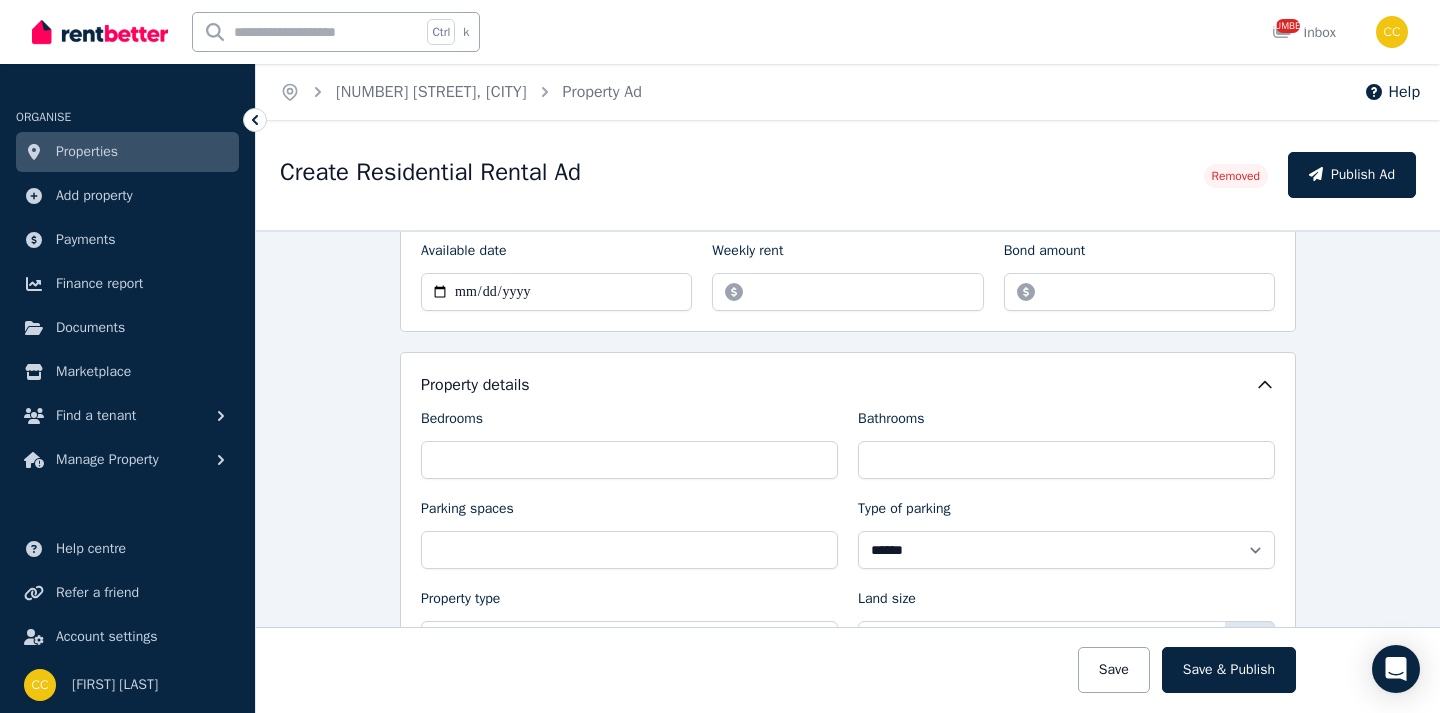 click on "**********" at bounding box center (848, 1543) 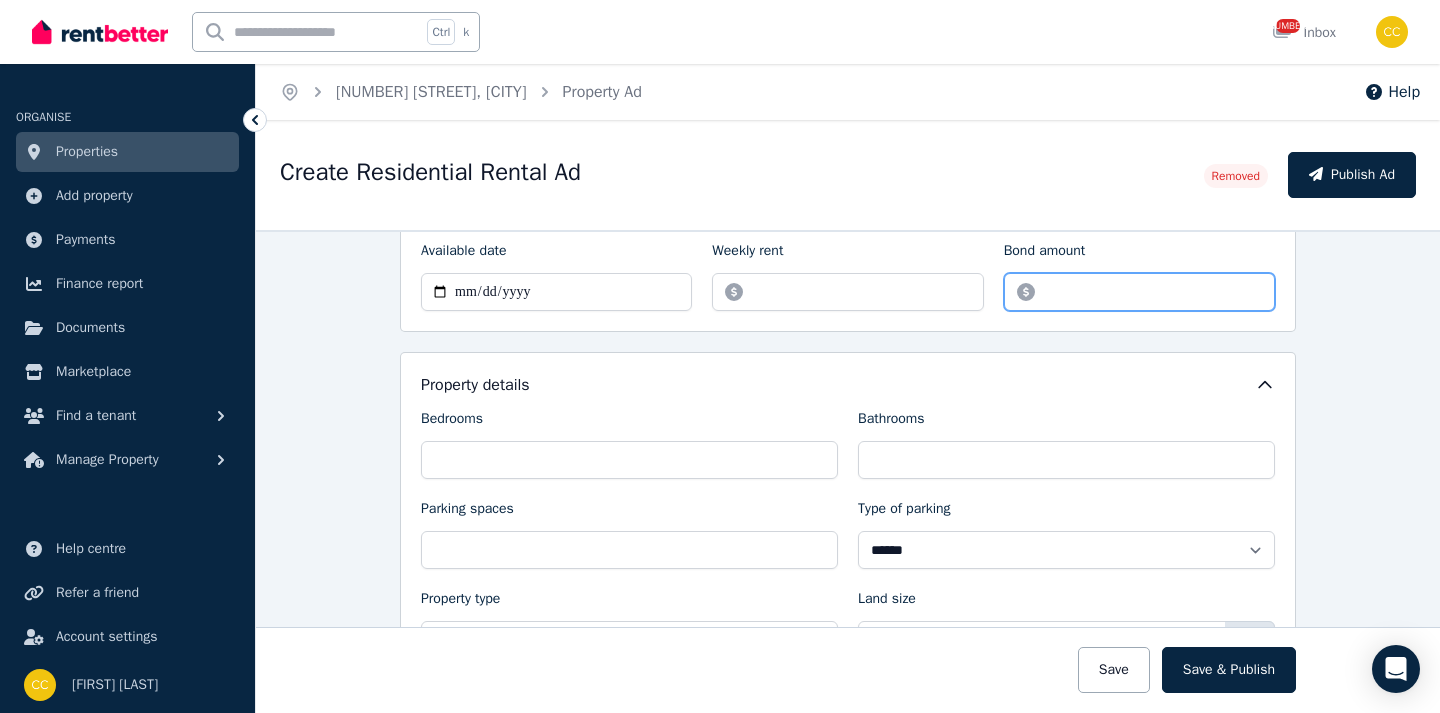 drag, startPoint x: 1039, startPoint y: 293, endPoint x: 1049, endPoint y: 296, distance: 10.440307 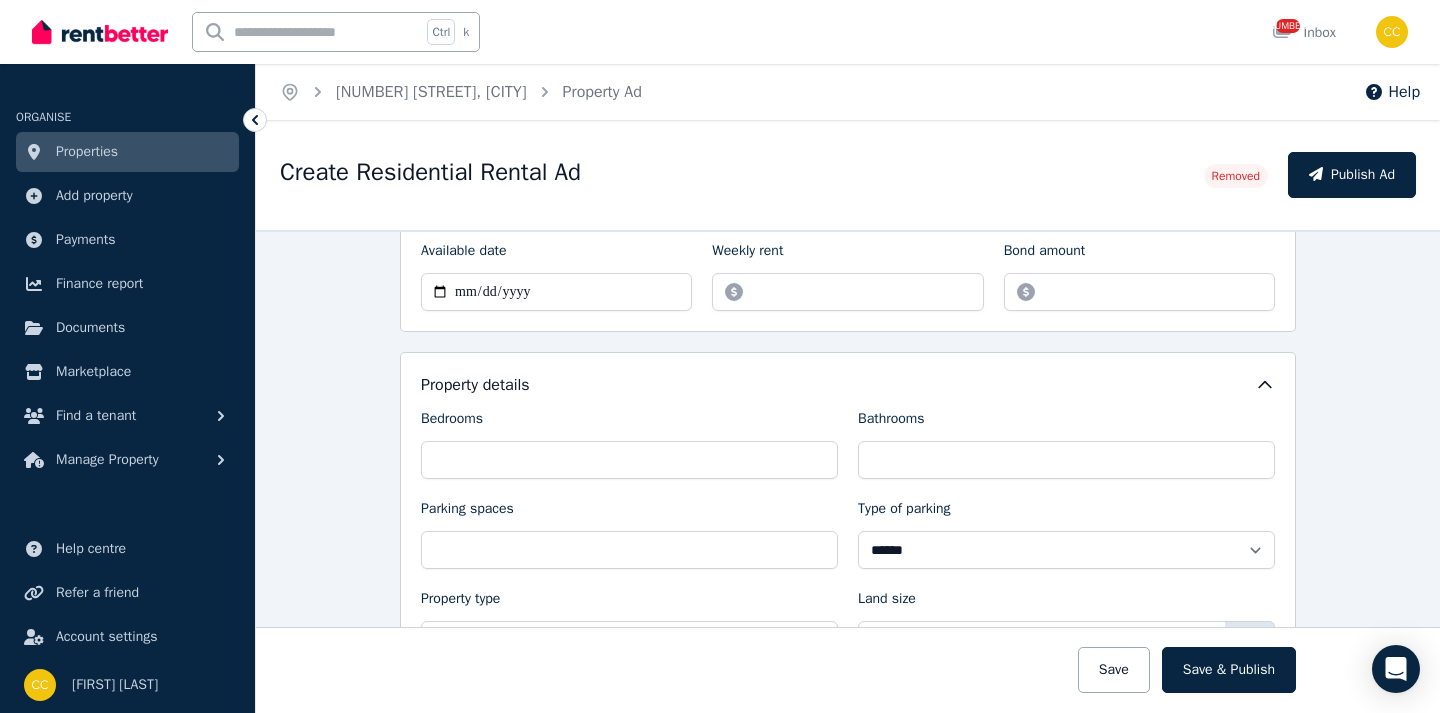 click on "**********" at bounding box center (848, 471) 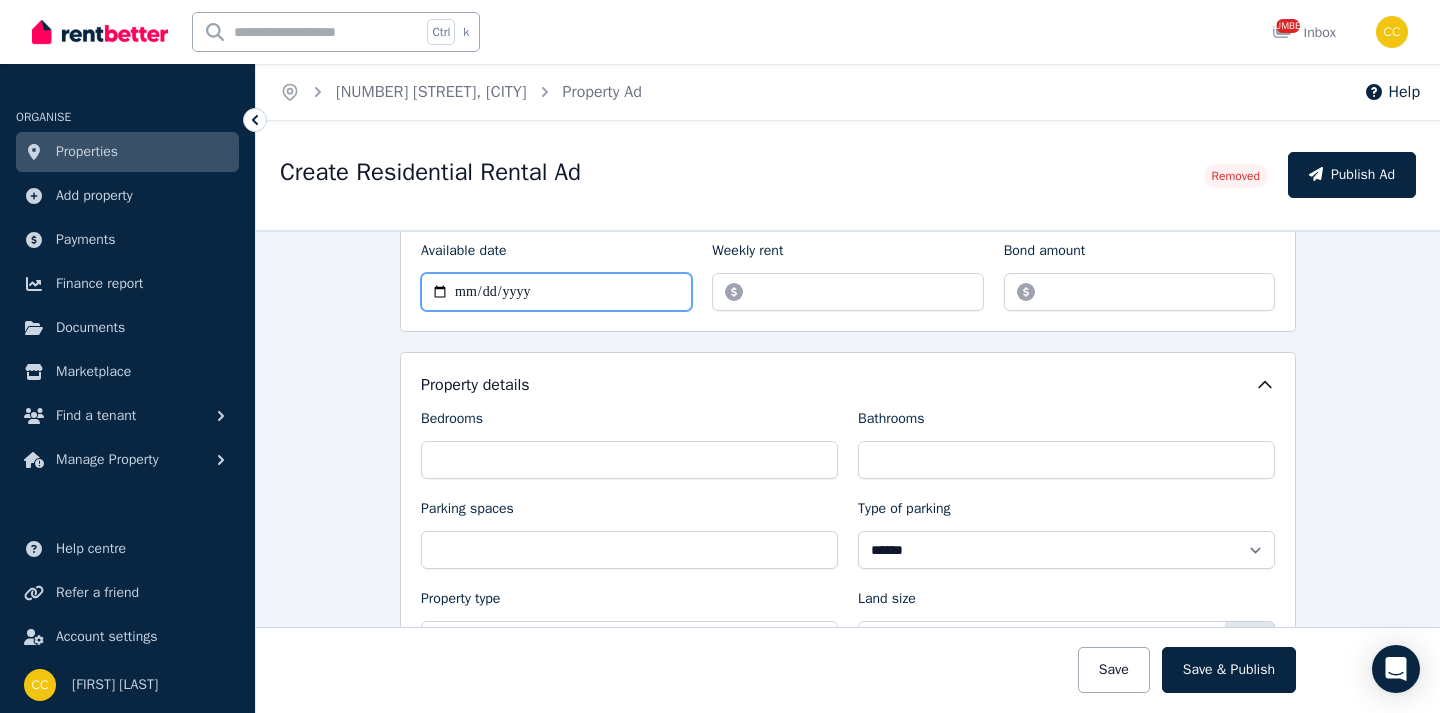 click on "**********" at bounding box center (556, 292) 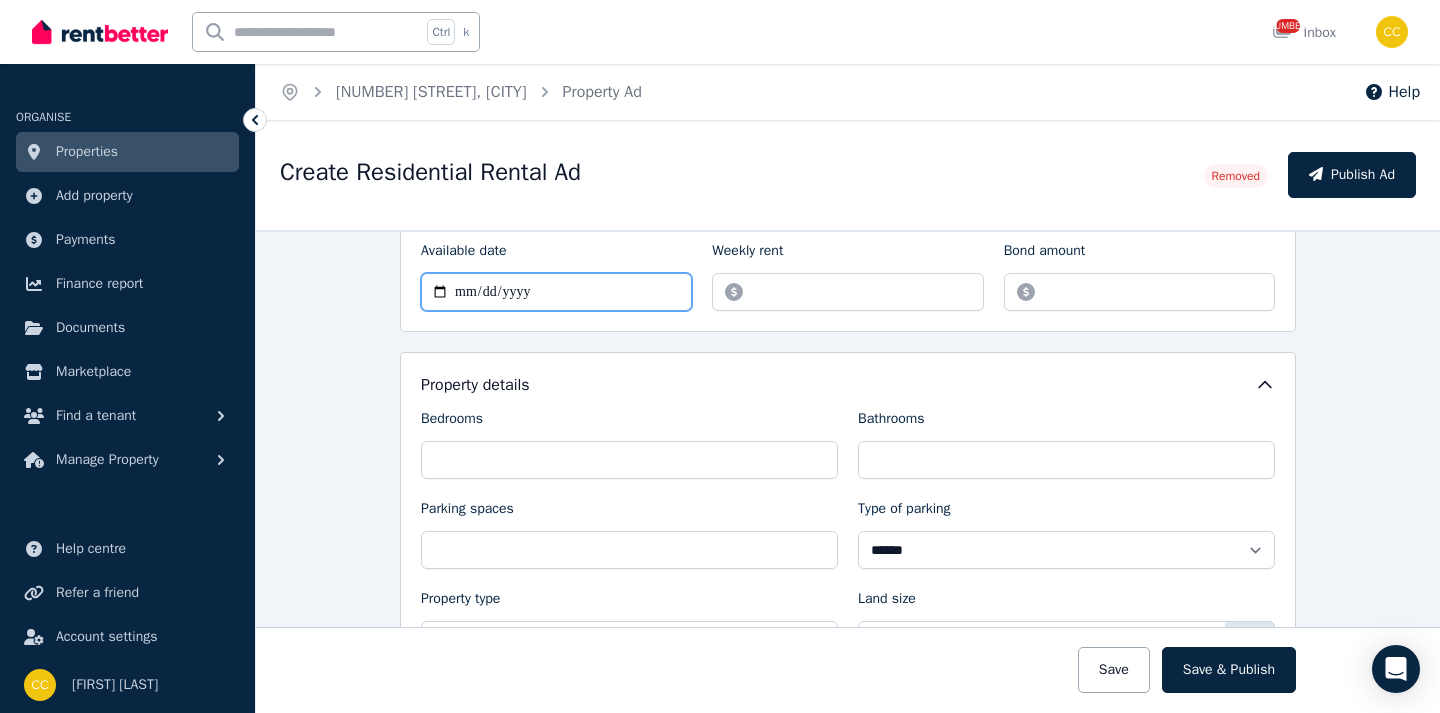 click on "**********" at bounding box center (556, 292) 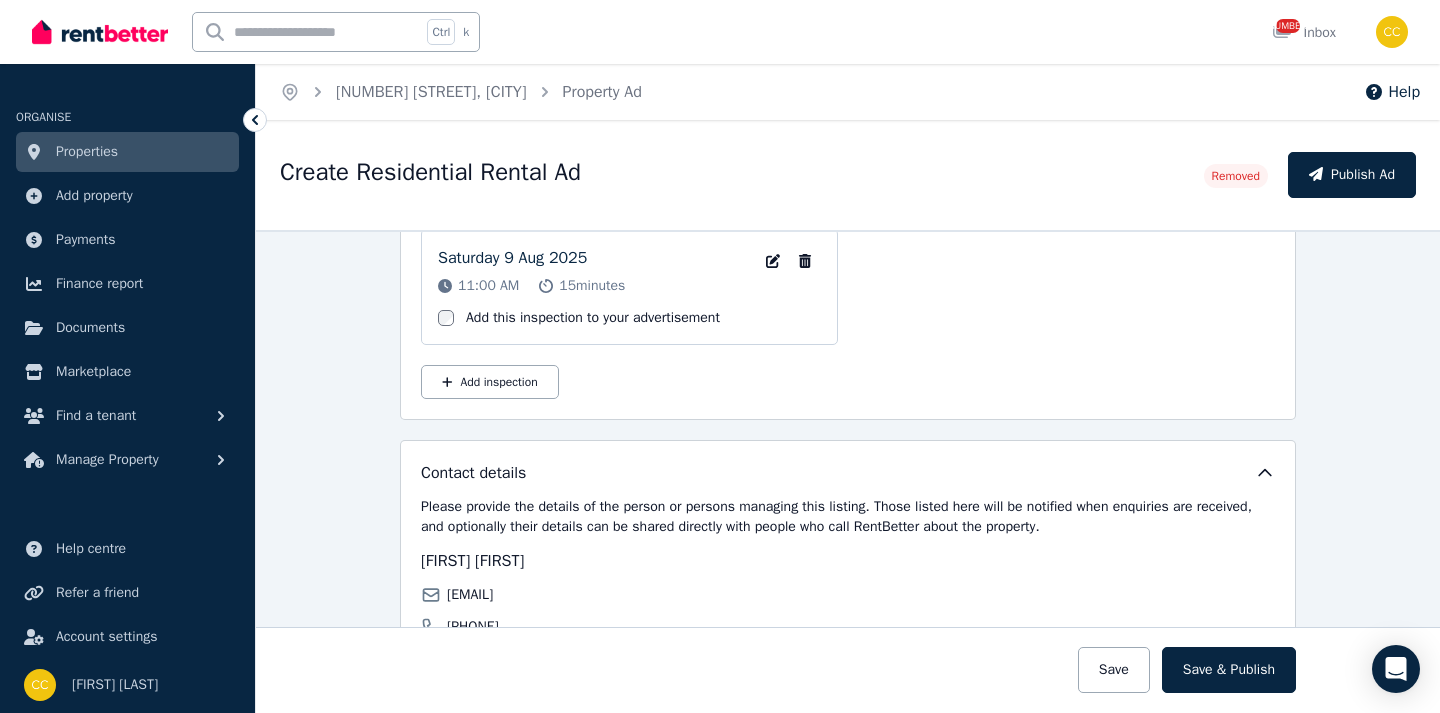 scroll, scrollTop: 2958, scrollLeft: 0, axis: vertical 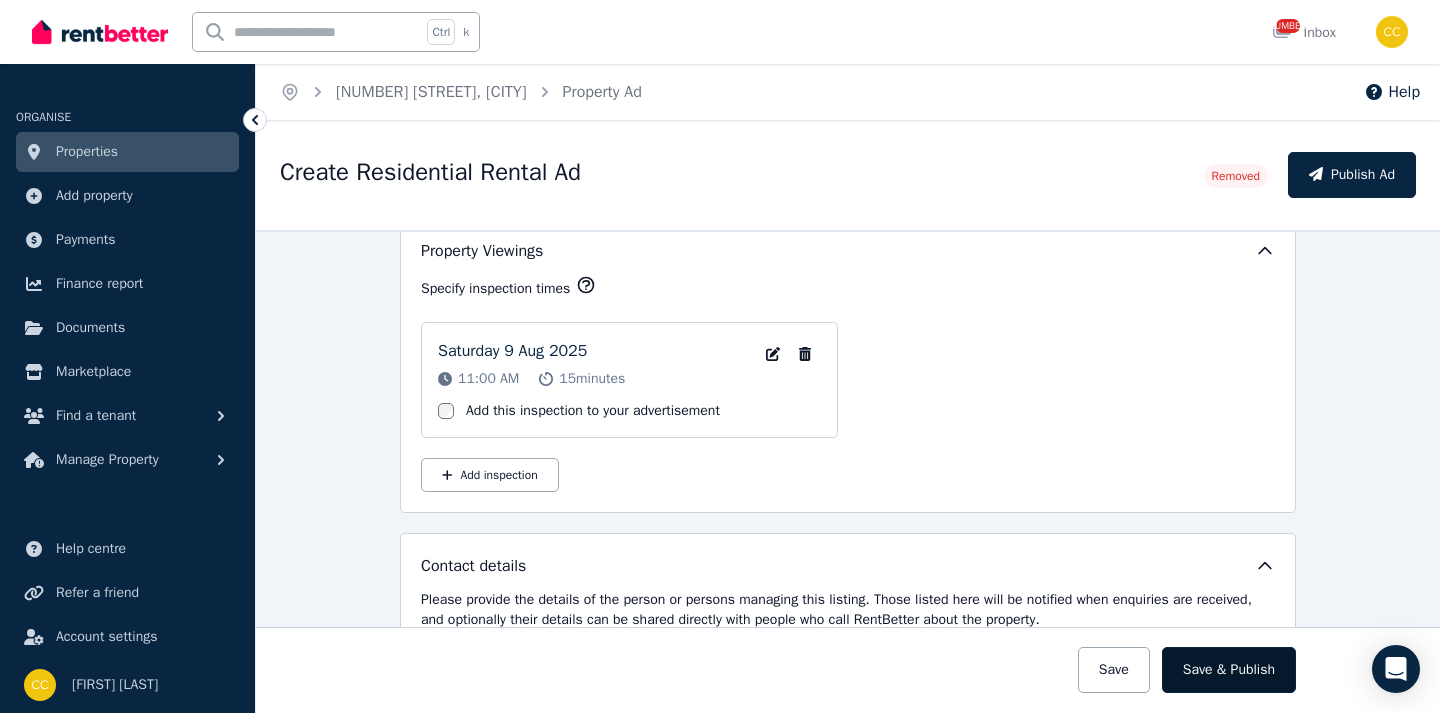 click on "Save & Publish" at bounding box center (1229, 670) 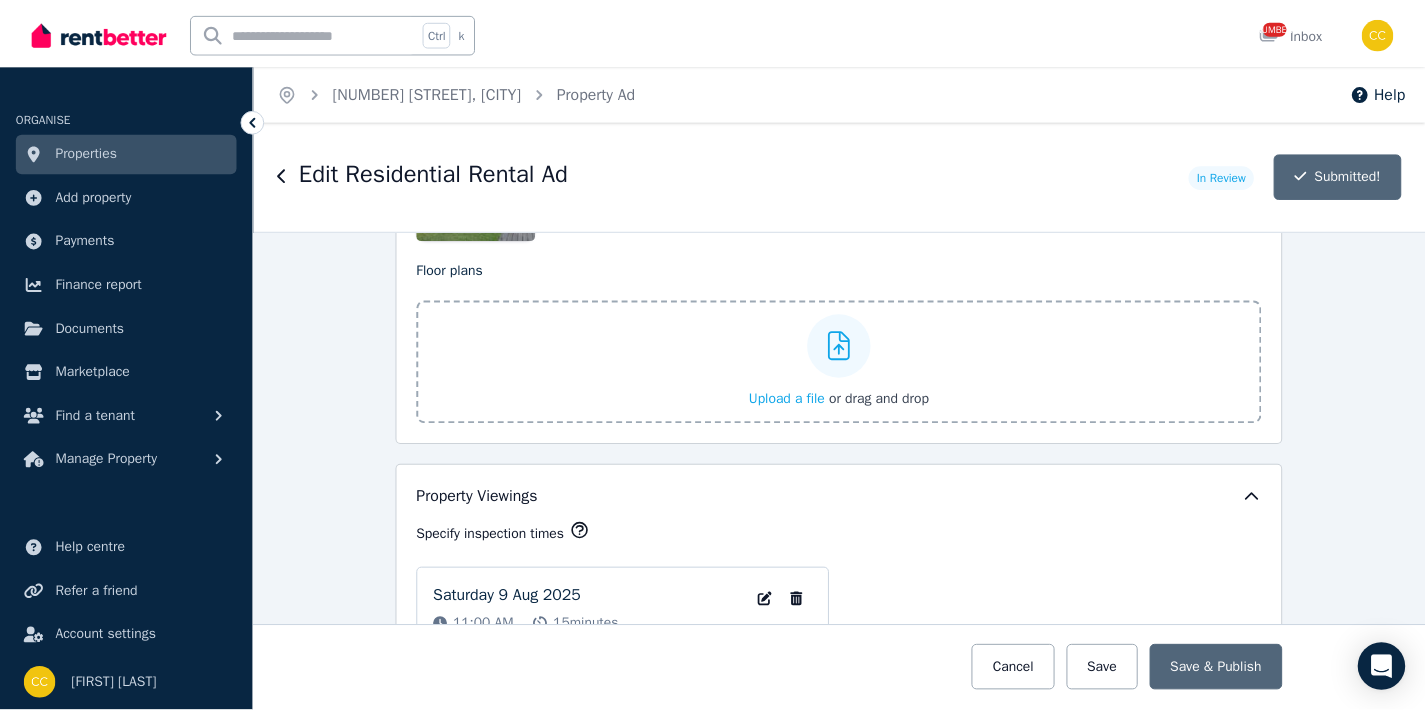 scroll, scrollTop: 3205, scrollLeft: 0, axis: vertical 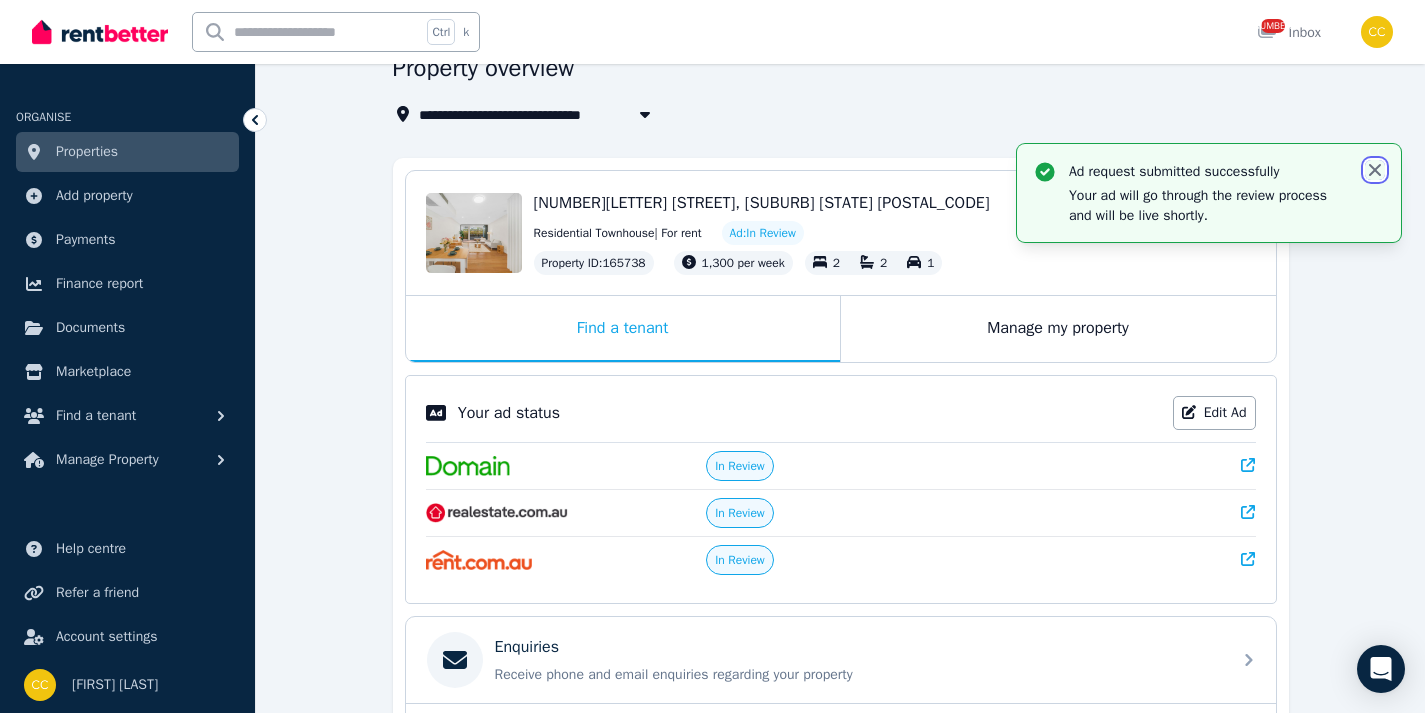 click 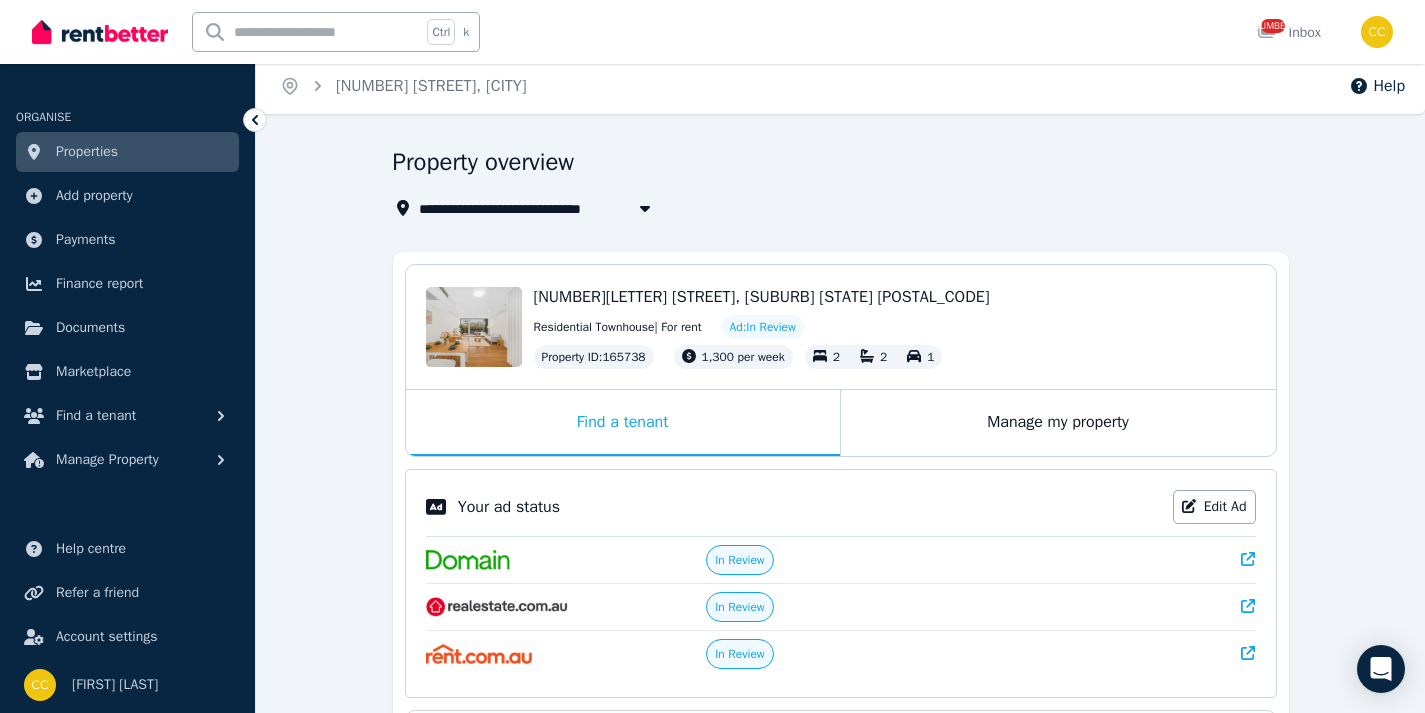 scroll, scrollTop: 0, scrollLeft: 0, axis: both 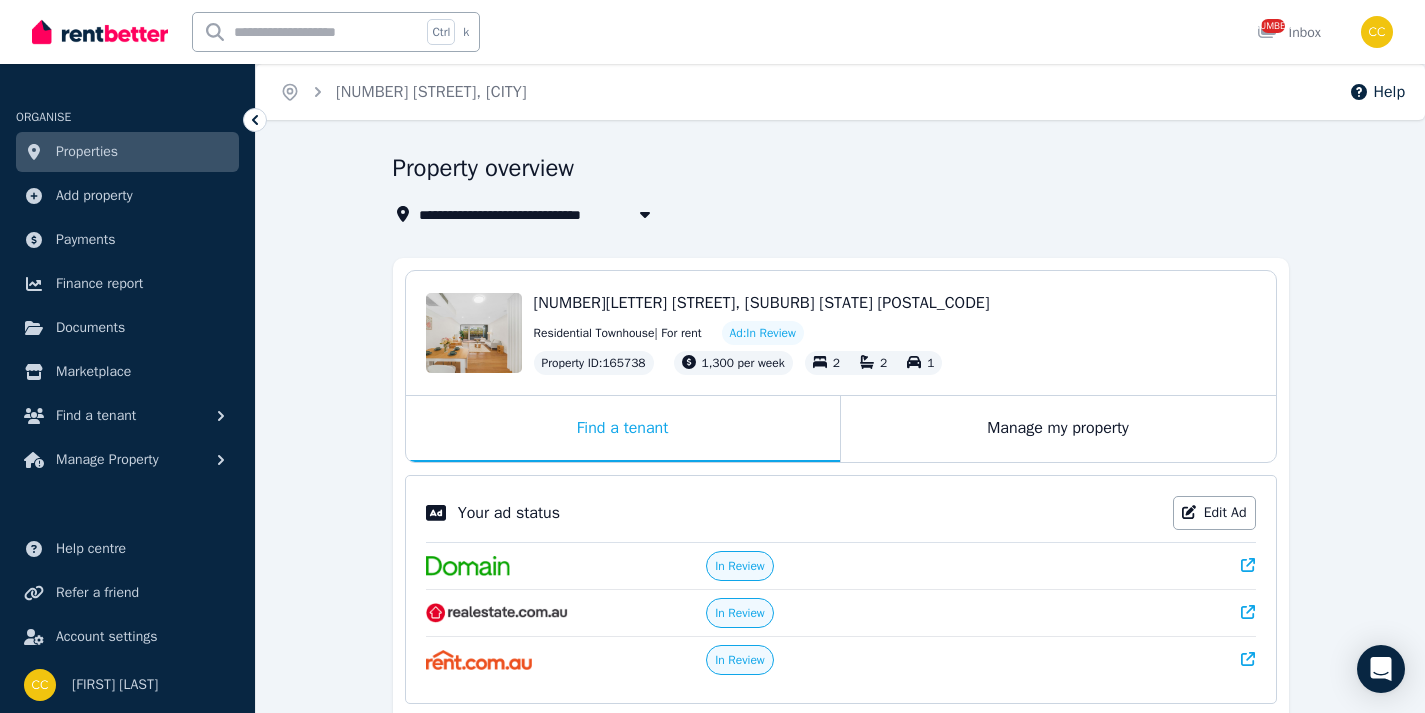 click on "Properties" at bounding box center (87, 152) 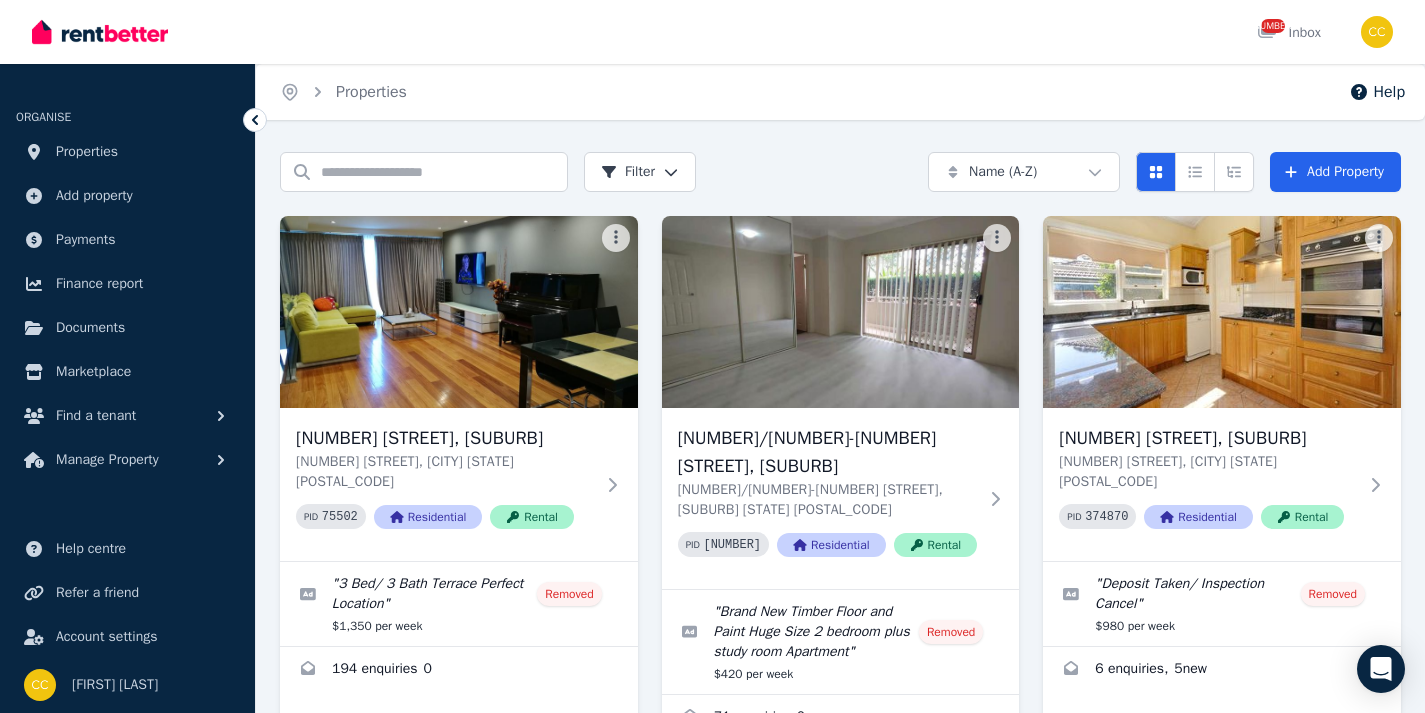 click on "Open main menu [NUMBER] Inbox Open user menu ORGANISE Properties Add property Payments Finance report Documents Marketplace Find a tenant Manage Property Help centre Refer a friend Account settings Your profile [FIRST] [LAST] Home Properties Help Search properties Filter Name (A-Z) Add Property [NUMBER] [STREET], [SUBURB] [NUMBER] [STREET], [SUBURB] [STATE] [POSTAL_CODE] PID [UUID] Residential Rental " [NUMBER] Bed/ [NUMBER] Bath Terrace Perfect Location " Removed [PRICE] [NUMBER] enquiries [NUMBER]/[NUMBER]-[NUMBER] [STREET], [SUBURB] [NUMBER]/[NUMBER]-[NUMBER] [STREET], [SUBURB] [STATE] [POSTAL_CODE] PID [UUID] Residential Rental " Brand New Timber Floor and Paint Huge Size [NUMBER] bedroom plus study room Apartment " Removed [PRICE] [NUMBER] enquiries [NUMBER] [STREET], [SUBURB] [NUMBER] [STREET], [SUBURB] [STATE] [POSTAL_CODE] PID [UUID] Residential Rental " Deposit Taken/ Inspection Cancel " Removed [PRICE] [NUMBER] enquiries , [NUMBER] new [NUMBER]/[NUMBER] [STREET], [SUBURB] [NUMBER]/[NUMBER] [STREET], [SUBURB] [STATE] [POSTAL_CODE] PID [UUID] Residential Rental " Heart of Ashfield ground floor, two-bedroom unit " Removed [PRICE]" at bounding box center (712, 356) 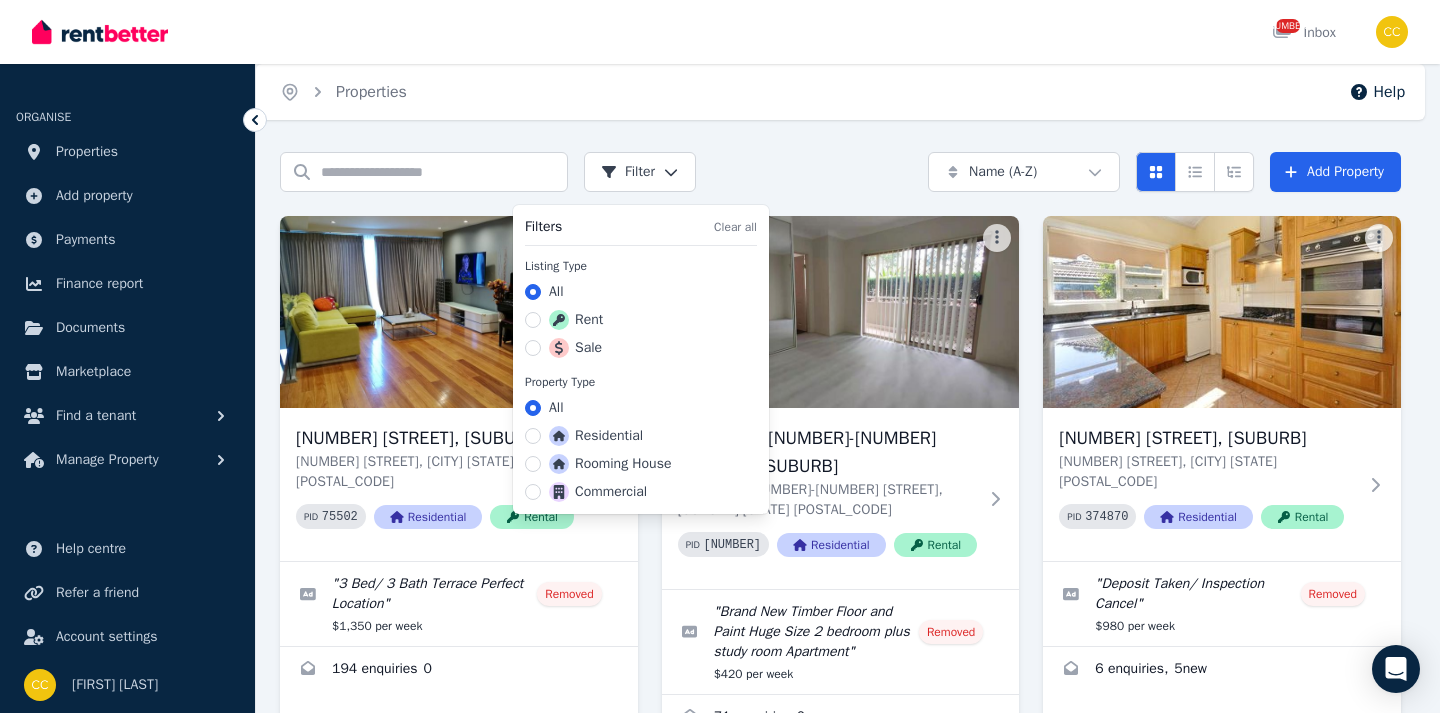 click on "Open main menu [NUMBER] Inbox Open user menu ORGANISE Properties Add property Payments Finance report Documents Marketplace Find a tenant Manage Property Help centre Refer a friend Account settings Your profile [FIRST] [LAST] Home Properties Help Search properties Filter Name (A-Z) Add Property [NUMBER] [STREET], [SUBURB] [NUMBER] [STREET], [SUBURB] [STATE] [POSTAL_CODE] PID [UUID] Residential Rental " [NUMBER] Bed/ [NUMBER] Bath Terrace Perfect Location " Removed [PRICE] [NUMBER] enquiries [NUMBER]/[NUMBER]-[NUMBER] [STREET], [SUBURB] [NUMBER]/[NUMBER]-[NUMBER] [STREET], [SUBURB] [STATE] [POSTAL_CODE] PID [UUID] Residential Rental " Brand New Timber Floor and Paint Huge Size [NUMBER] bedroom plus study room Apartment " Removed [PRICE] [NUMBER] enquiries [NUMBER] [STREET], [SUBURB] [NUMBER] [STREET], [SUBURB] [STATE] [POSTAL_CODE] PID [UUID] Residential Rental " Deposit Taken/ Inspection Cancel " Removed [PRICE] [NUMBER] enquiries , [NUMBER] new [NUMBER]/[NUMBER] [STREET], [SUBURB] [NUMBER]/[NUMBER] [STREET], [SUBURB] [STATE] [POSTAL_CODE] PID [UUID] Residential Rental " Heart of Ashfield ground floor, two-bedroom unit " Removed [PRICE]" at bounding box center (720, 356) 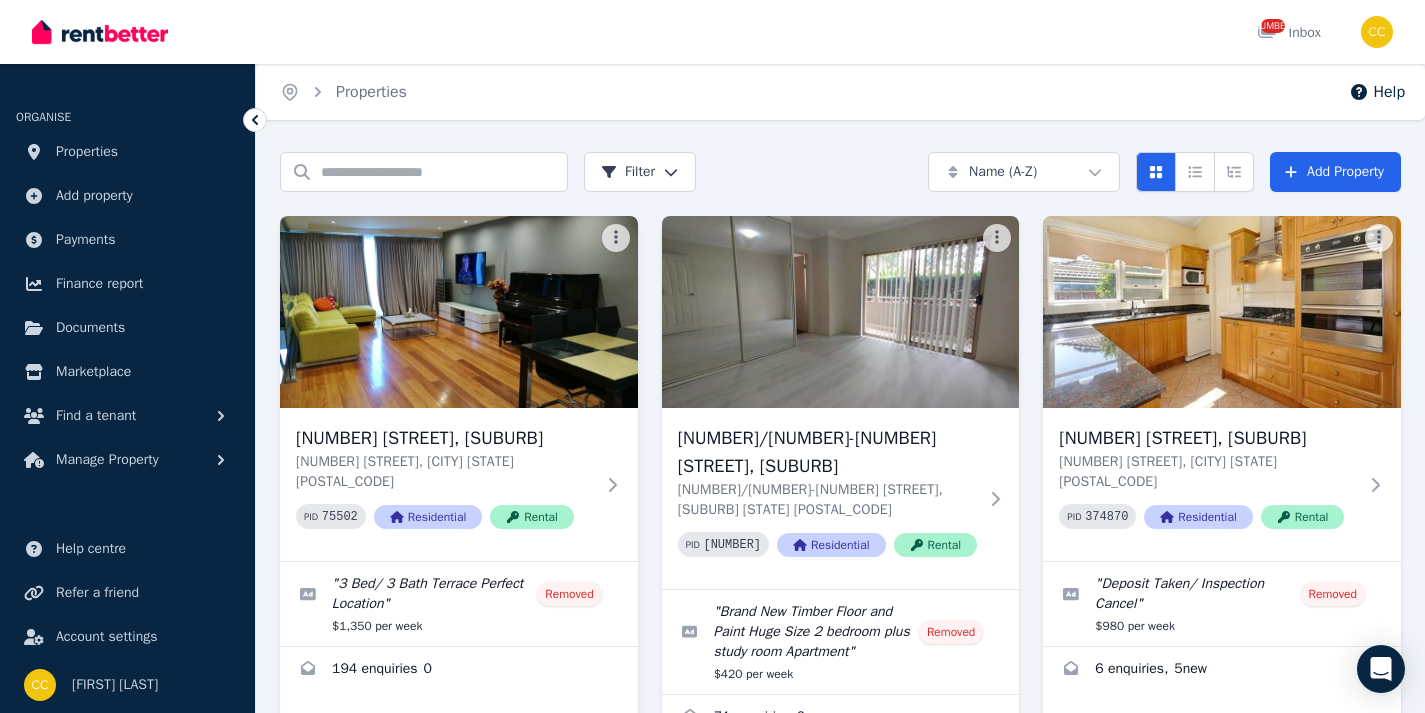 click on "Open main menu [NUMBER] Inbox Open user menu ORGANISE Properties Add property Payments Finance report Documents Marketplace Find a tenant Manage Property Help centre Refer a friend Account settings Your profile [FIRST] [LAST] Home Properties Help Search properties Filter Name (A-Z) Add Property [NUMBER] [STREET], [SUBURB] [NUMBER] [STREET], [SUBURB] [STATE] [POSTAL_CODE] PID [UUID] Residential Rental " [NUMBER] Bed/ [NUMBER] Bath Terrace Perfect Location " Removed [PRICE] [NUMBER] enquiries [NUMBER]/[NUMBER]-[NUMBER] [STREET], [SUBURB] [NUMBER]/[NUMBER]-[NUMBER] [STREET], [SUBURB] [STATE] [POSTAL_CODE] PID [UUID] Residential Rental " Brand New Timber Floor and Paint Huge Size [NUMBER] bedroom plus study room Apartment " Removed [PRICE] [NUMBER] enquiries [NUMBER] [STREET], [SUBURB] [NUMBER] [STREET], [SUBURB] [STATE] [POSTAL_CODE] PID [UUID] Residential Rental " Deposit Taken/ Inspection Cancel " Removed [PRICE] [NUMBER] enquiries , [NUMBER] new [NUMBER]/[NUMBER] [STREET], [SUBURB] [NUMBER]/[NUMBER] [STREET], [SUBURB] [STATE] [POSTAL_CODE] PID [UUID] Residential Rental " Heart of Ashfield ground floor, two-bedroom unit " Removed [PRICE]" at bounding box center [712, 356] 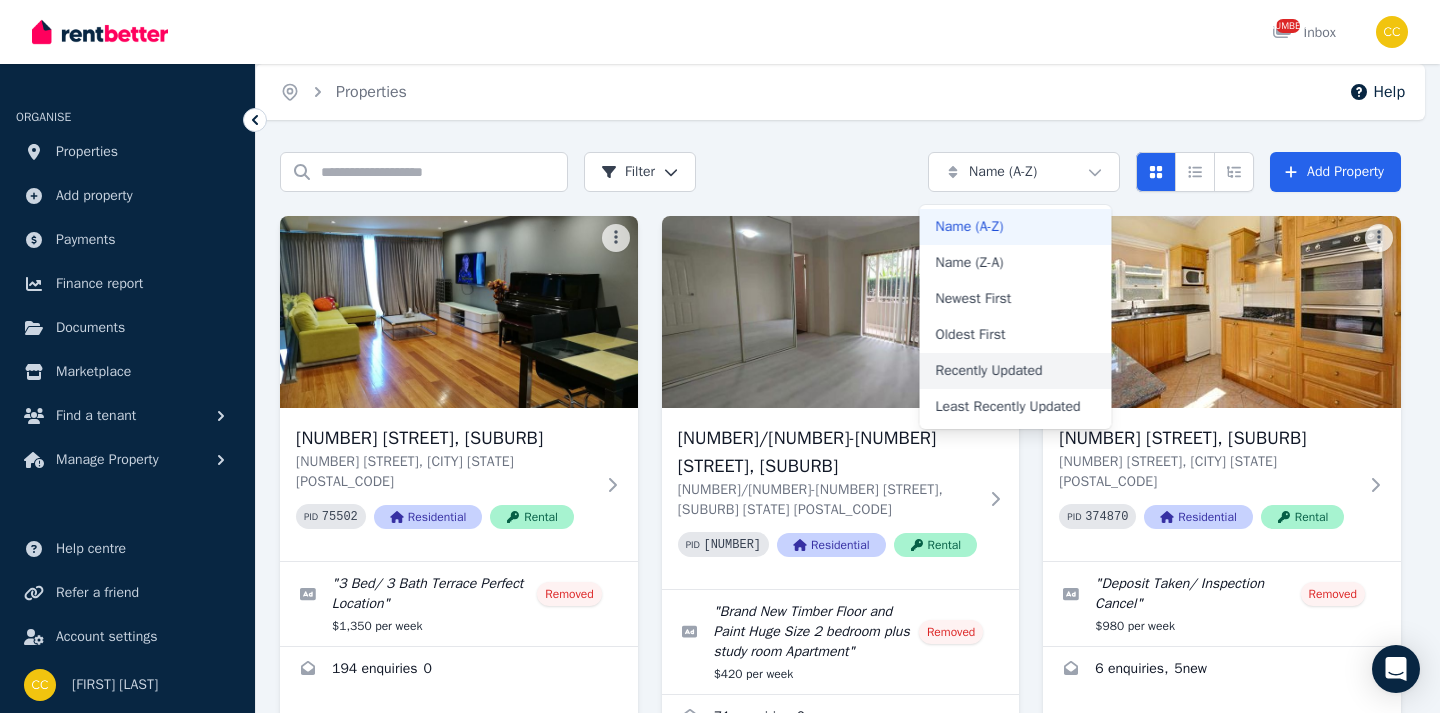 click on "Recently Updated" at bounding box center (1016, 371) 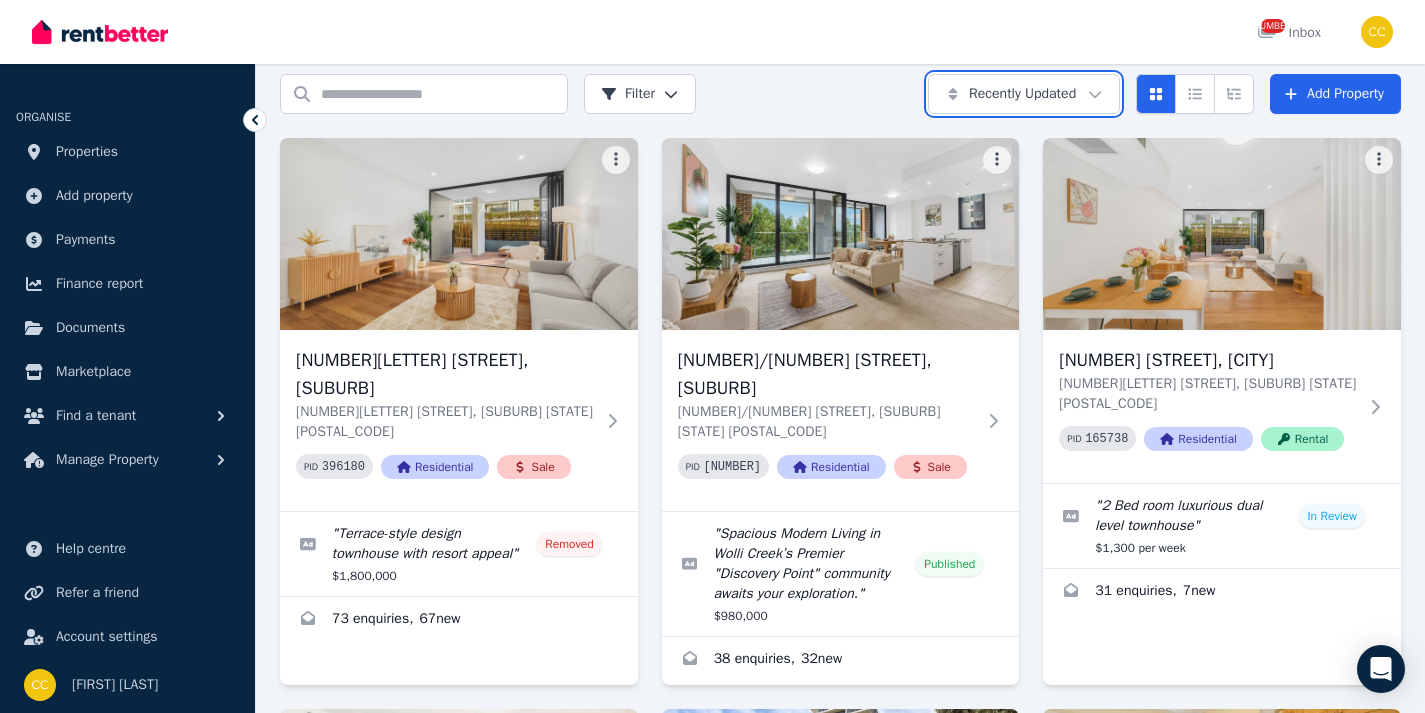scroll, scrollTop: 100, scrollLeft: 0, axis: vertical 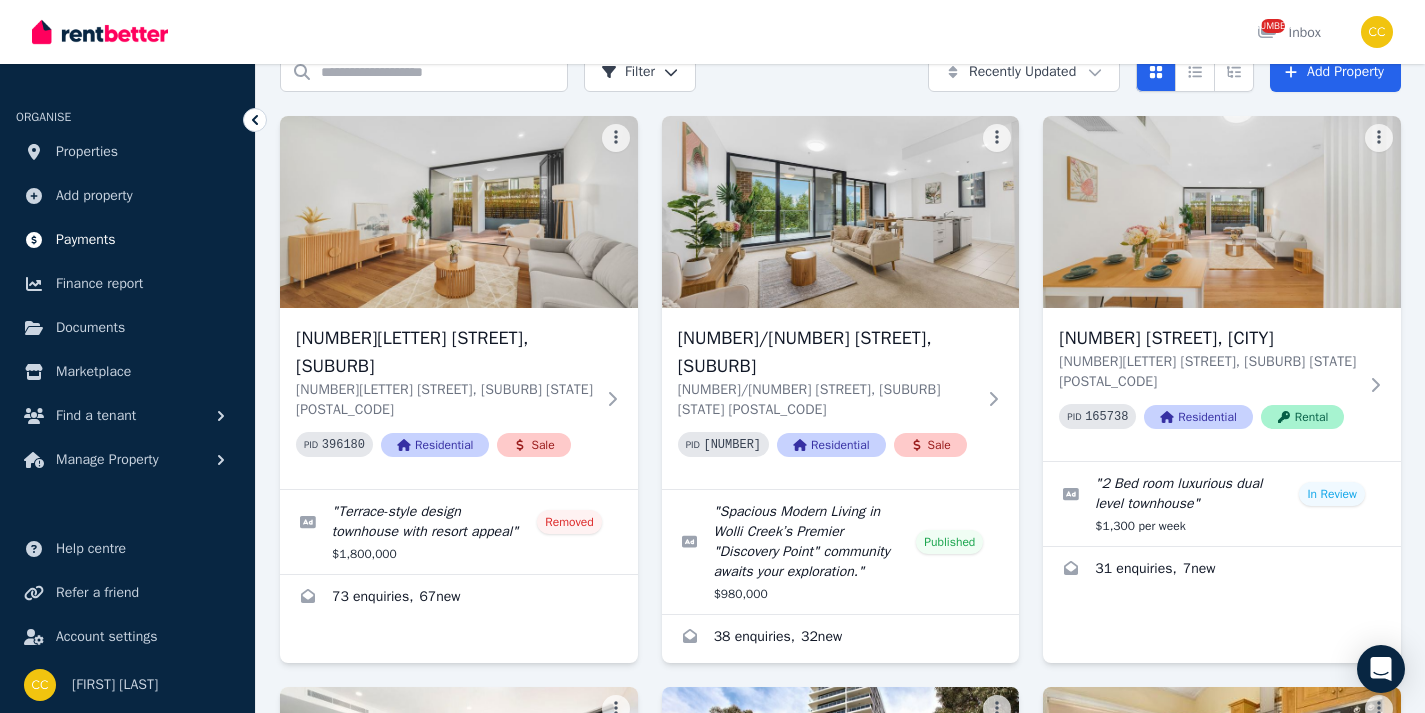 click on "Payments" at bounding box center [86, 240] 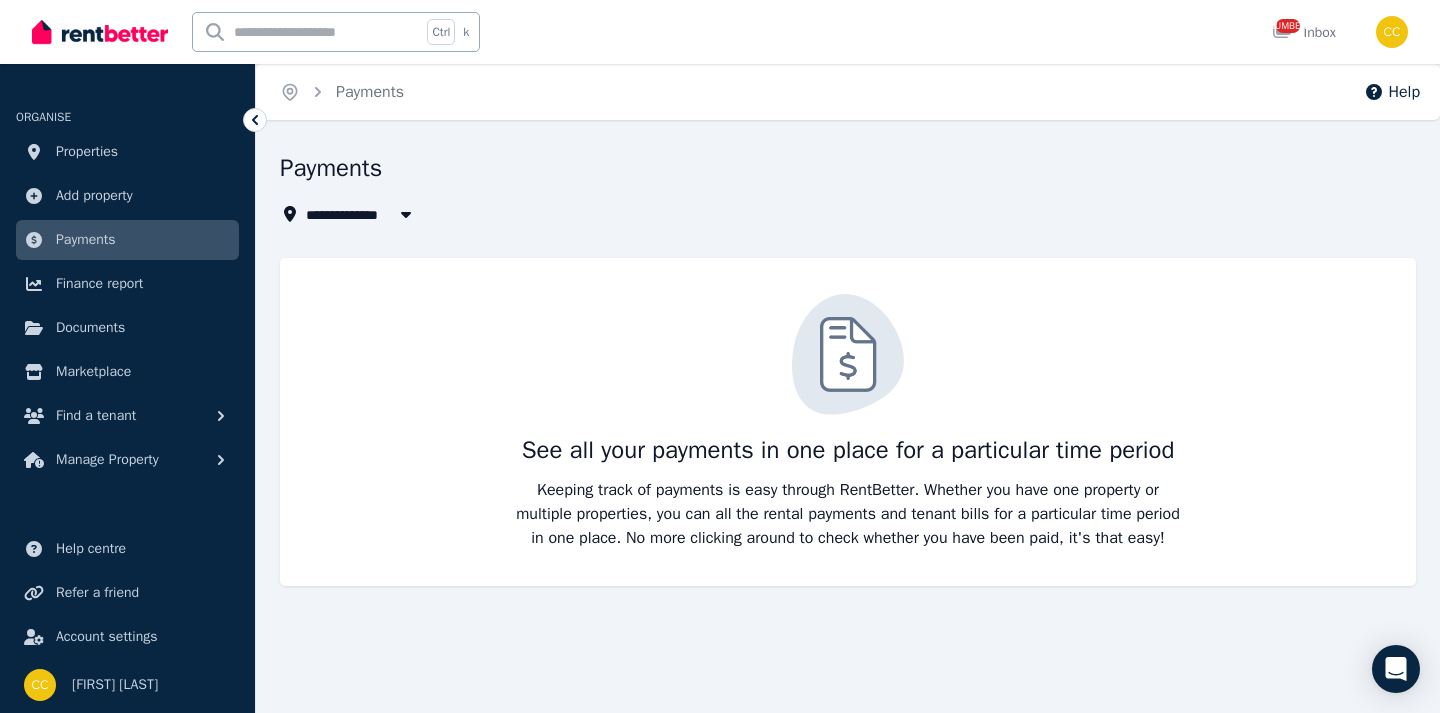 click 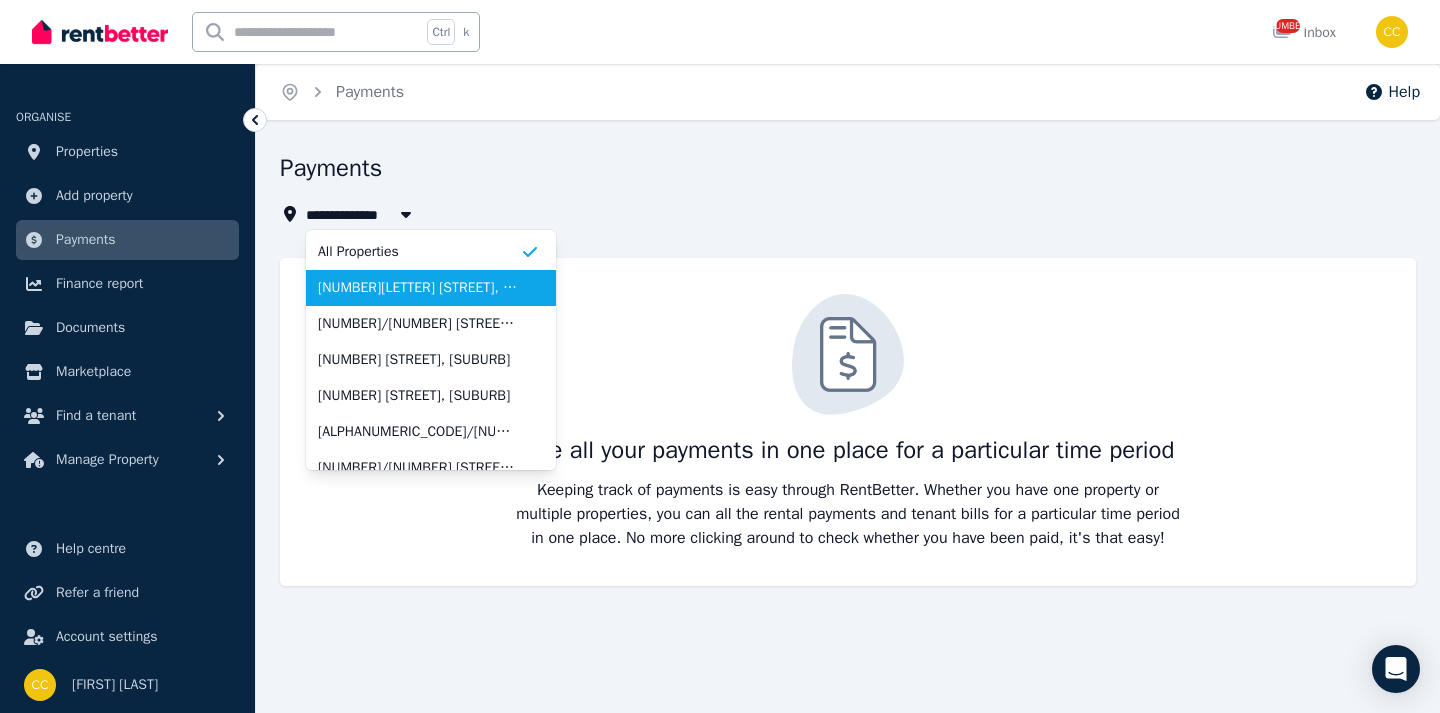 click on "[NUMBER][LETTER] [STREET], [SUBURB]" at bounding box center [419, 288] 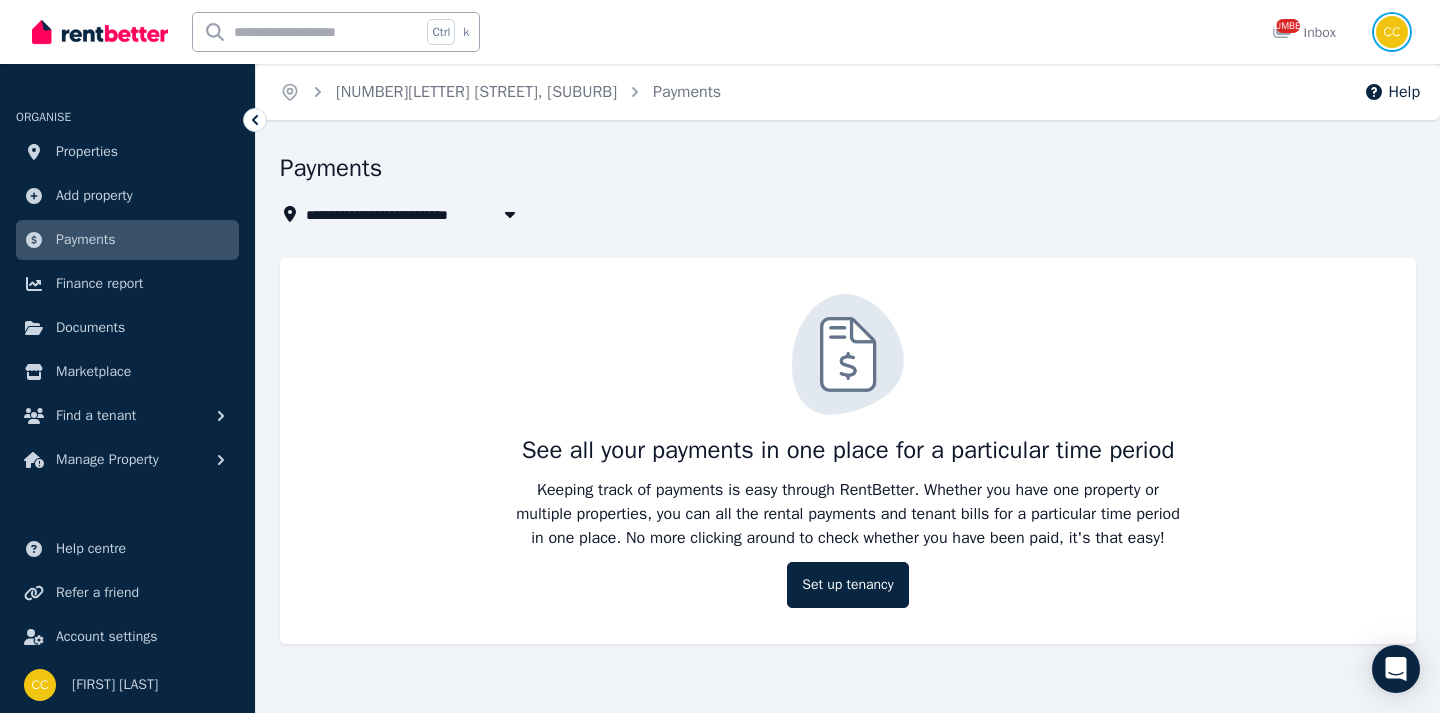 click at bounding box center [1392, 32] 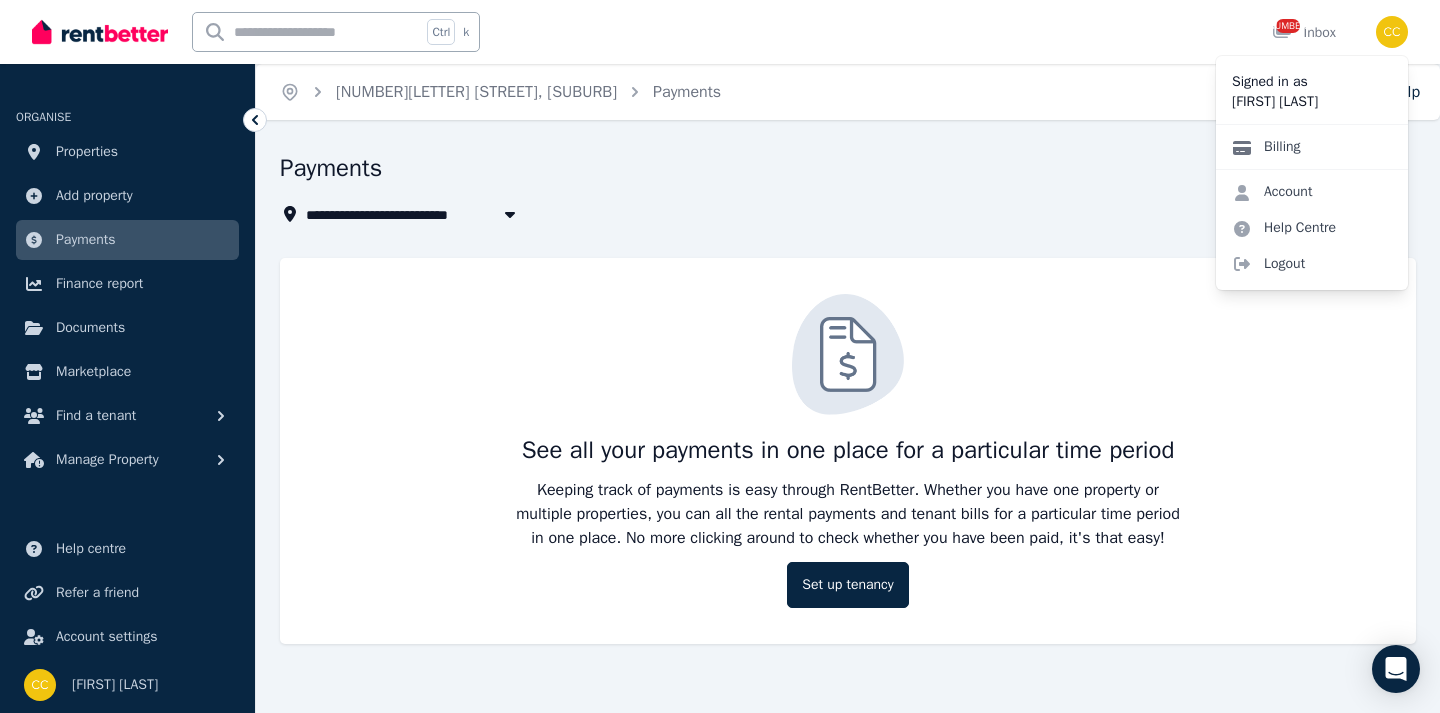 click on "Billing" at bounding box center (1266, 147) 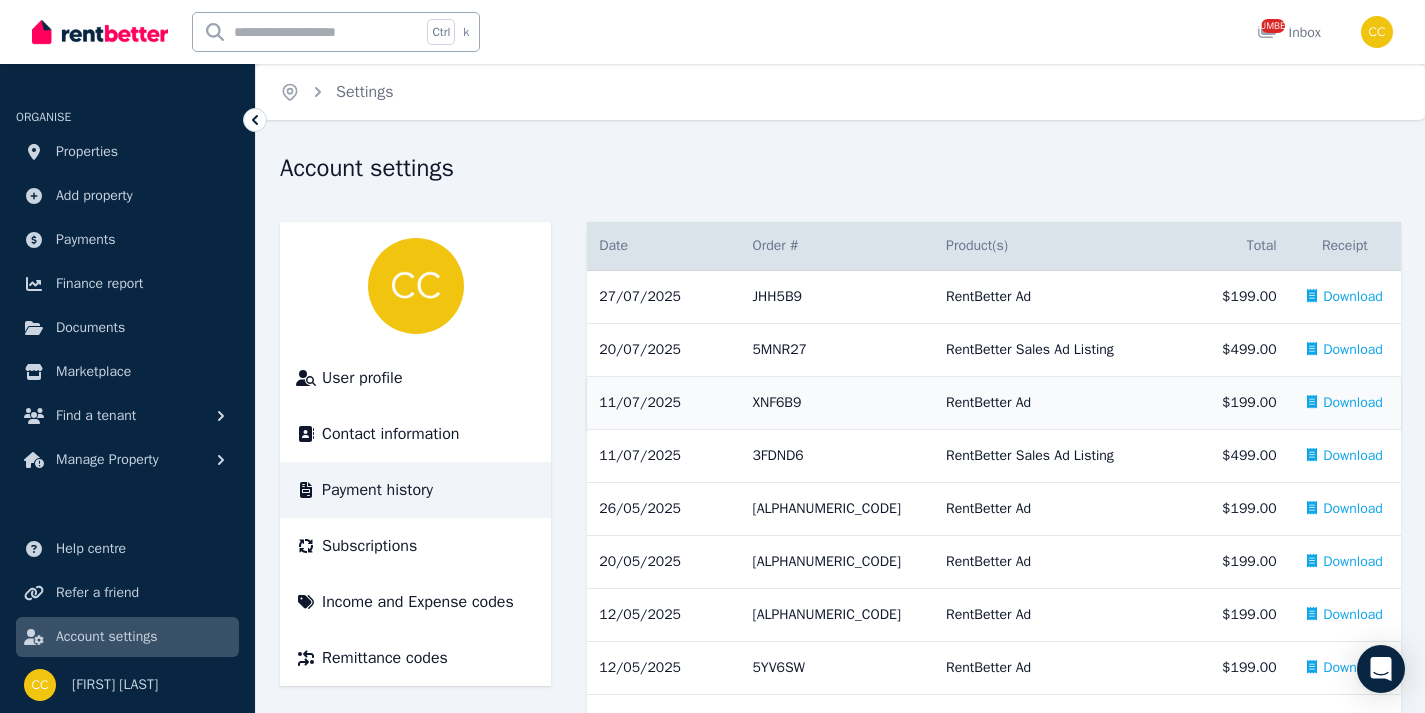 click on "RentBetter Ad" at bounding box center (1067, 403) 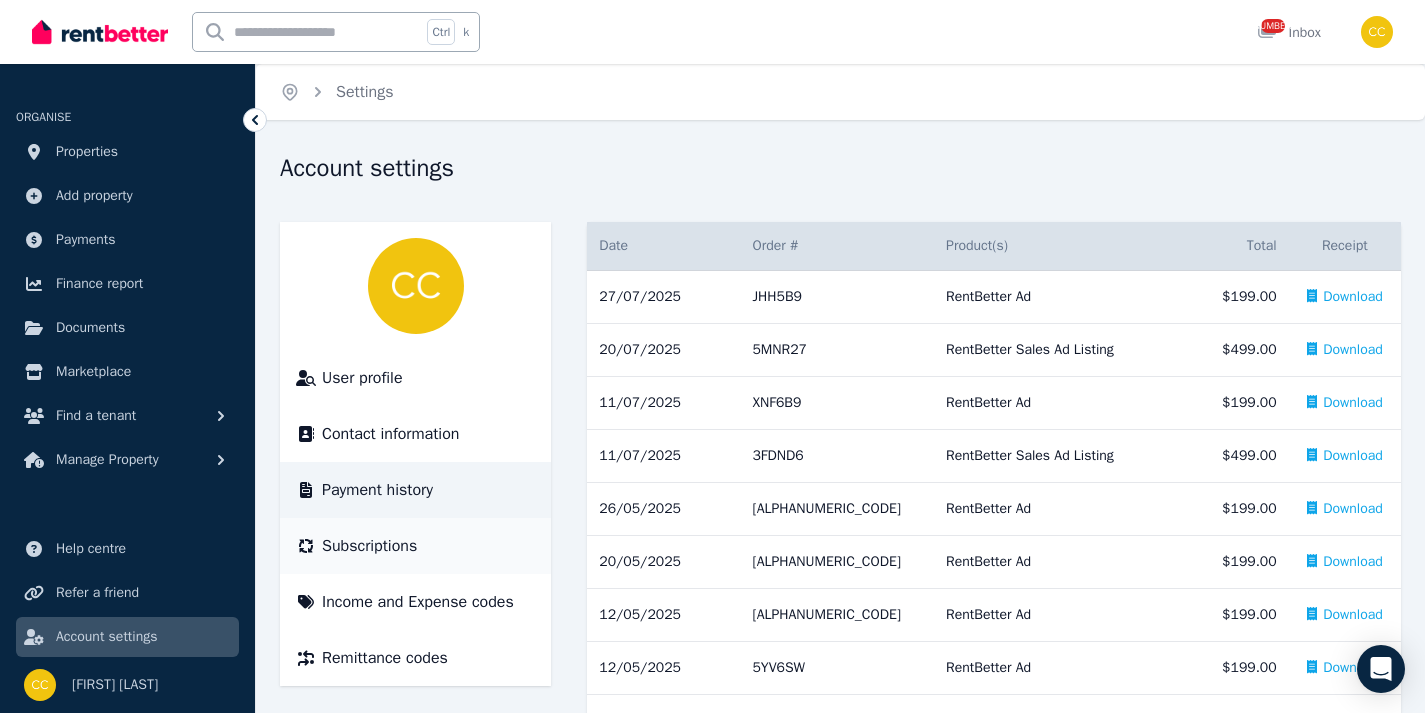 click on "Subscriptions" at bounding box center (415, 546) 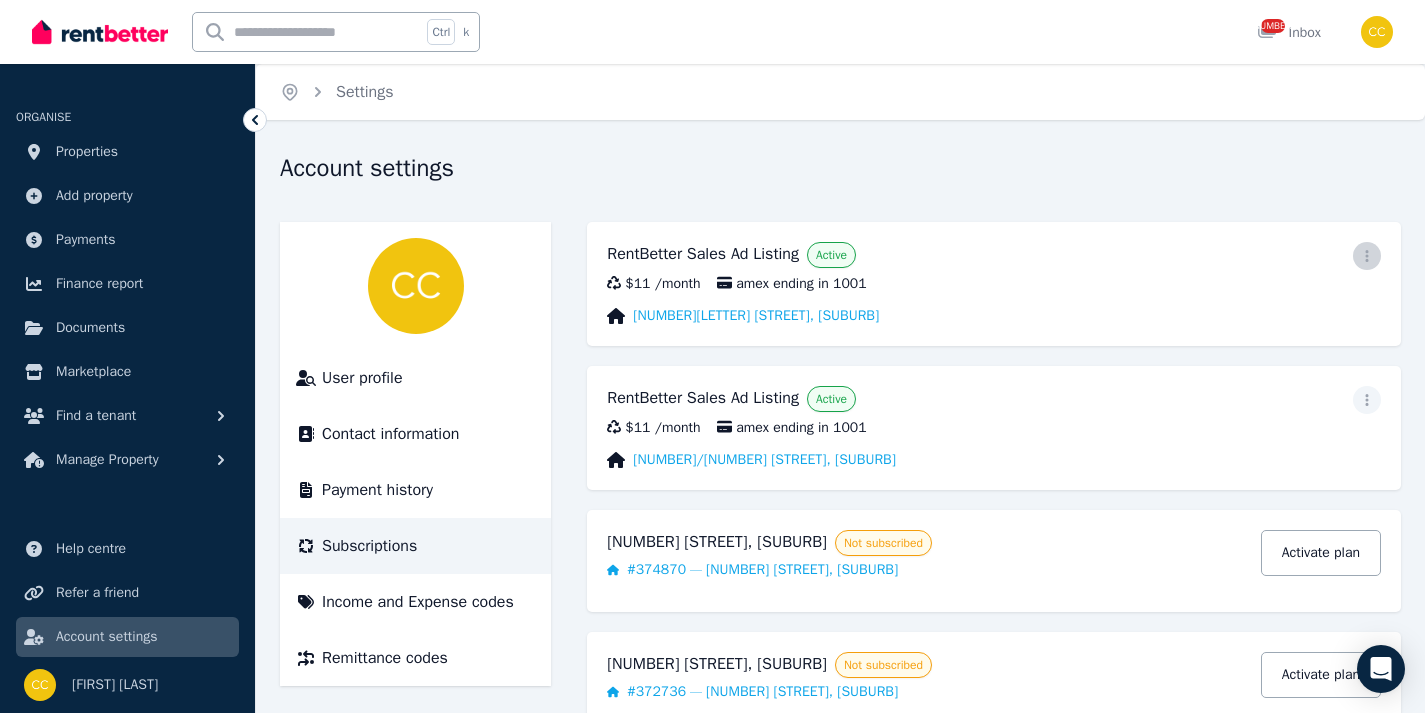 click 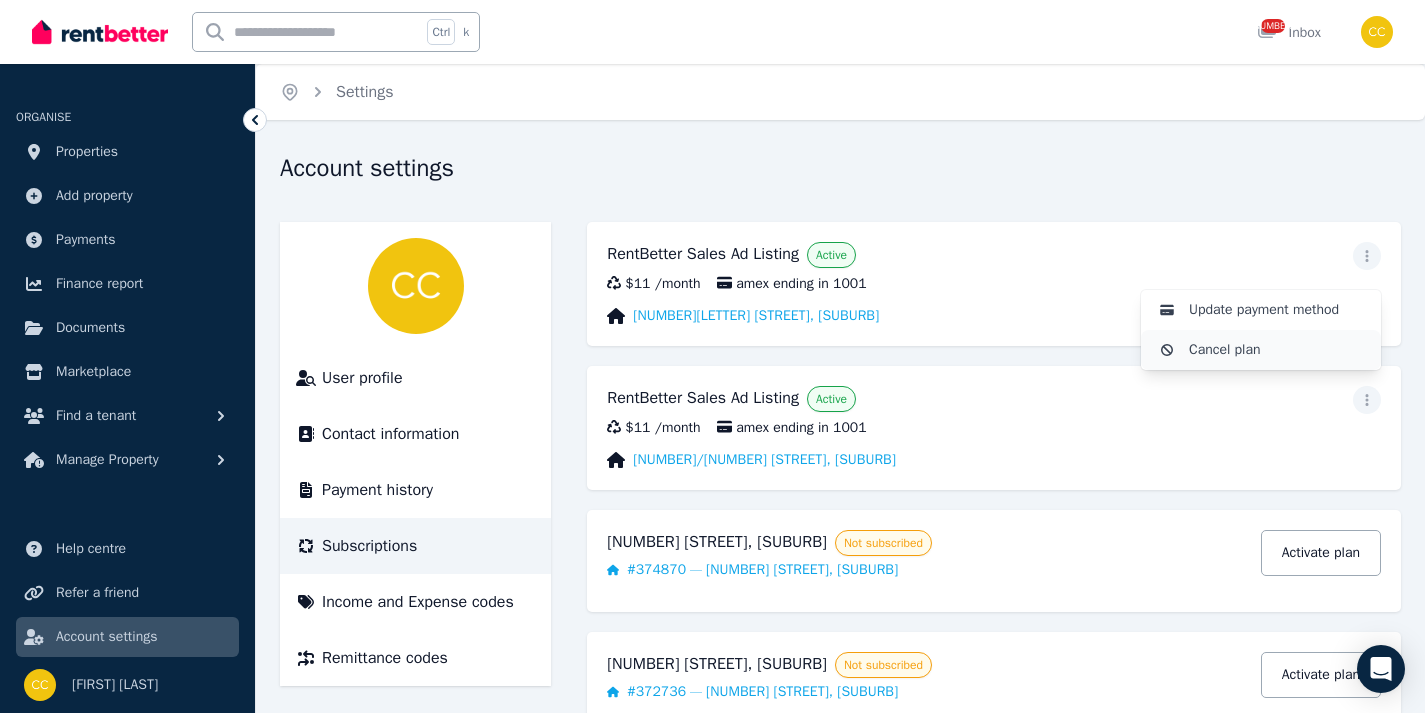 click on "Cancel plan" at bounding box center [1277, 350] 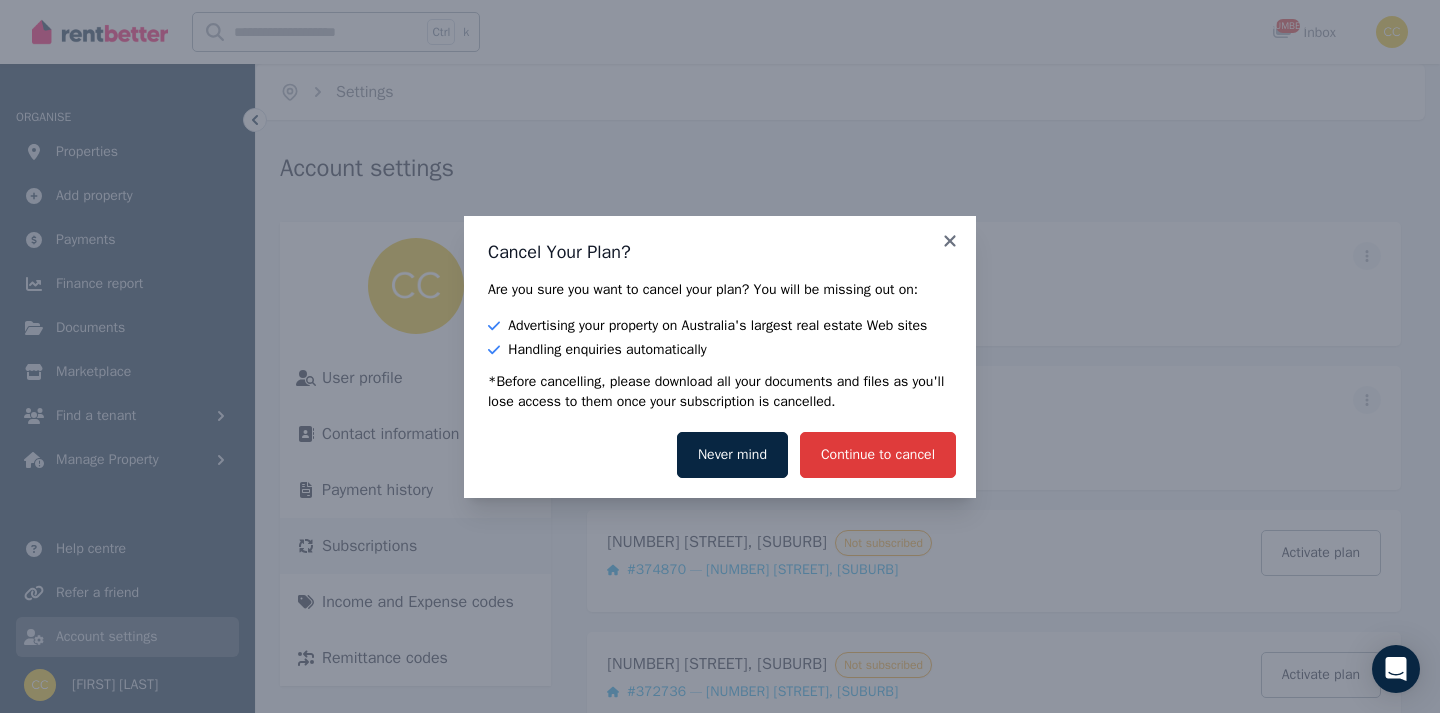 click on "Continue to cancel" at bounding box center (878, 455) 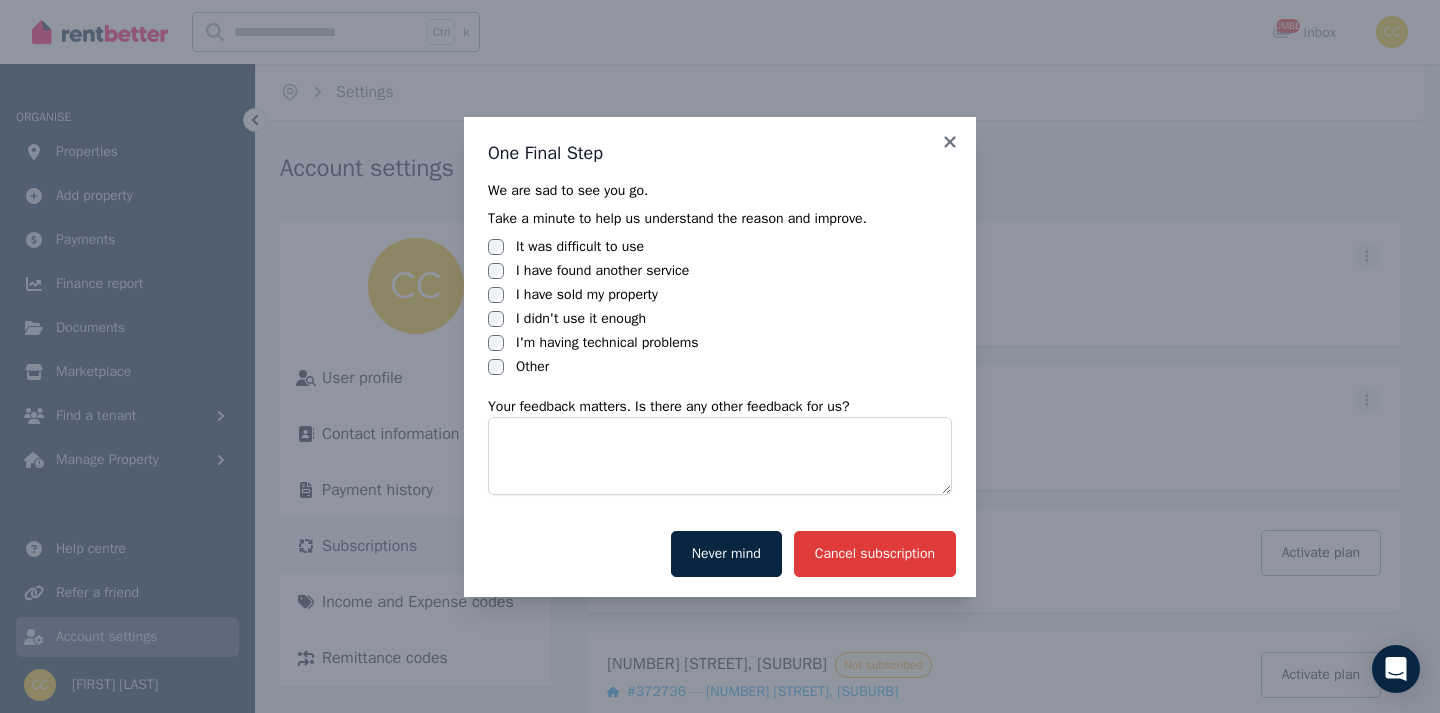 click on "Cancel subscription" at bounding box center (875, 554) 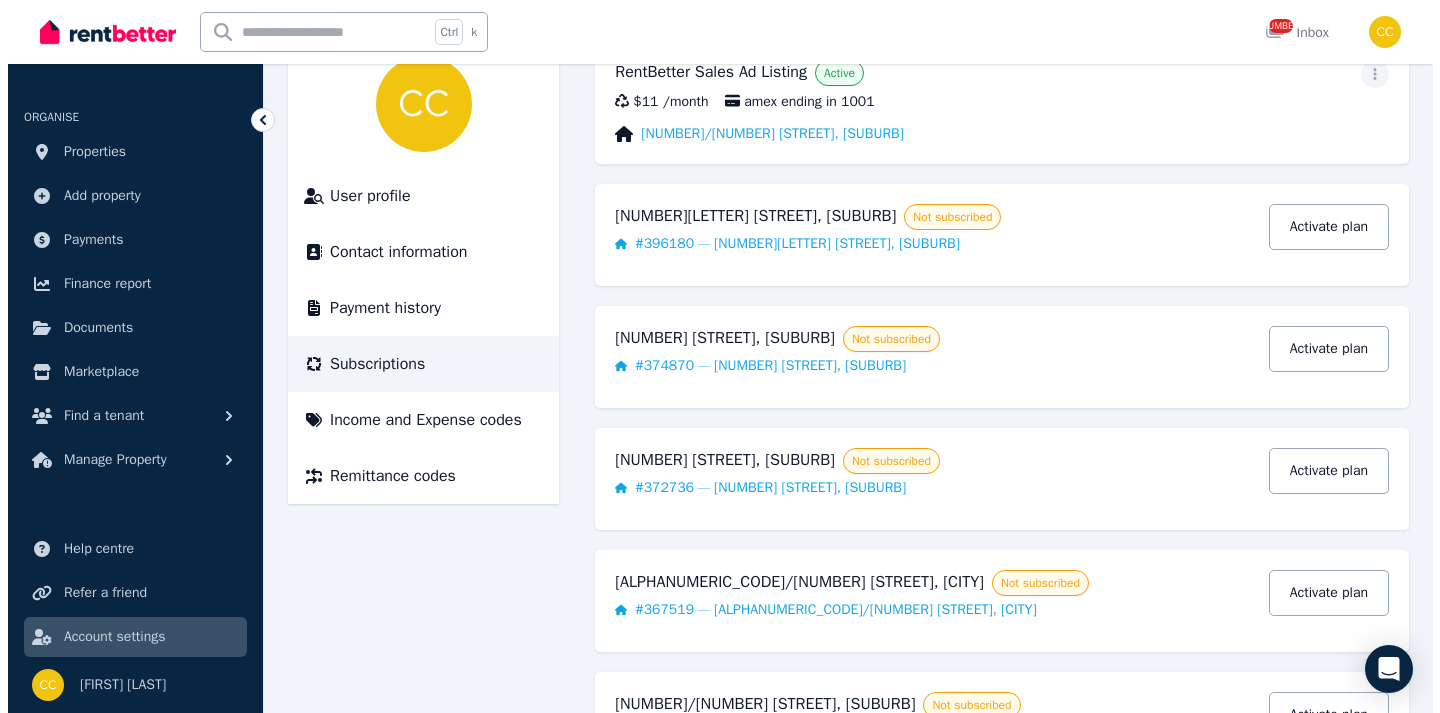 scroll, scrollTop: 0, scrollLeft: 0, axis: both 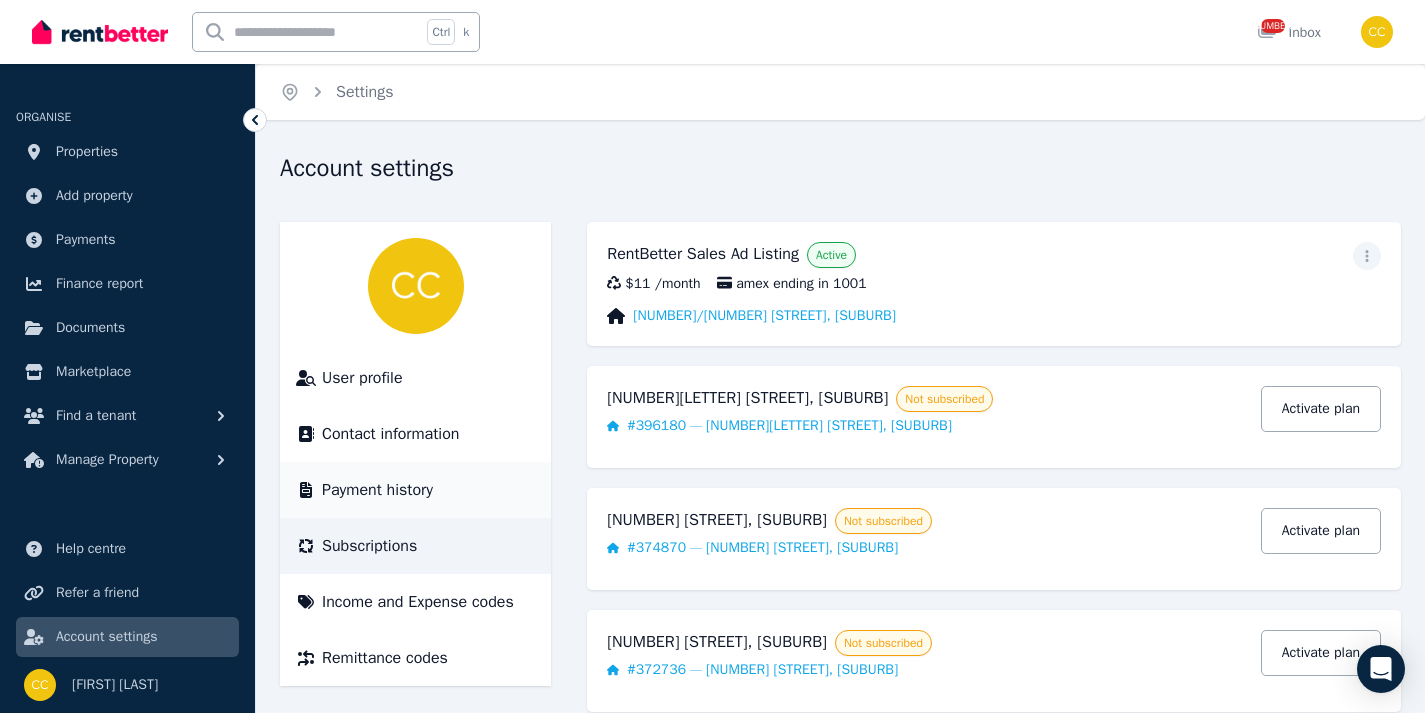 click on "Payment history" at bounding box center (377, 490) 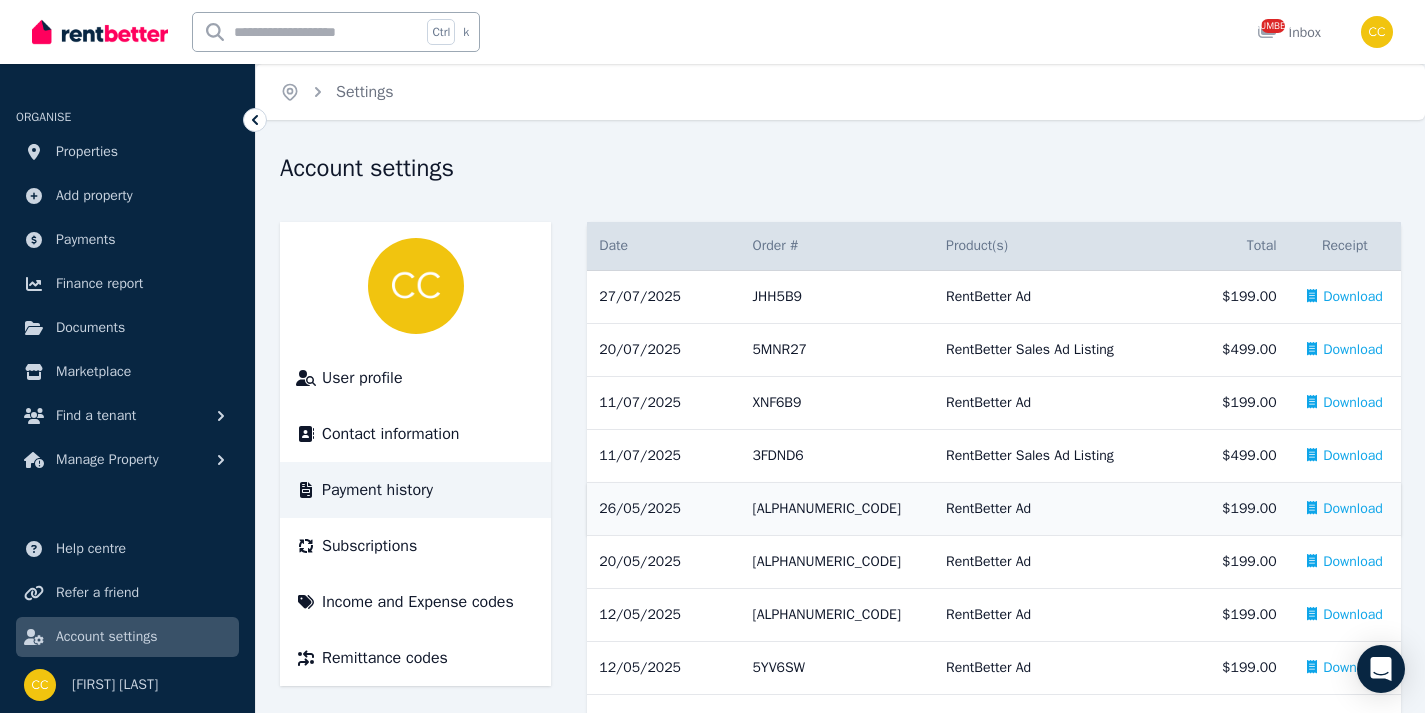 click on "Download" at bounding box center (1353, 509) 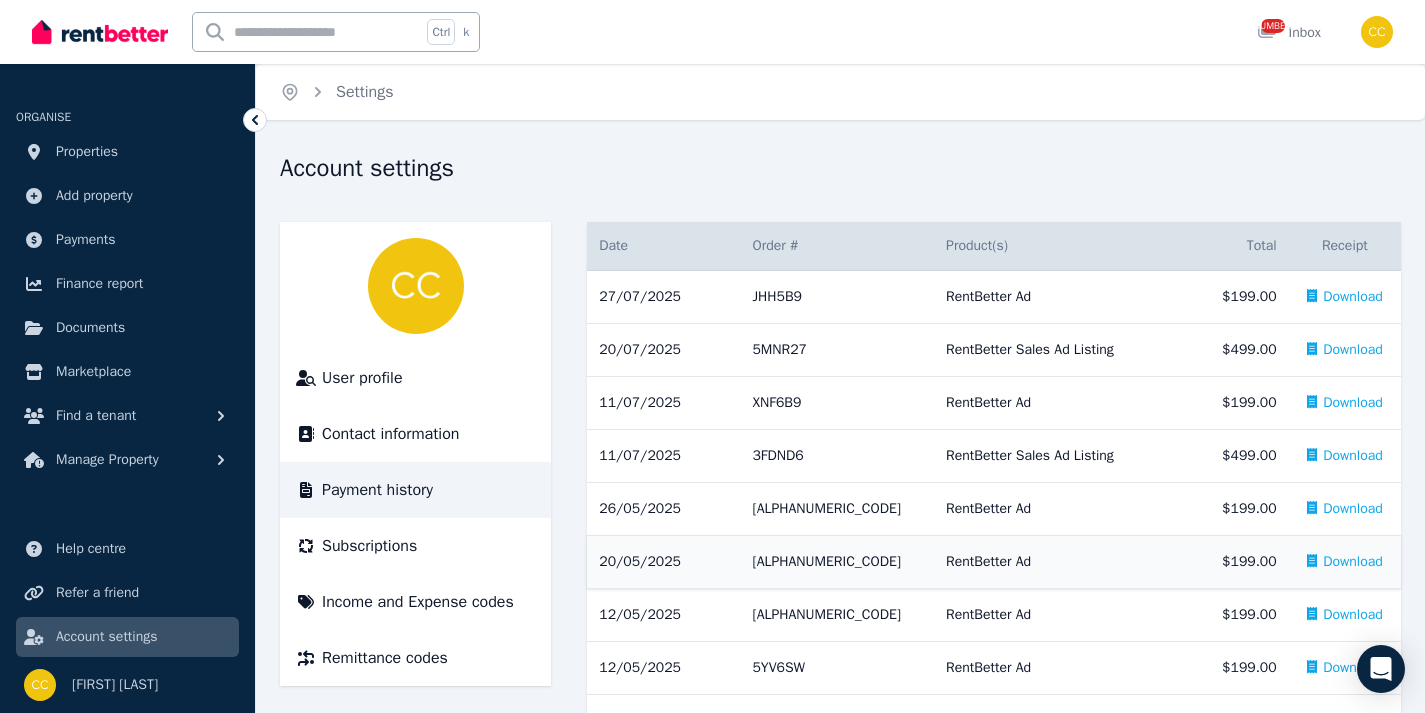 click on "Download" at bounding box center [1353, 562] 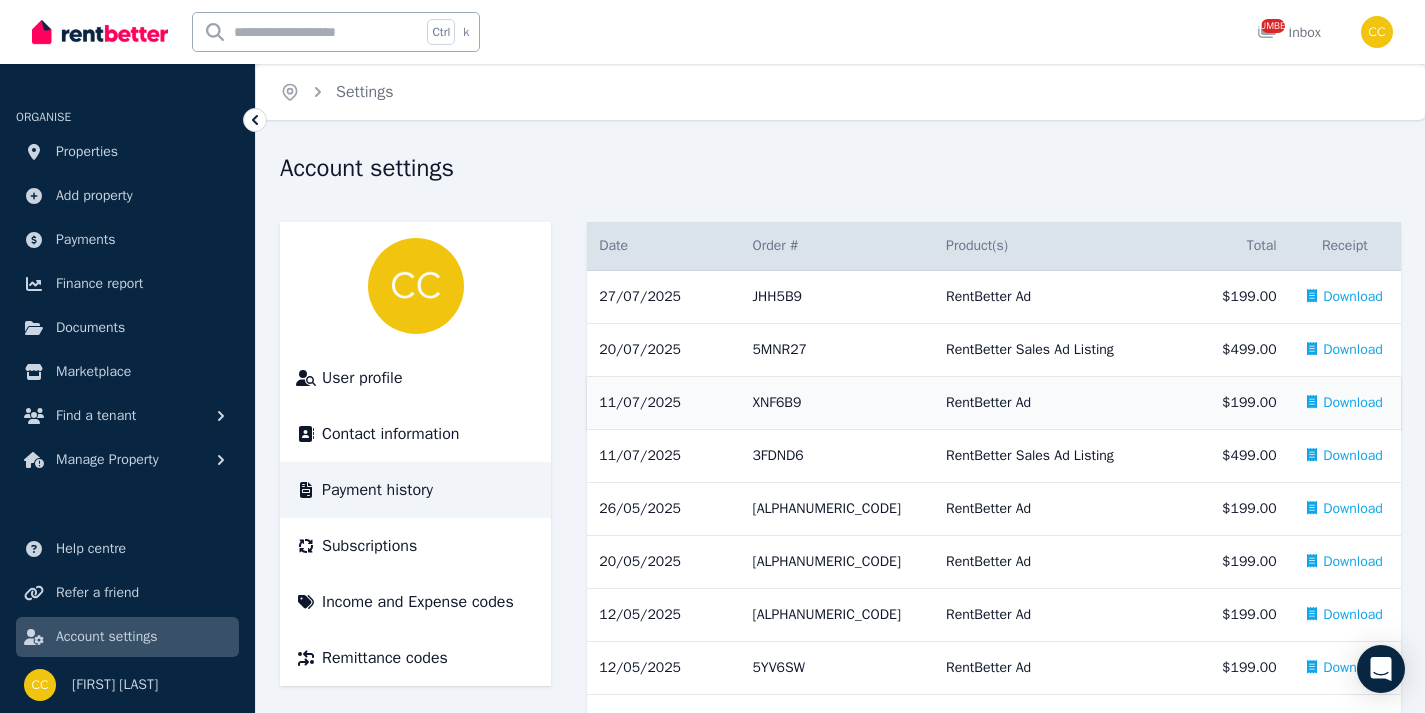 click on "Download" at bounding box center (1353, 403) 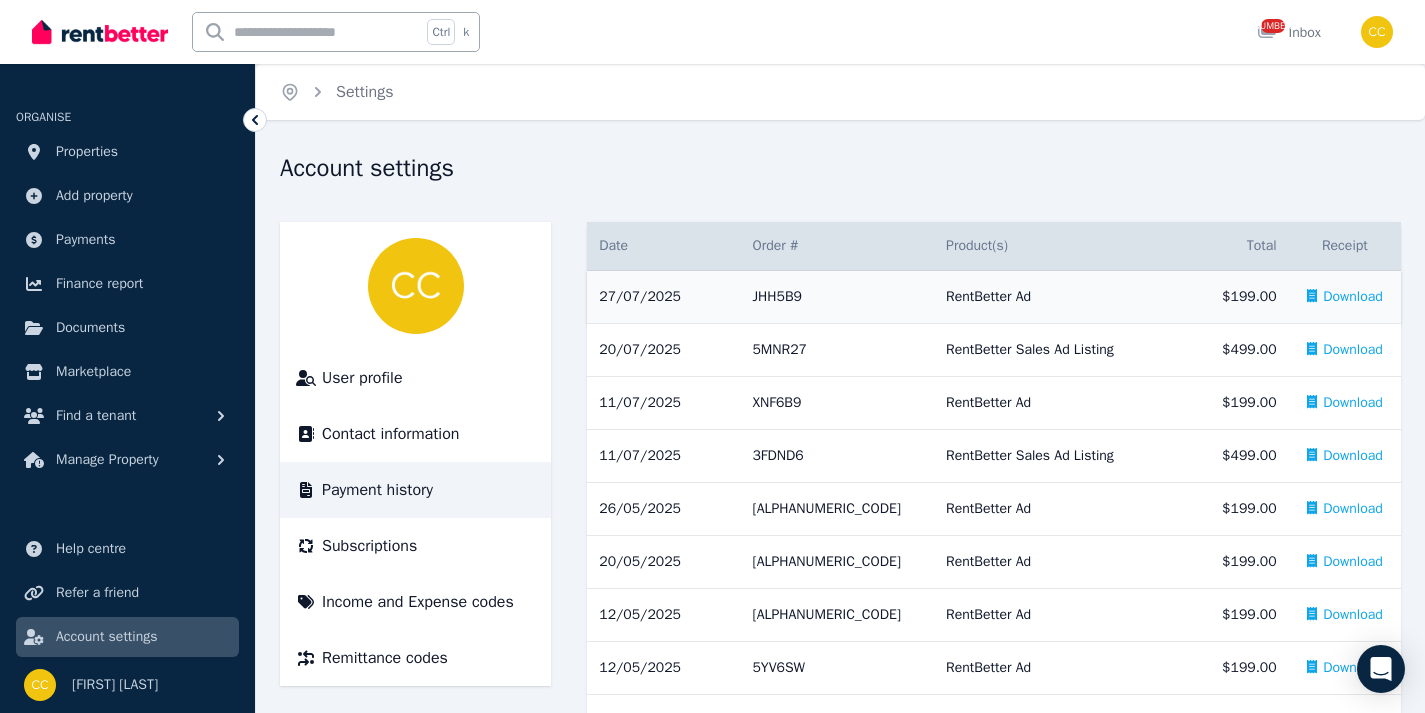 click on "Download" at bounding box center (1353, 297) 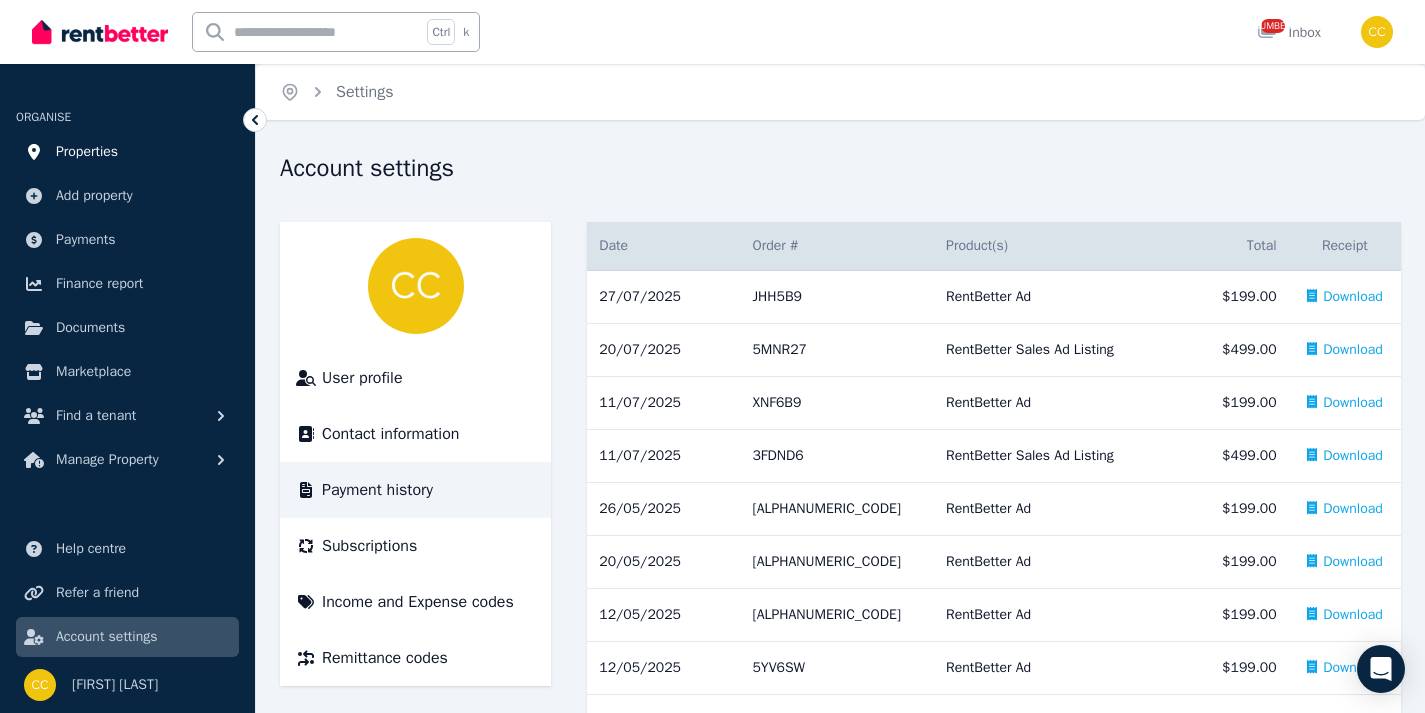 click on "Properties" at bounding box center (87, 152) 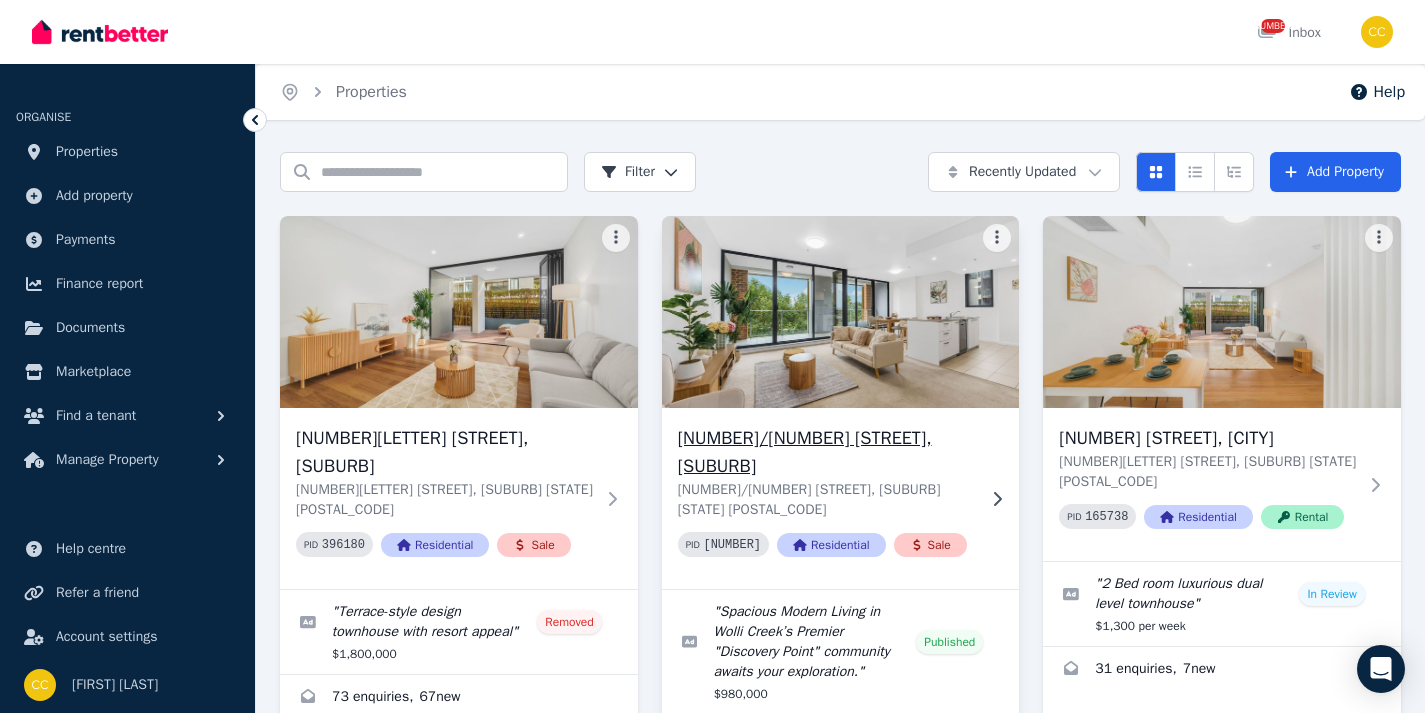 click on "[NUMBER]/[NUMBER] [STREET], [SUBURB]" at bounding box center [827, 452] 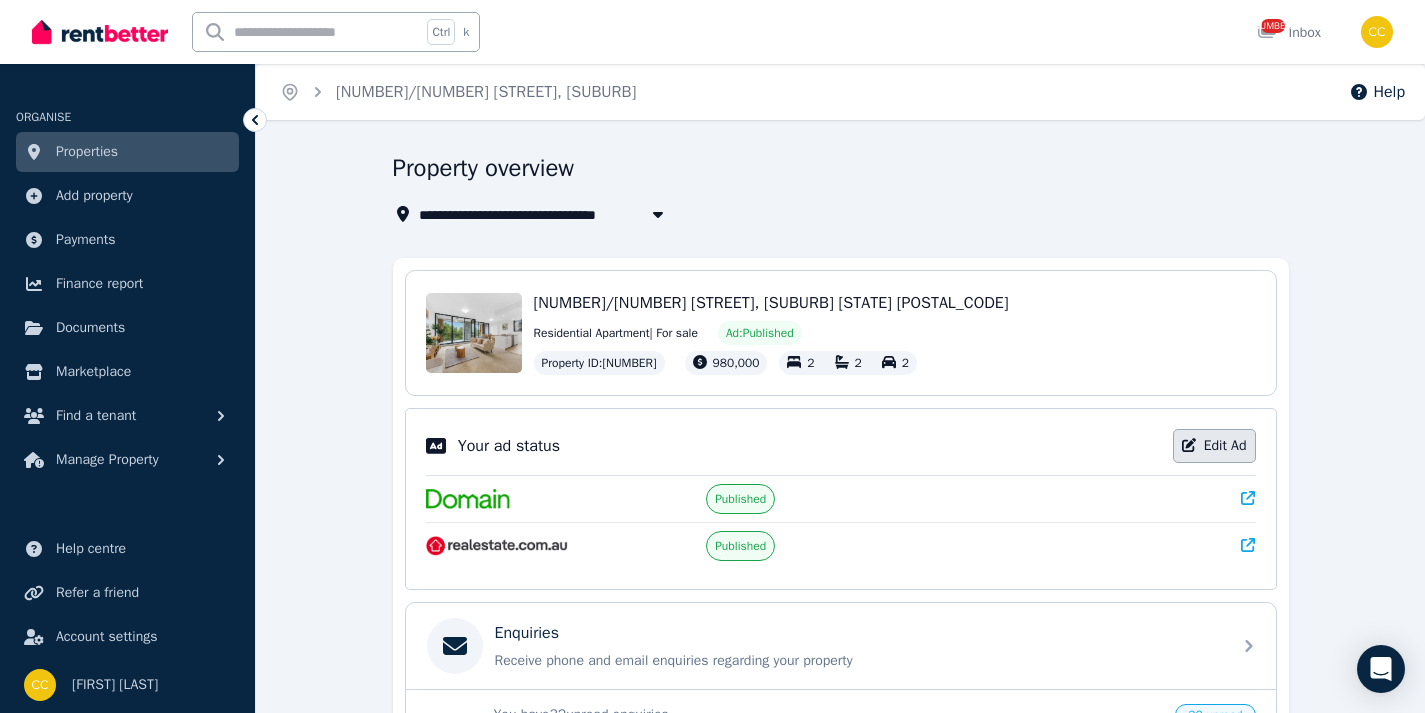 click on "Edit Ad" at bounding box center (1214, 446) 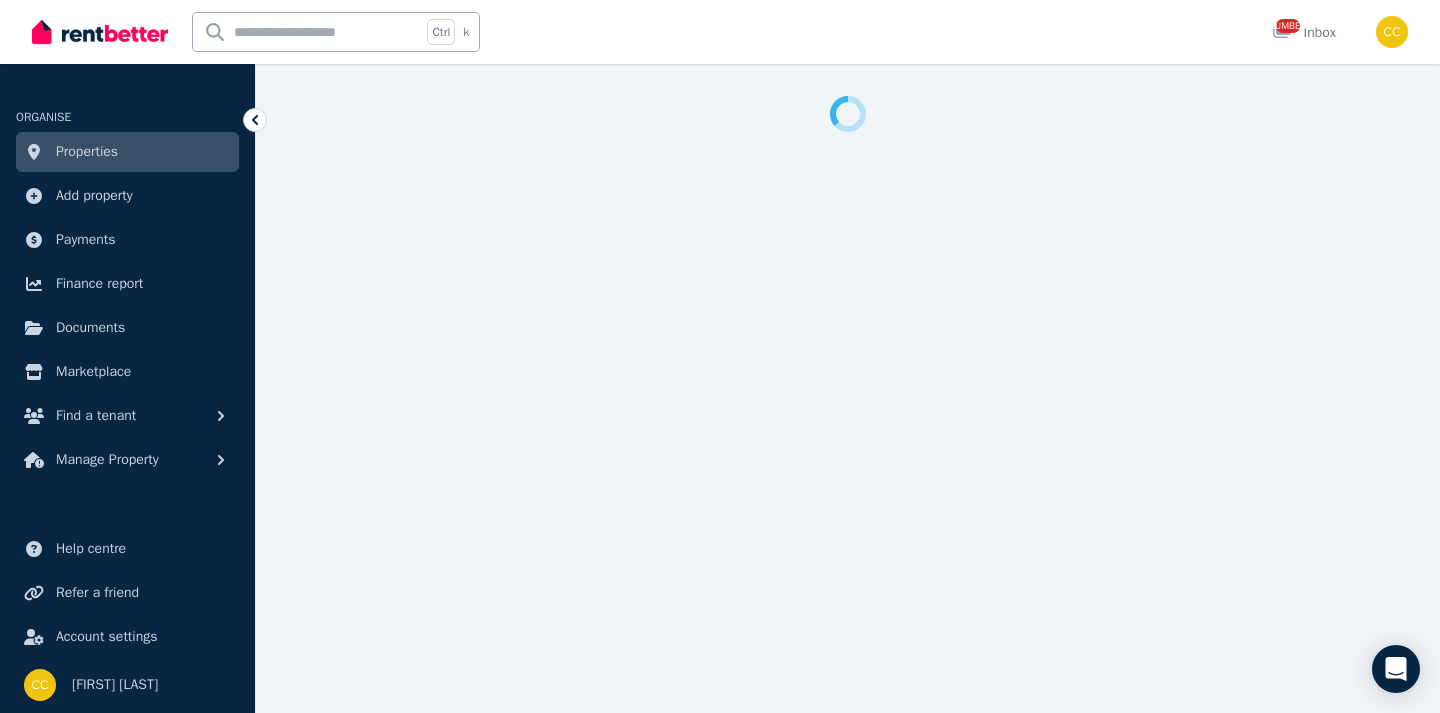 select on "**********" 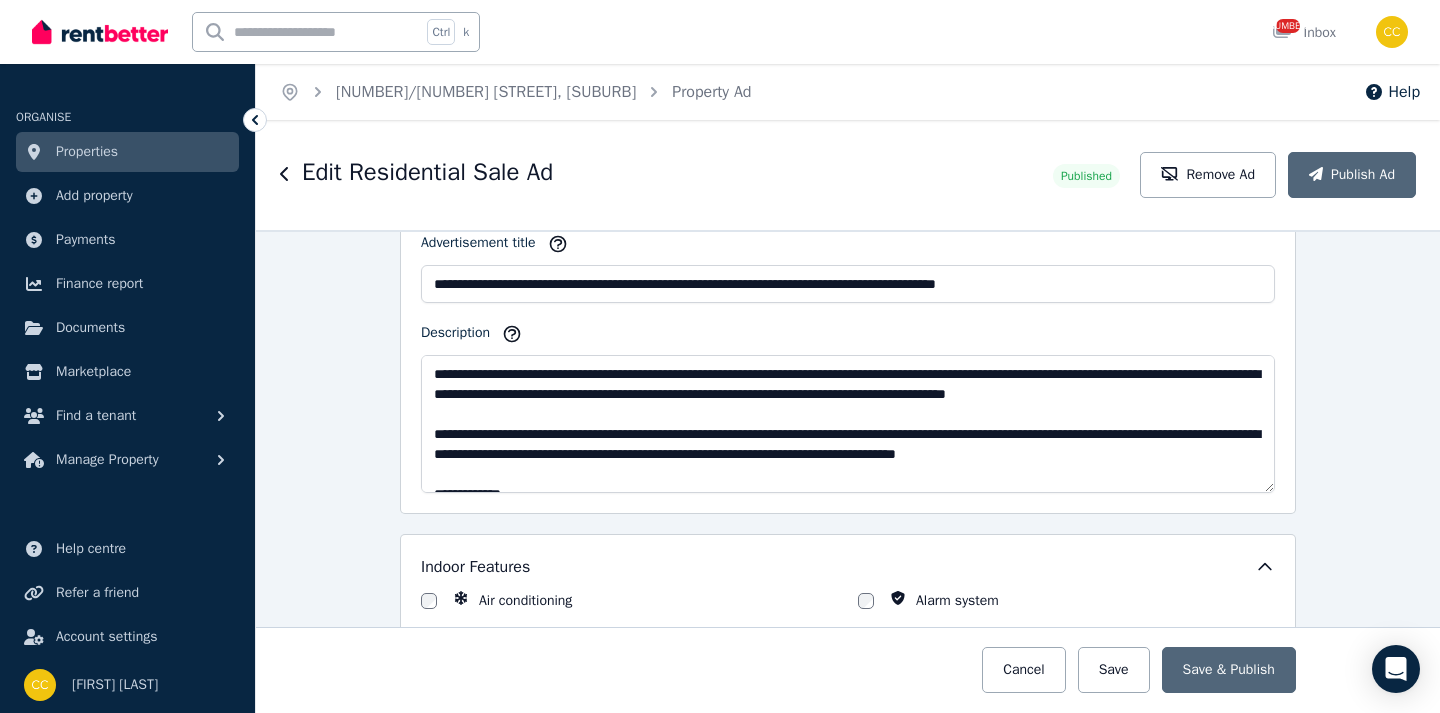 scroll, scrollTop: 1200, scrollLeft: 0, axis: vertical 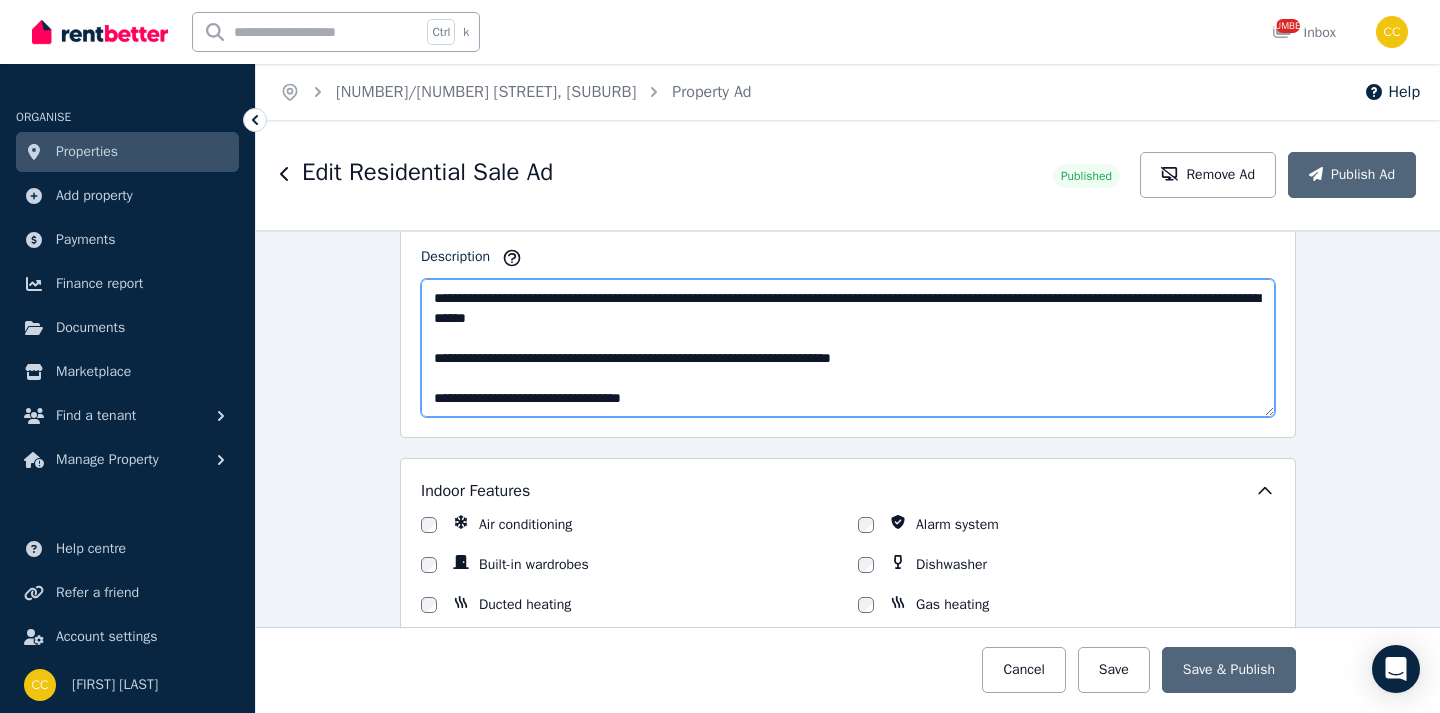 drag, startPoint x: 632, startPoint y: 359, endPoint x: 413, endPoint y: 363, distance: 219.03653 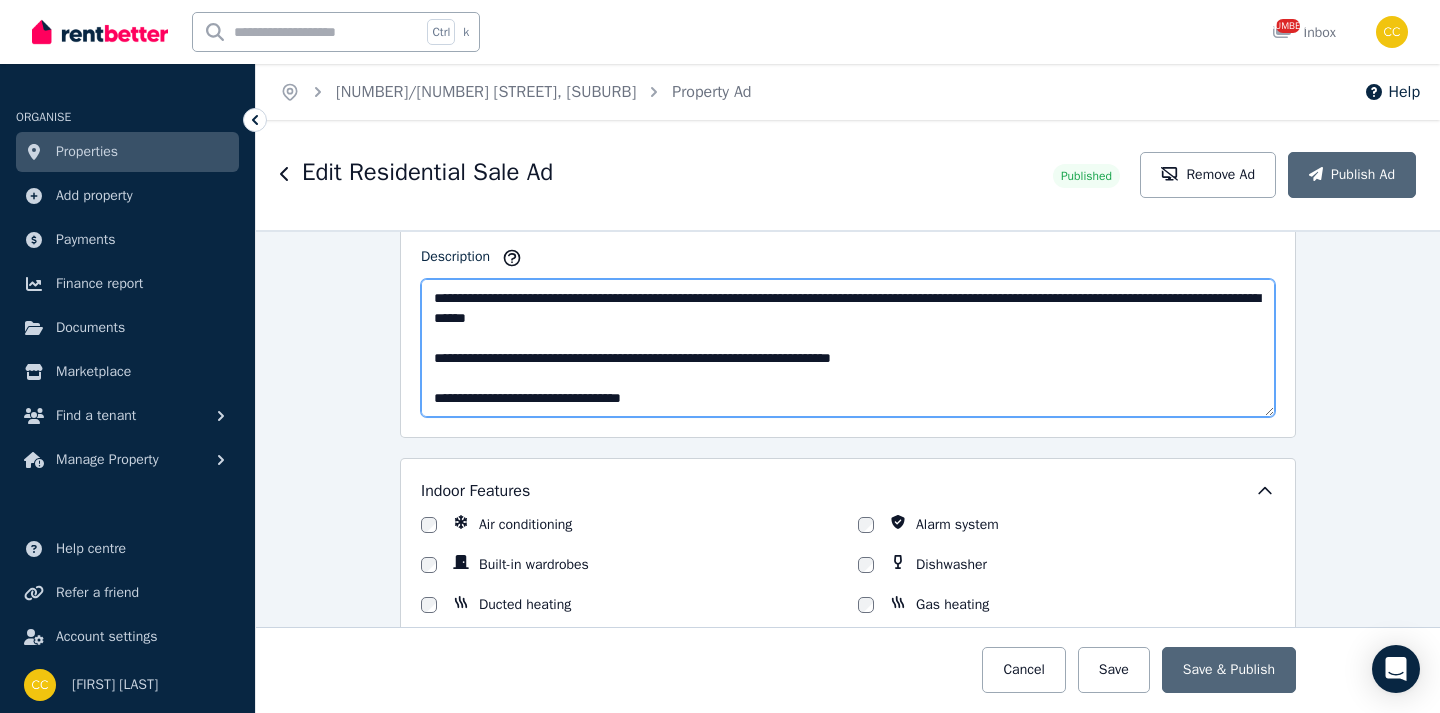 click on "Description" at bounding box center (848, 348) 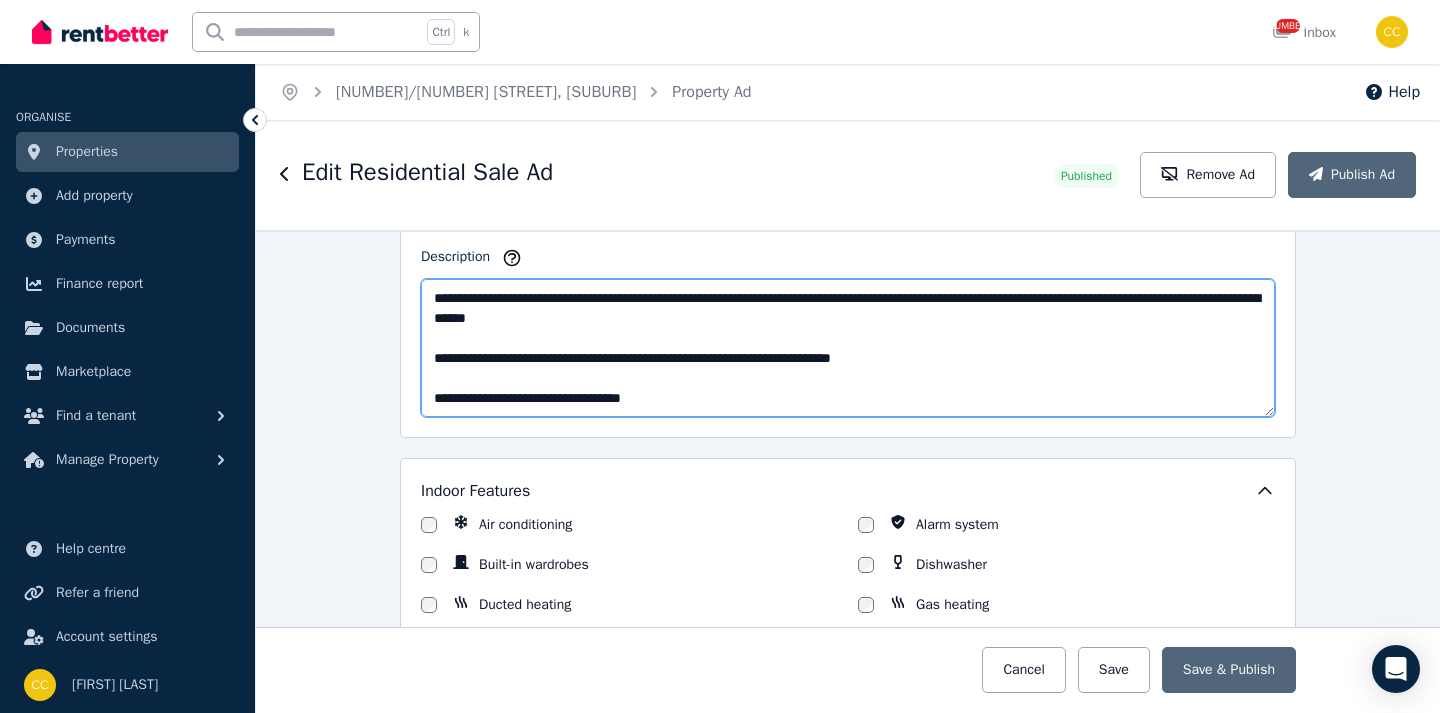 drag, startPoint x: 926, startPoint y: 359, endPoint x: 428, endPoint y: 356, distance: 498.00903 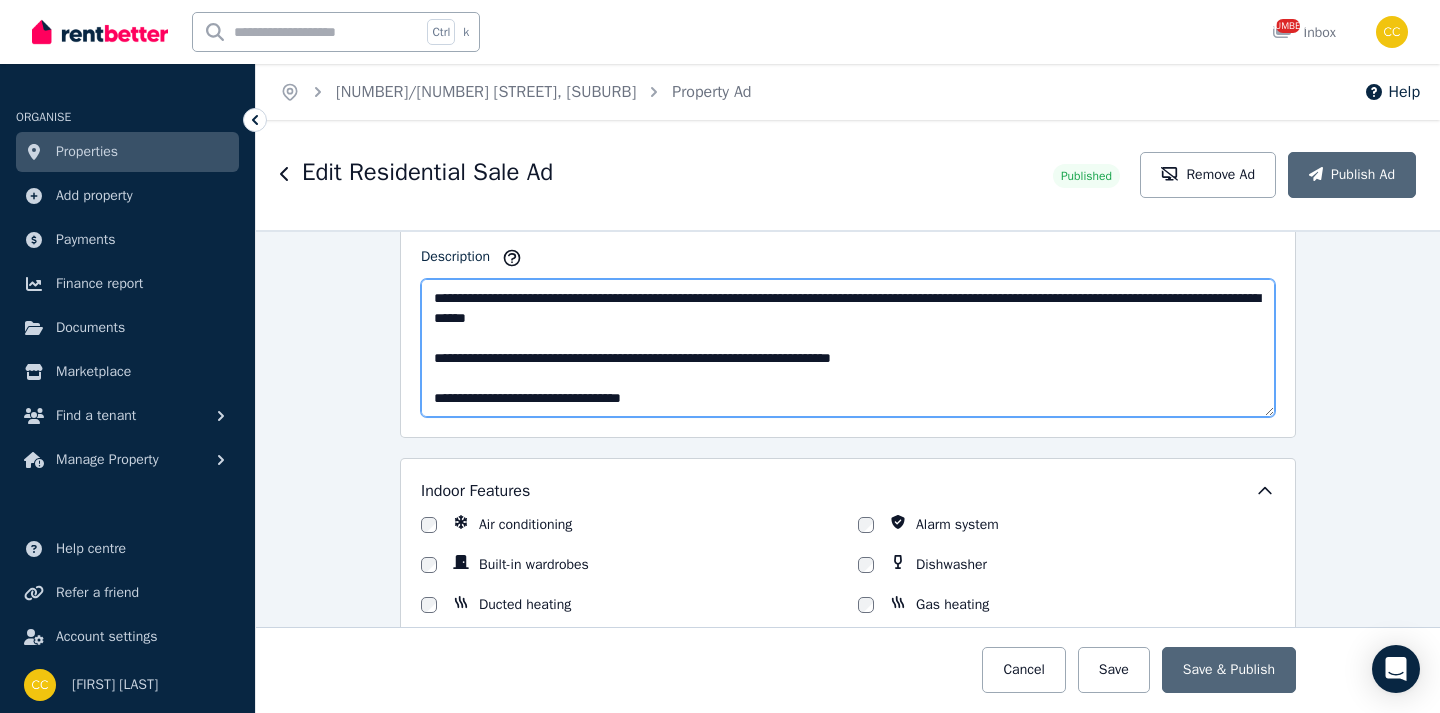 click on "Description" at bounding box center (848, 348) 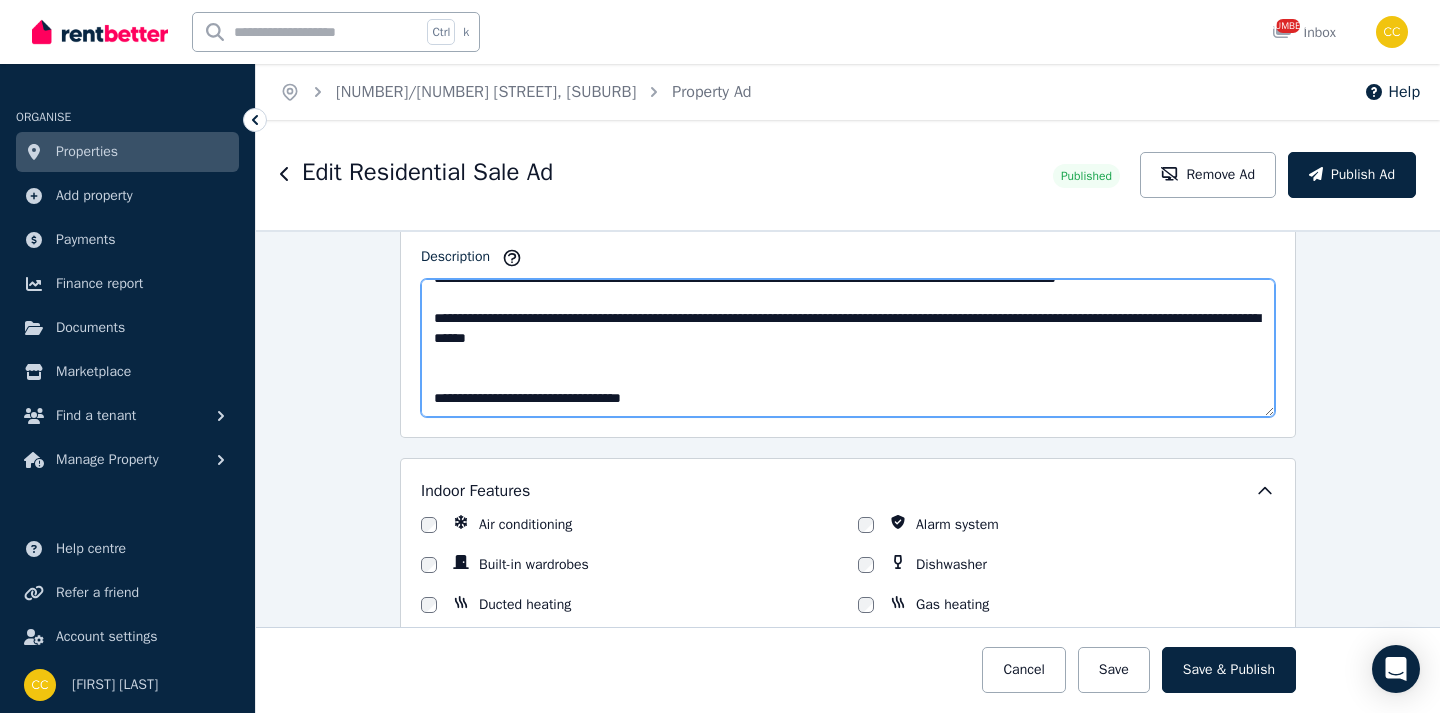 scroll, scrollTop: 420, scrollLeft: 0, axis: vertical 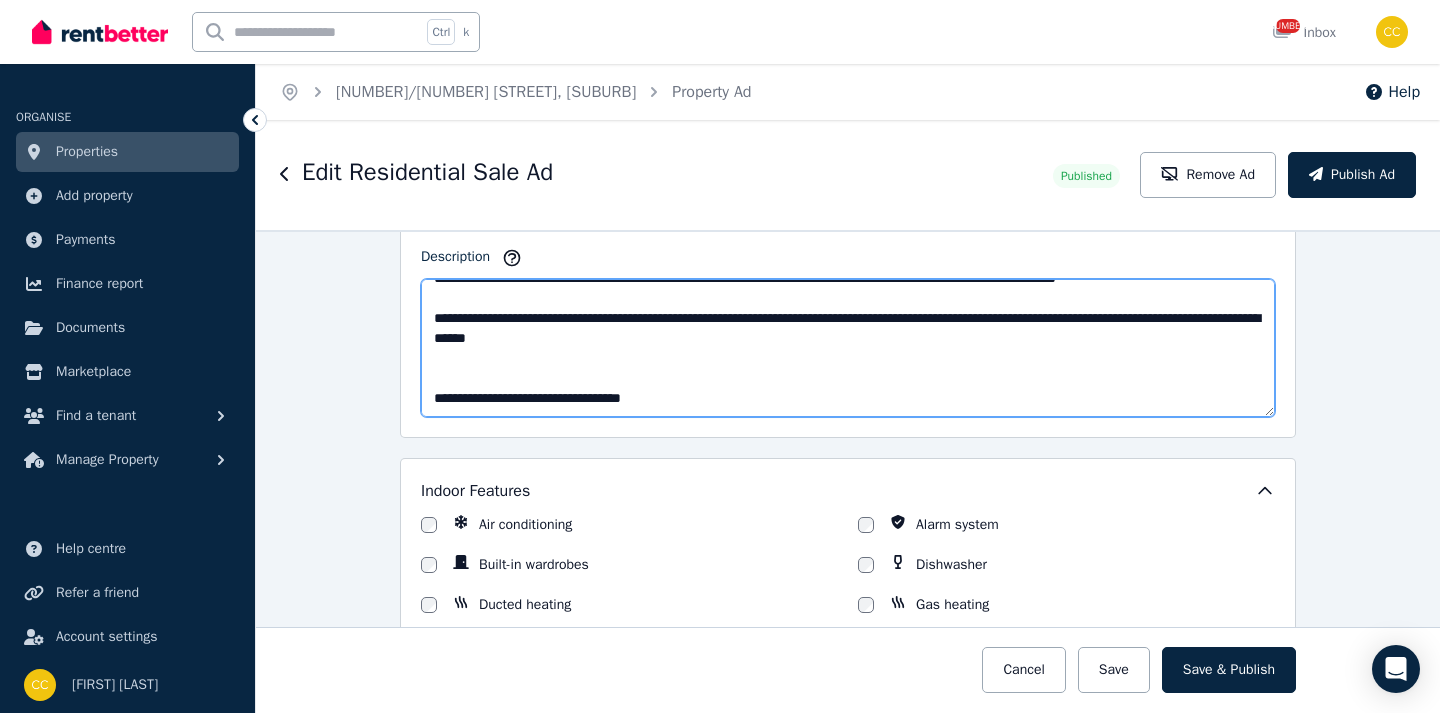 click on "Description" at bounding box center (848, 348) 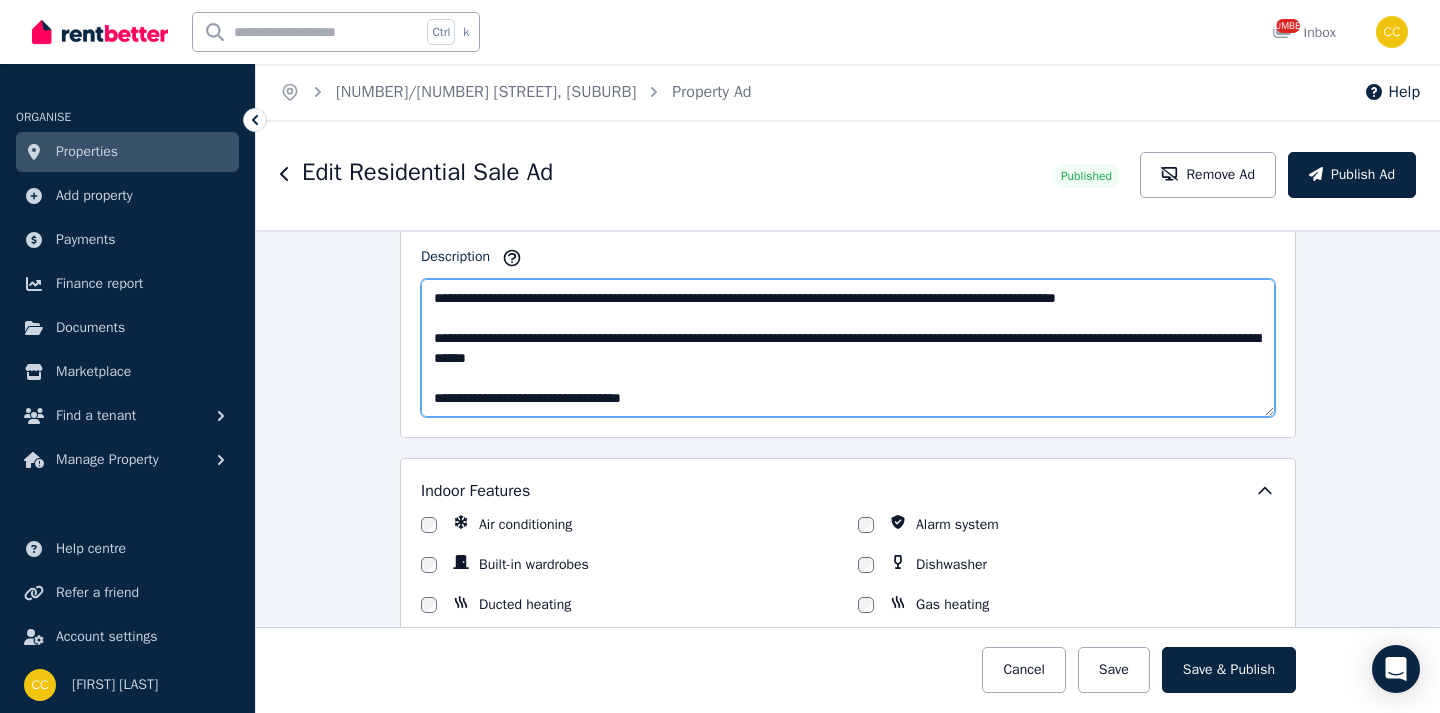 scroll, scrollTop: 400, scrollLeft: 0, axis: vertical 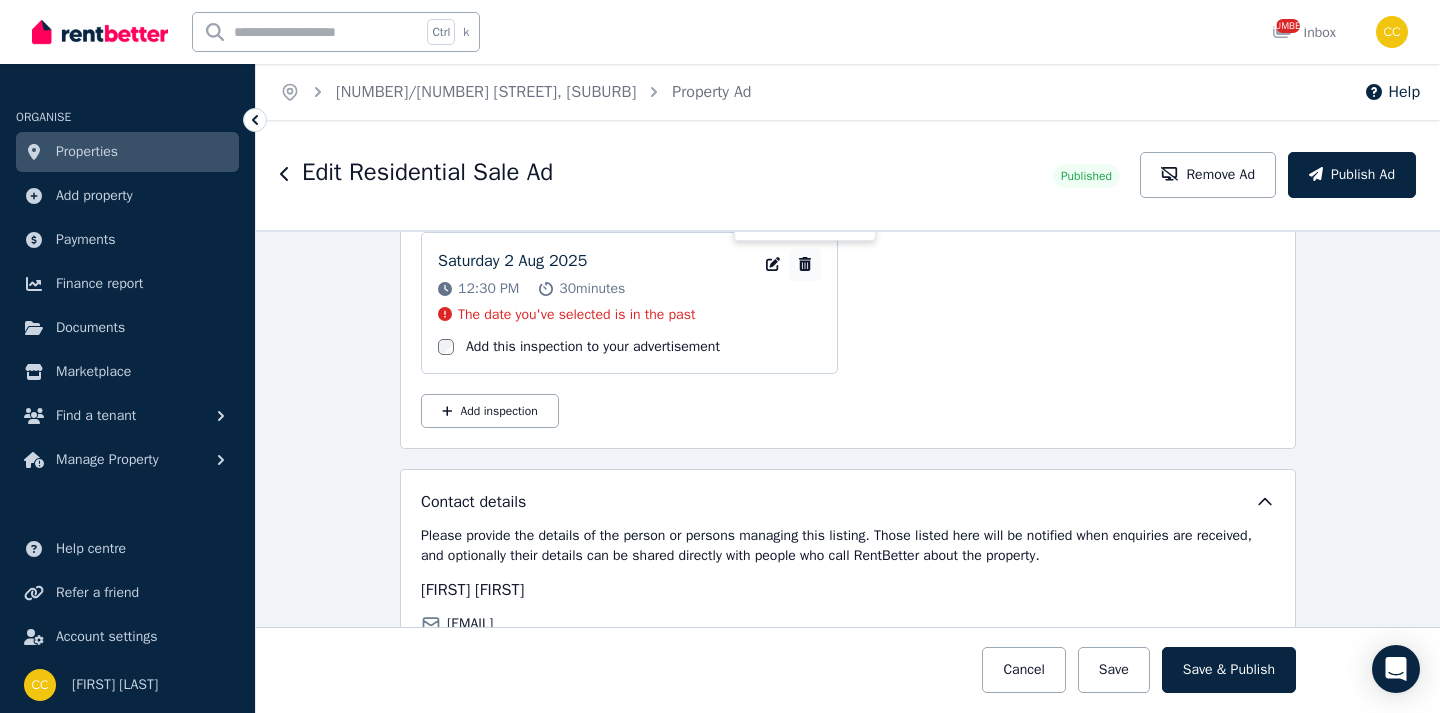 type on "**********" 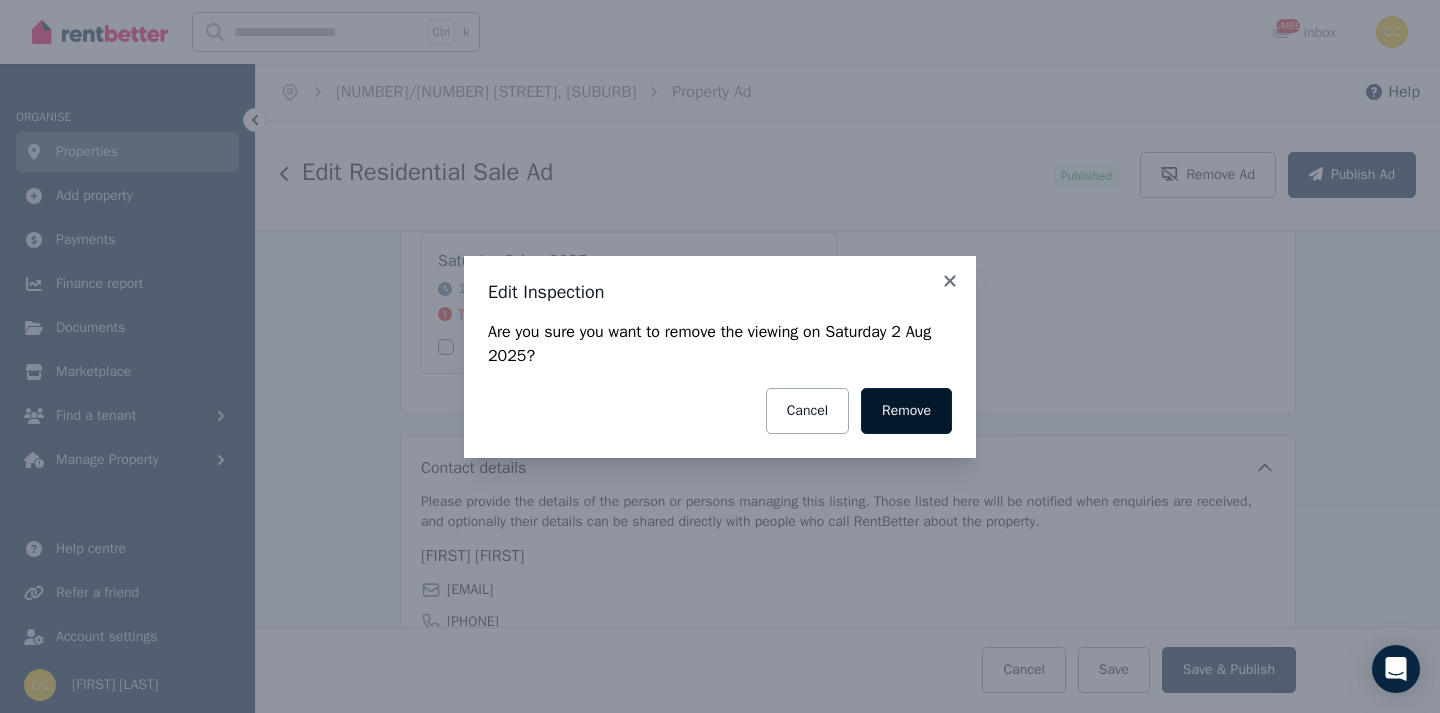 click on "Remove" at bounding box center (906, 411) 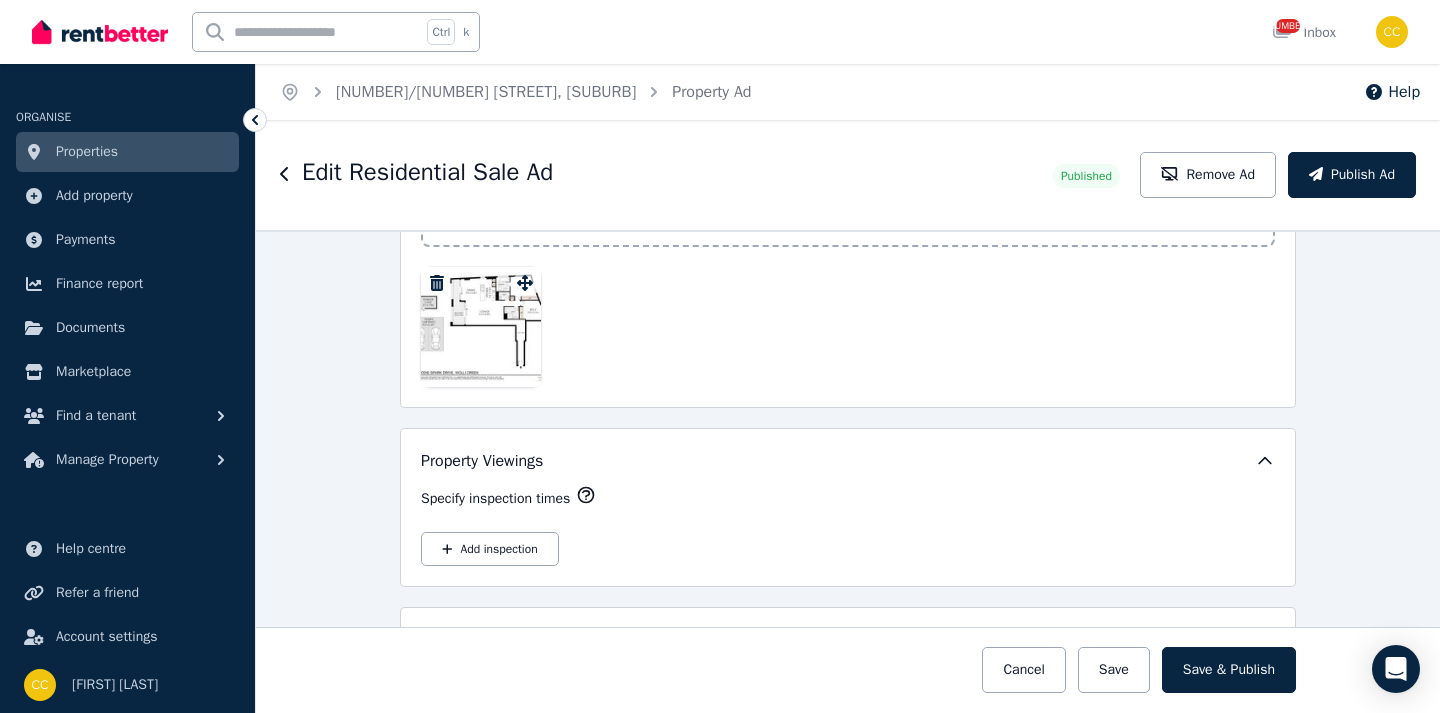 scroll, scrollTop: 3100, scrollLeft: 0, axis: vertical 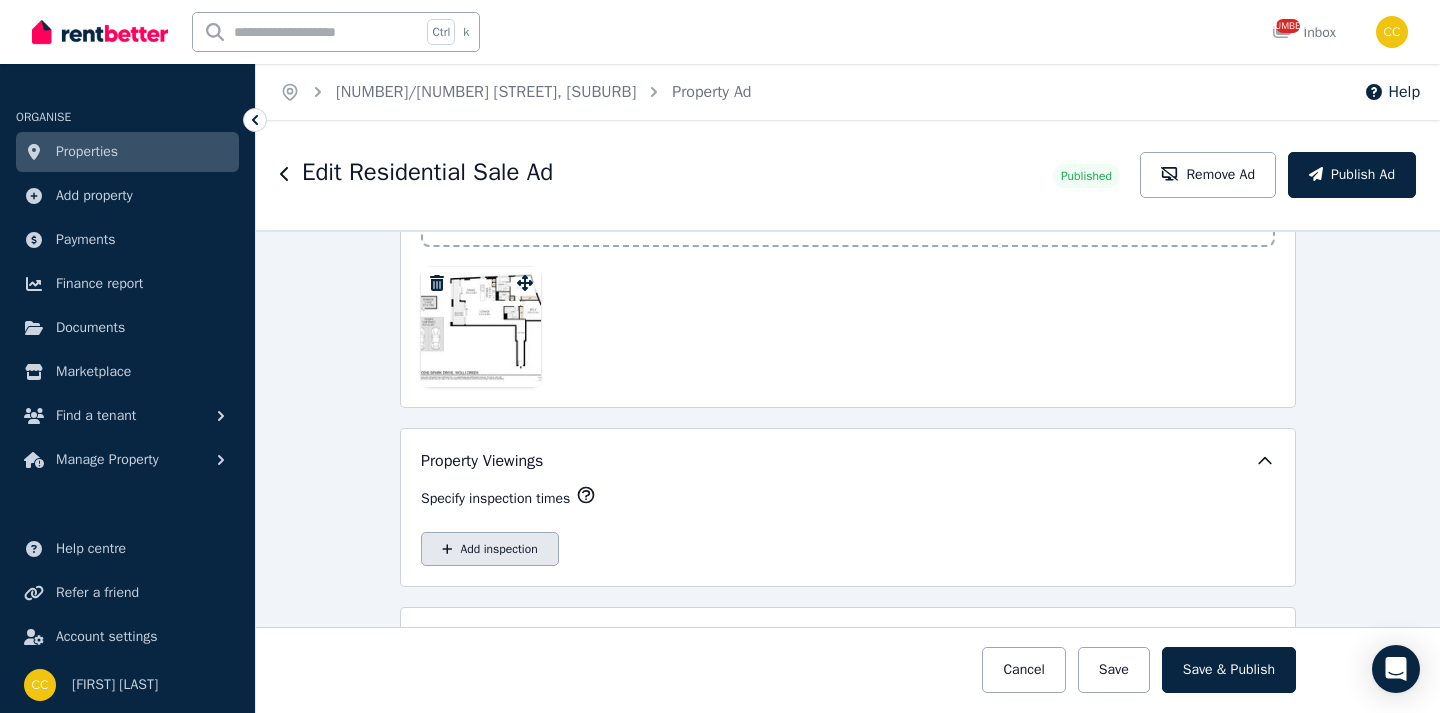 click on "Add inspection" at bounding box center [490, 549] 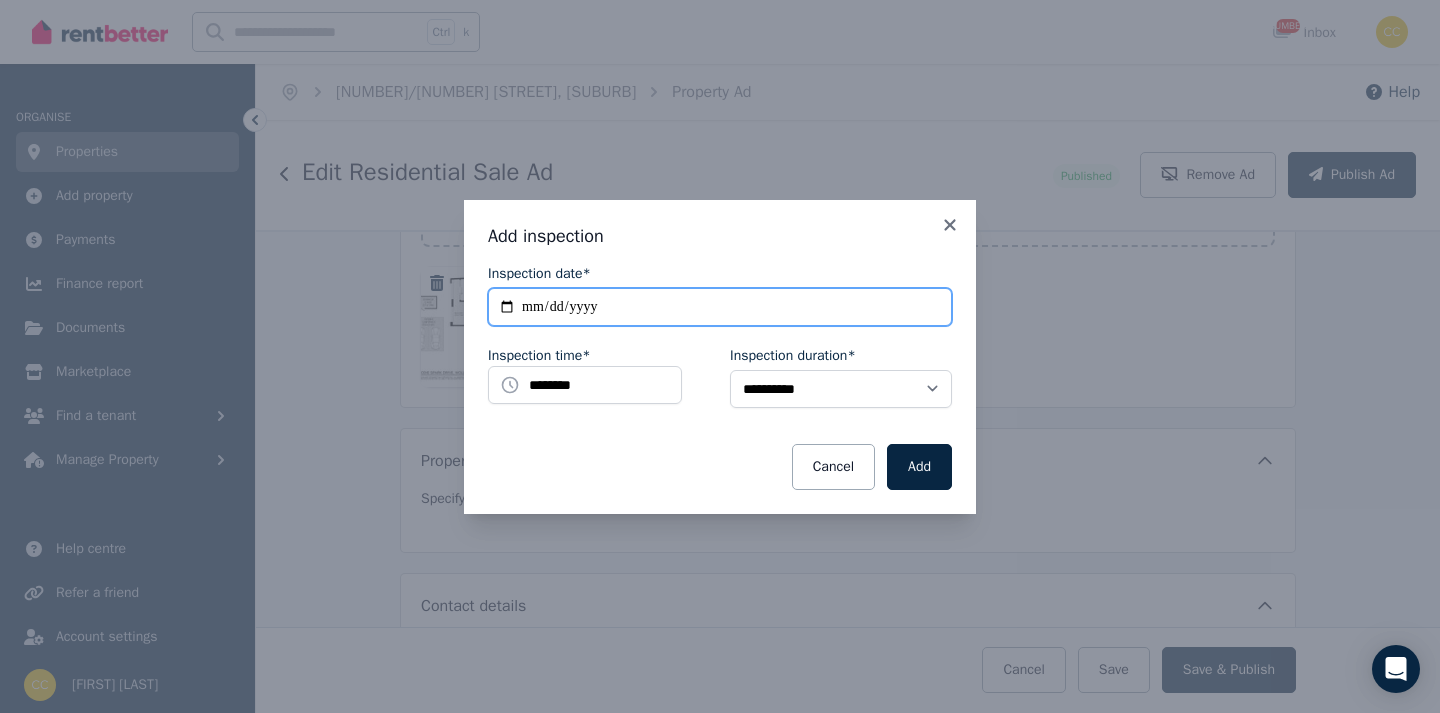 click on "**********" at bounding box center (720, 307) 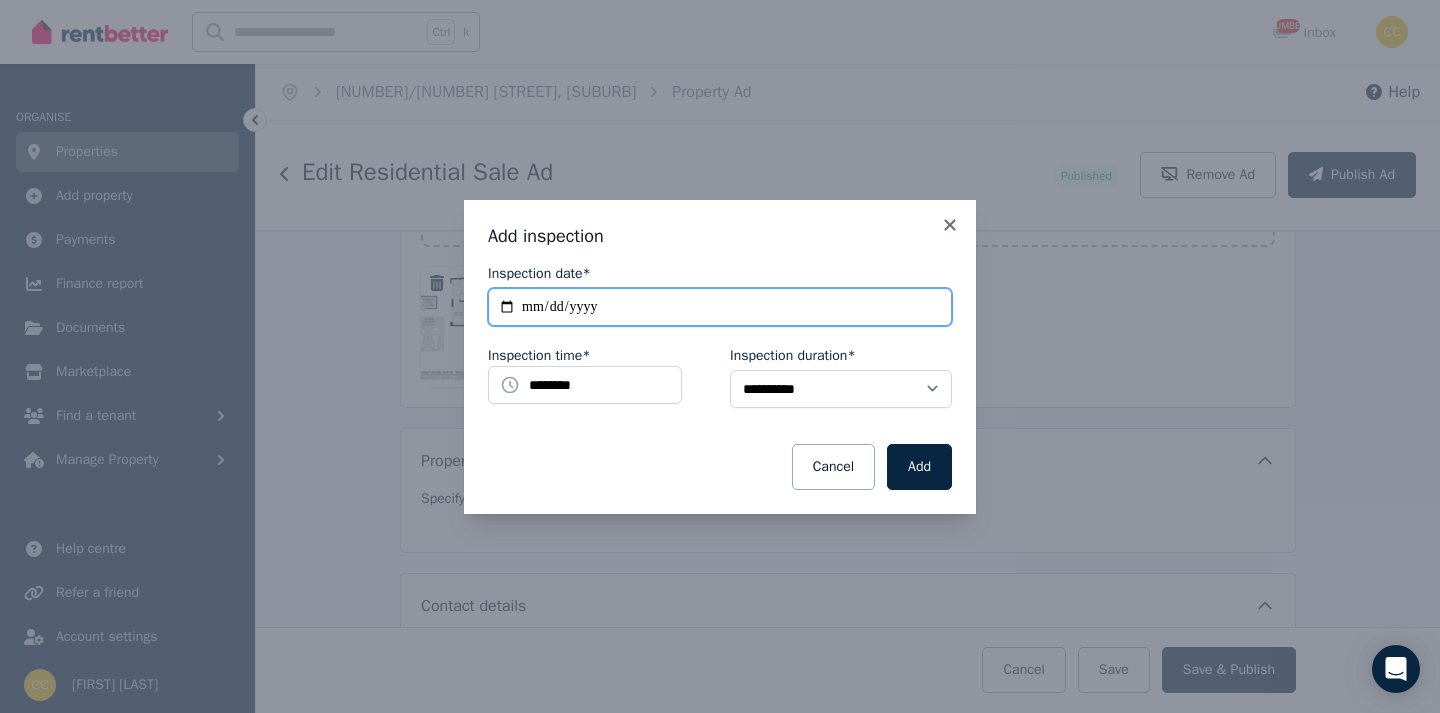 type on "**********" 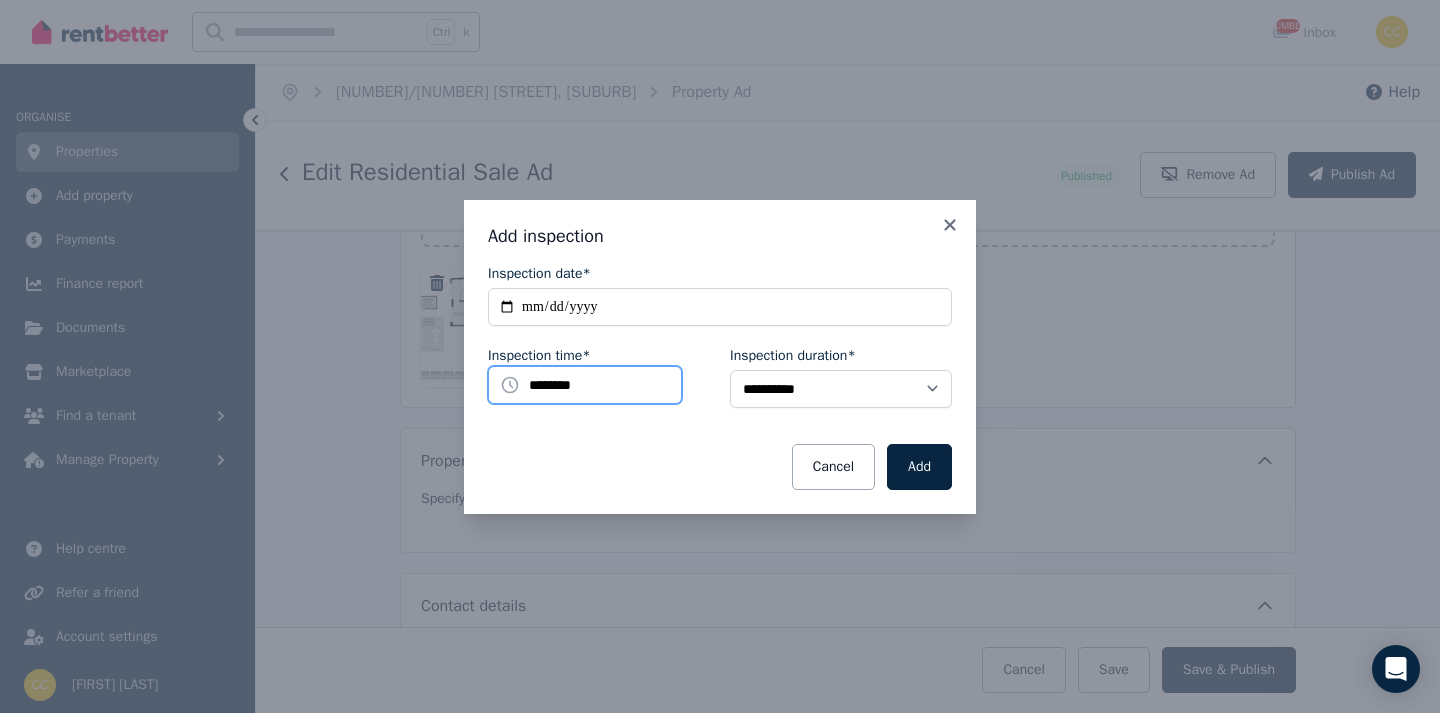 click on "********" at bounding box center (585, 385) 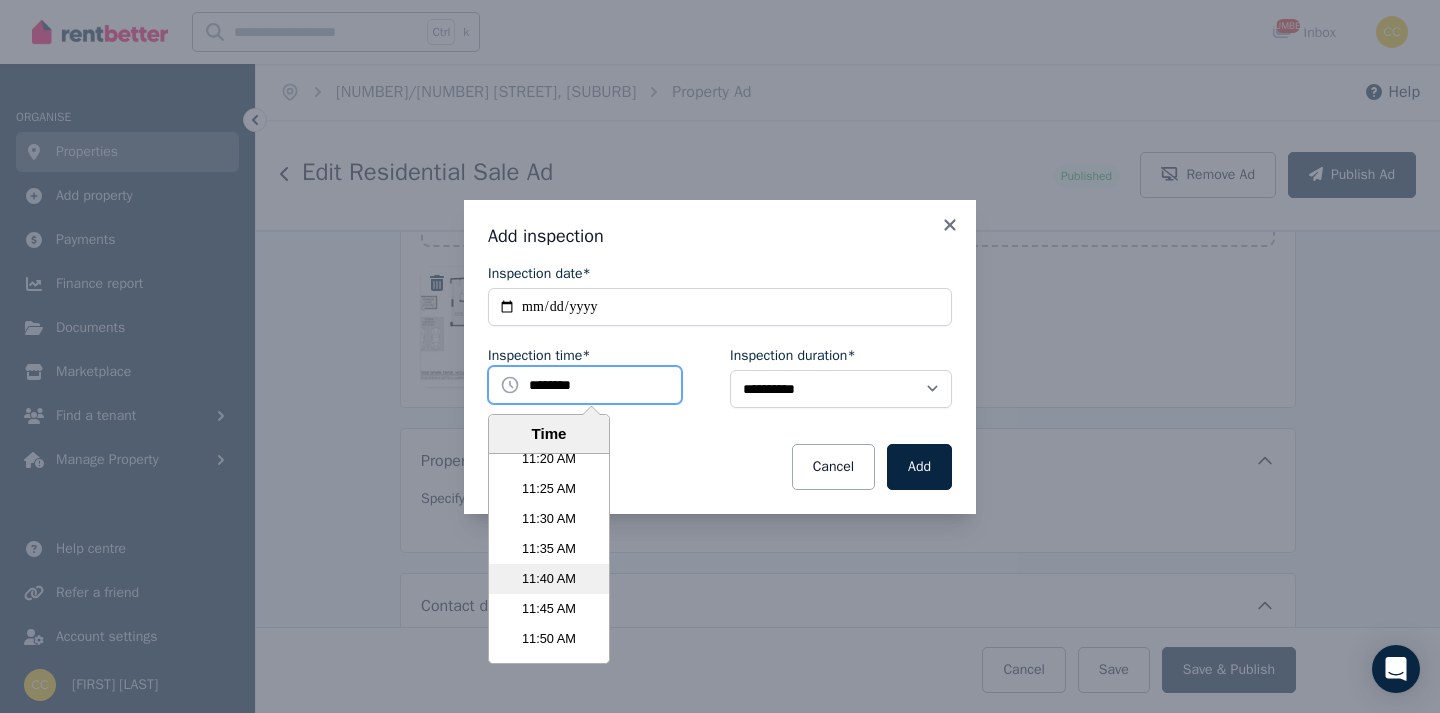 scroll, scrollTop: 4190, scrollLeft: 0, axis: vertical 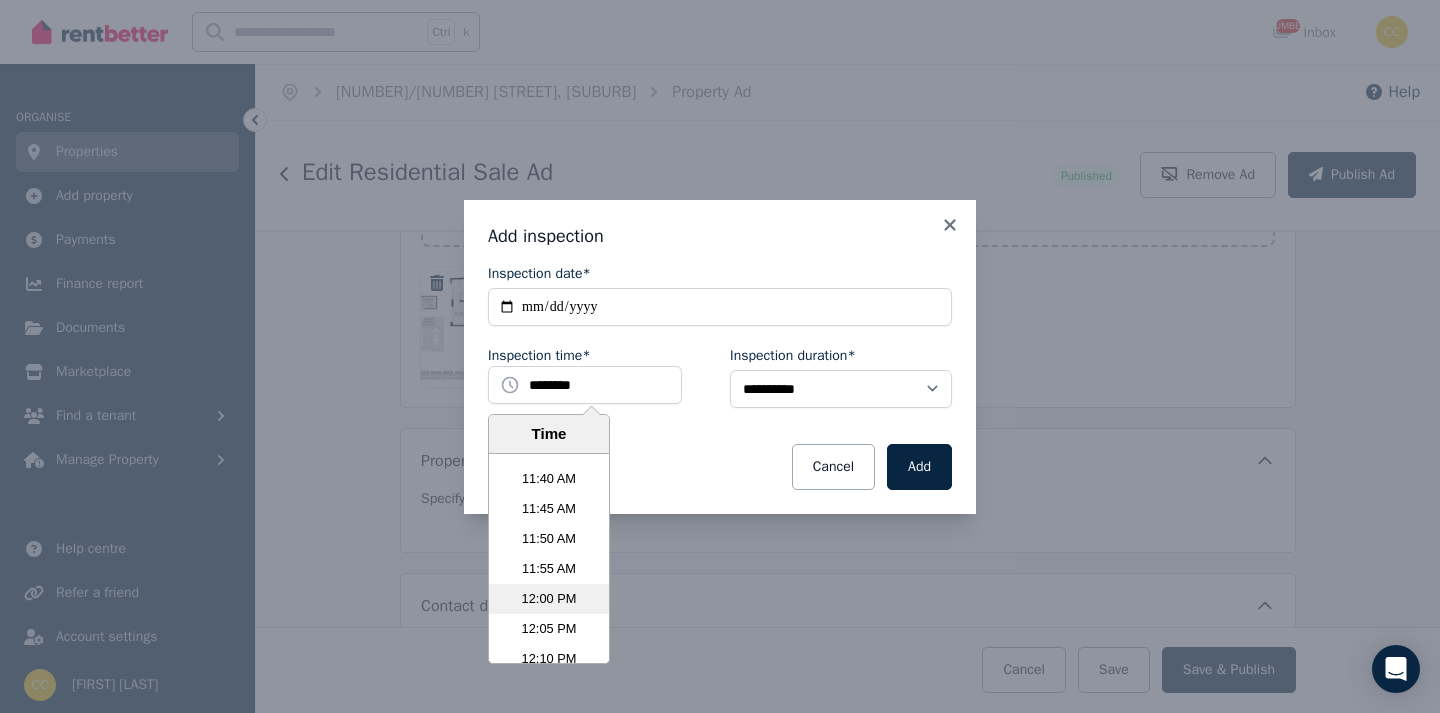 click on "12:00 PM" at bounding box center [549, 599] 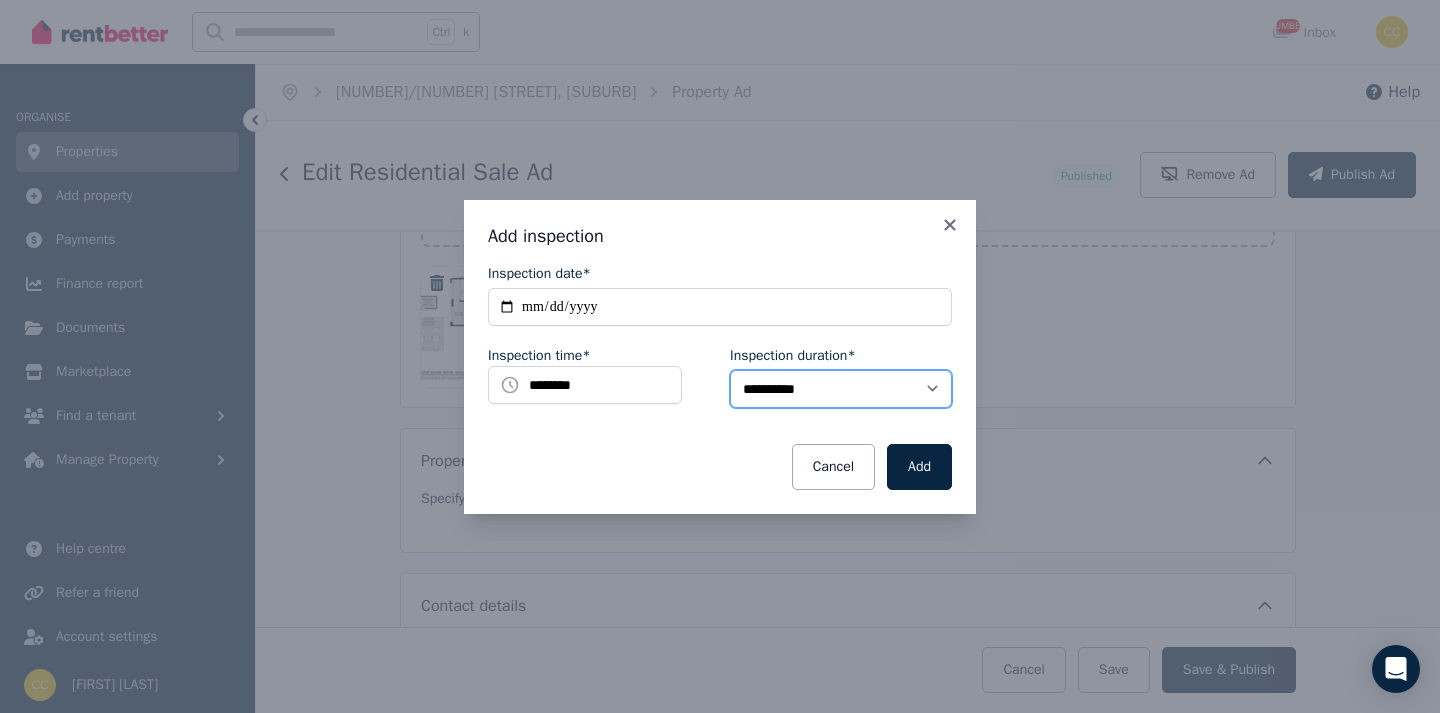 click on "**********" at bounding box center [841, 389] 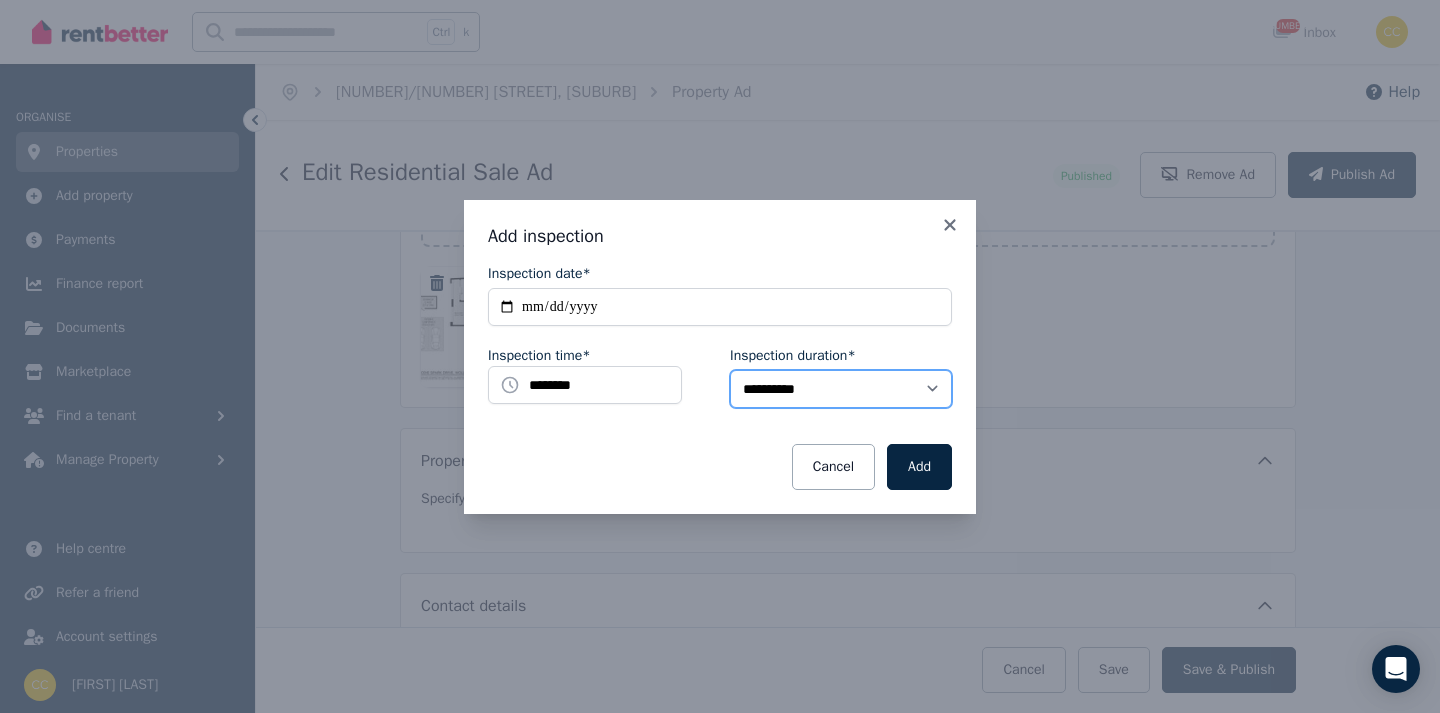 select on "**" 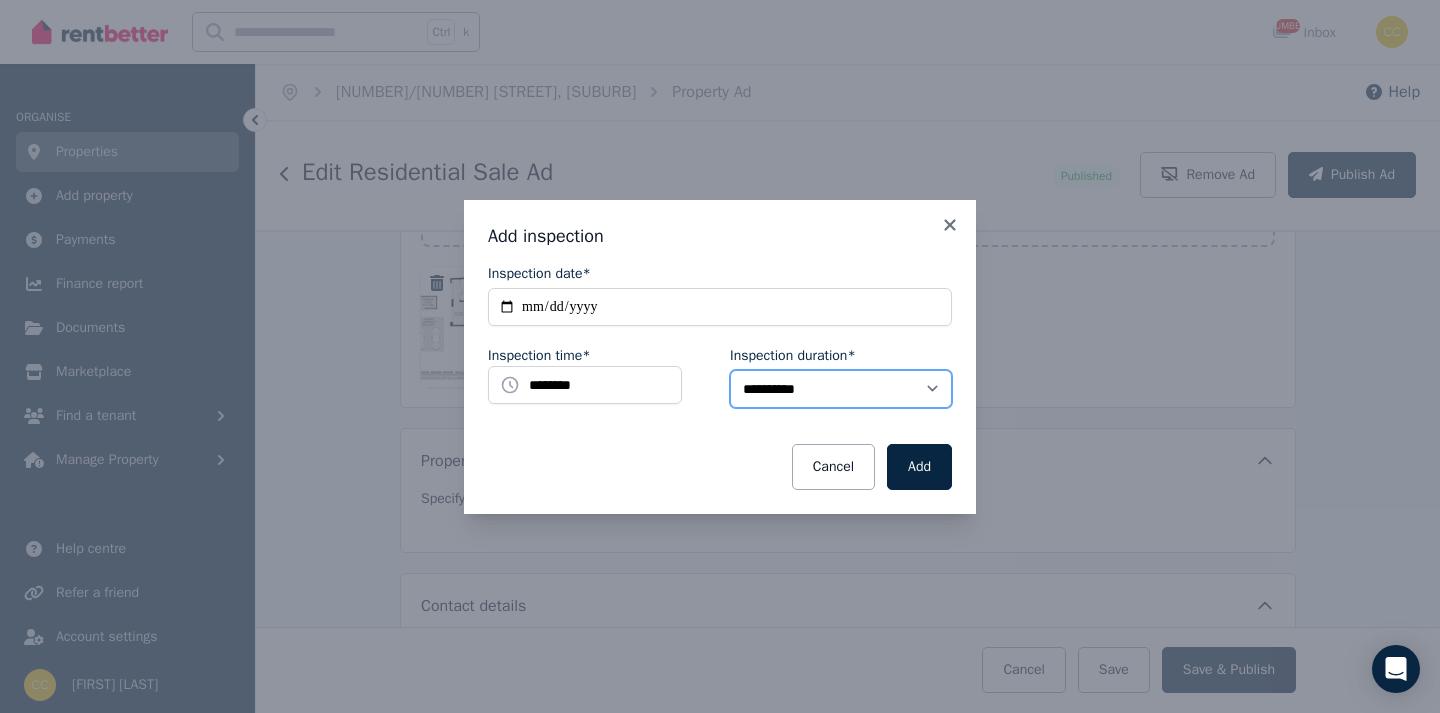 click on "**********" at bounding box center [841, 389] 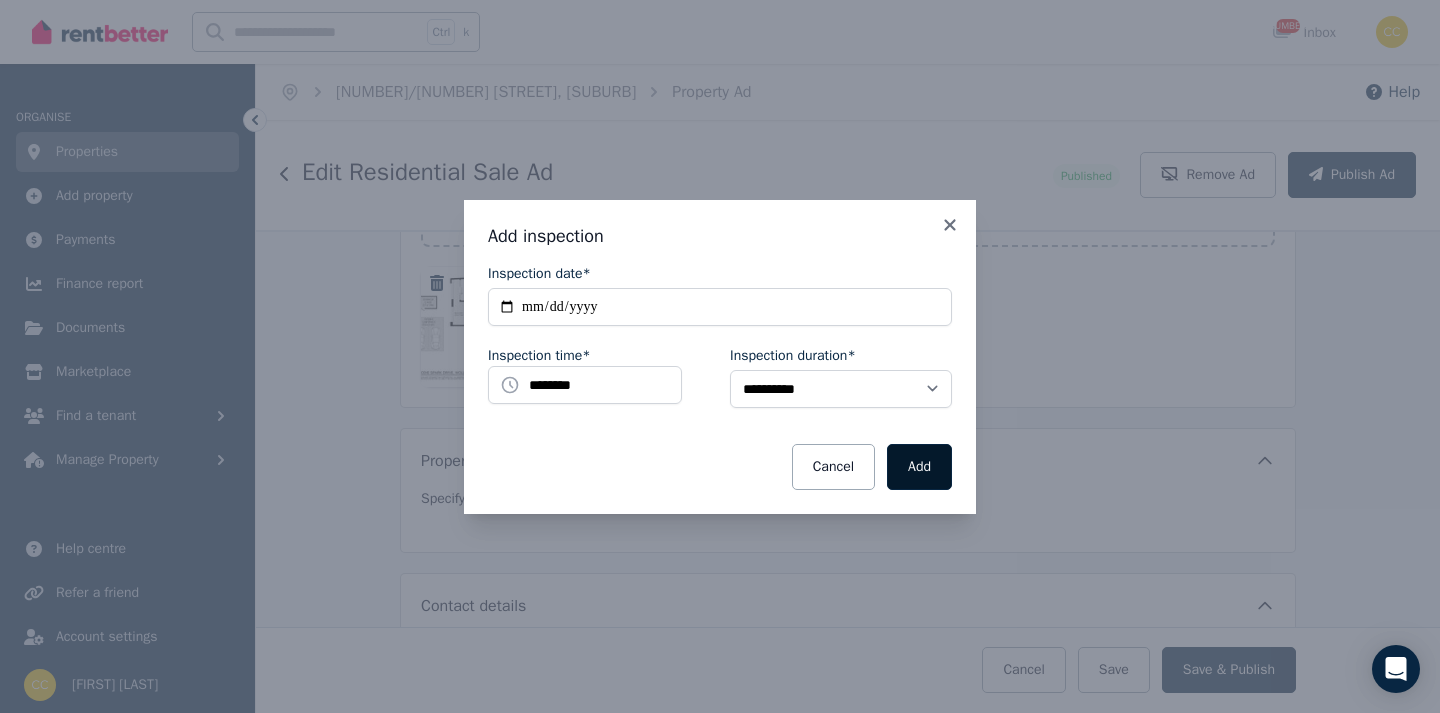 click on "Add" at bounding box center (919, 467) 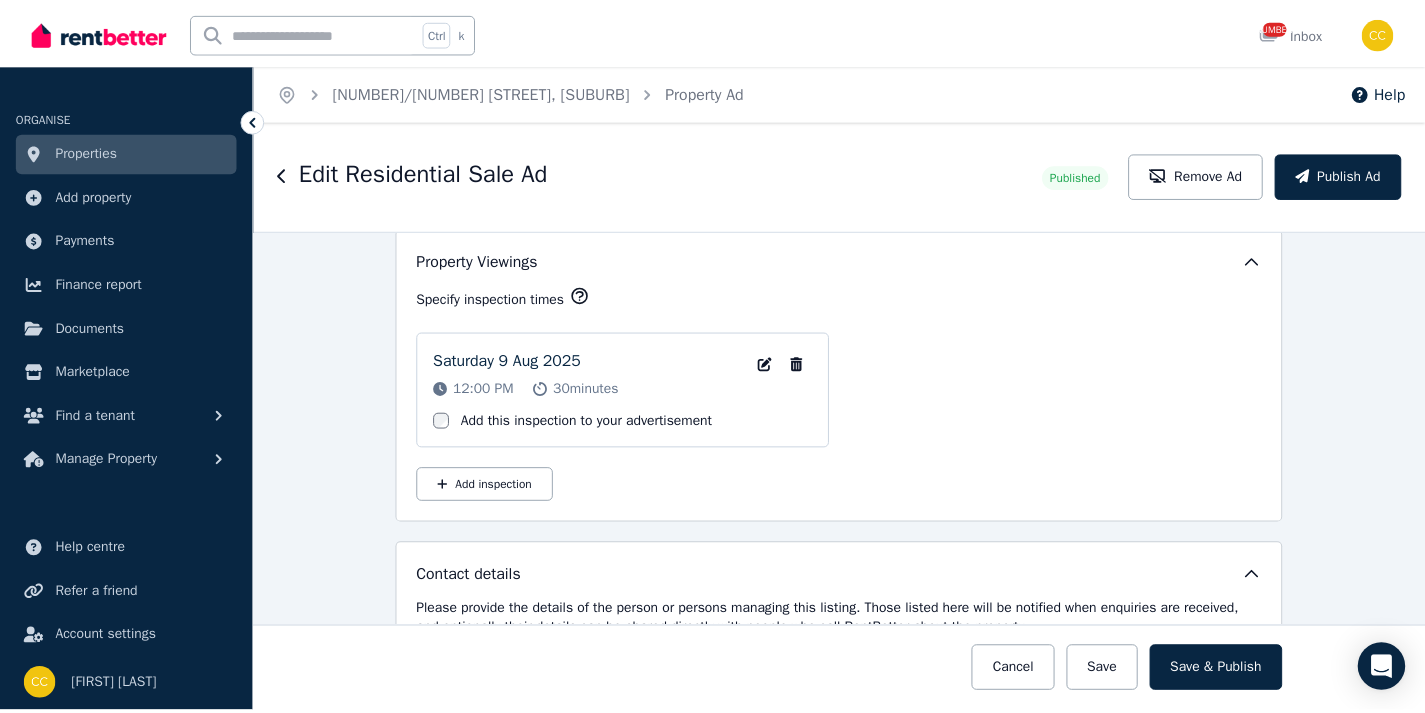 scroll, scrollTop: 3400, scrollLeft: 0, axis: vertical 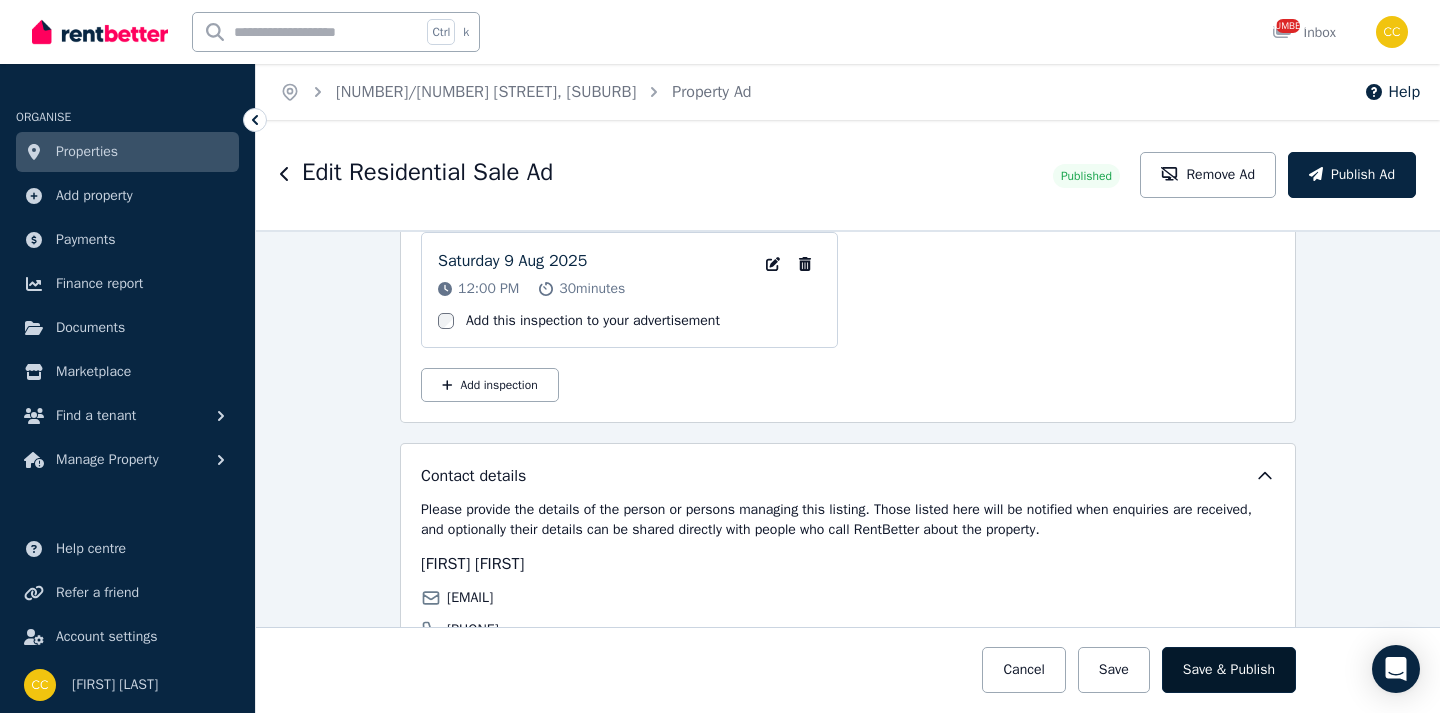 click on "Save & Publish" at bounding box center (1229, 670) 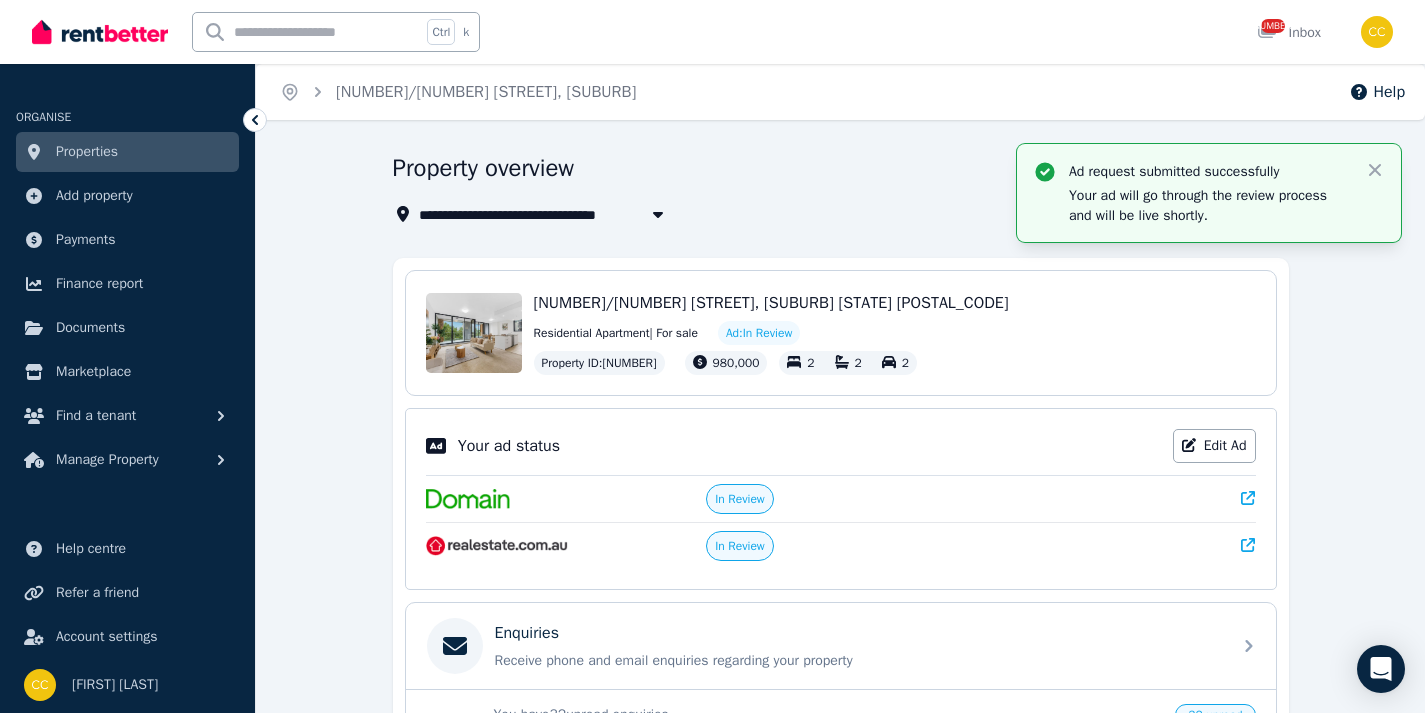 click on "Properties" at bounding box center (87, 152) 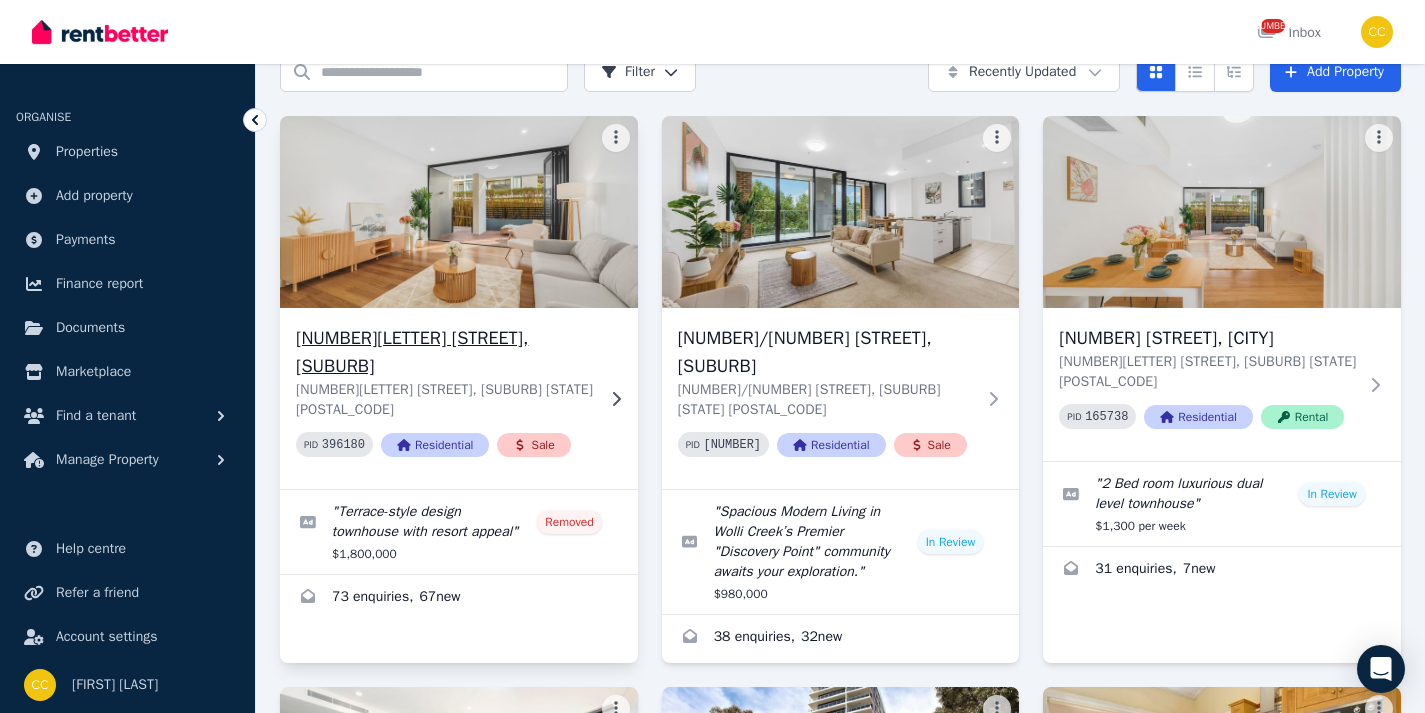 scroll, scrollTop: 0, scrollLeft: 0, axis: both 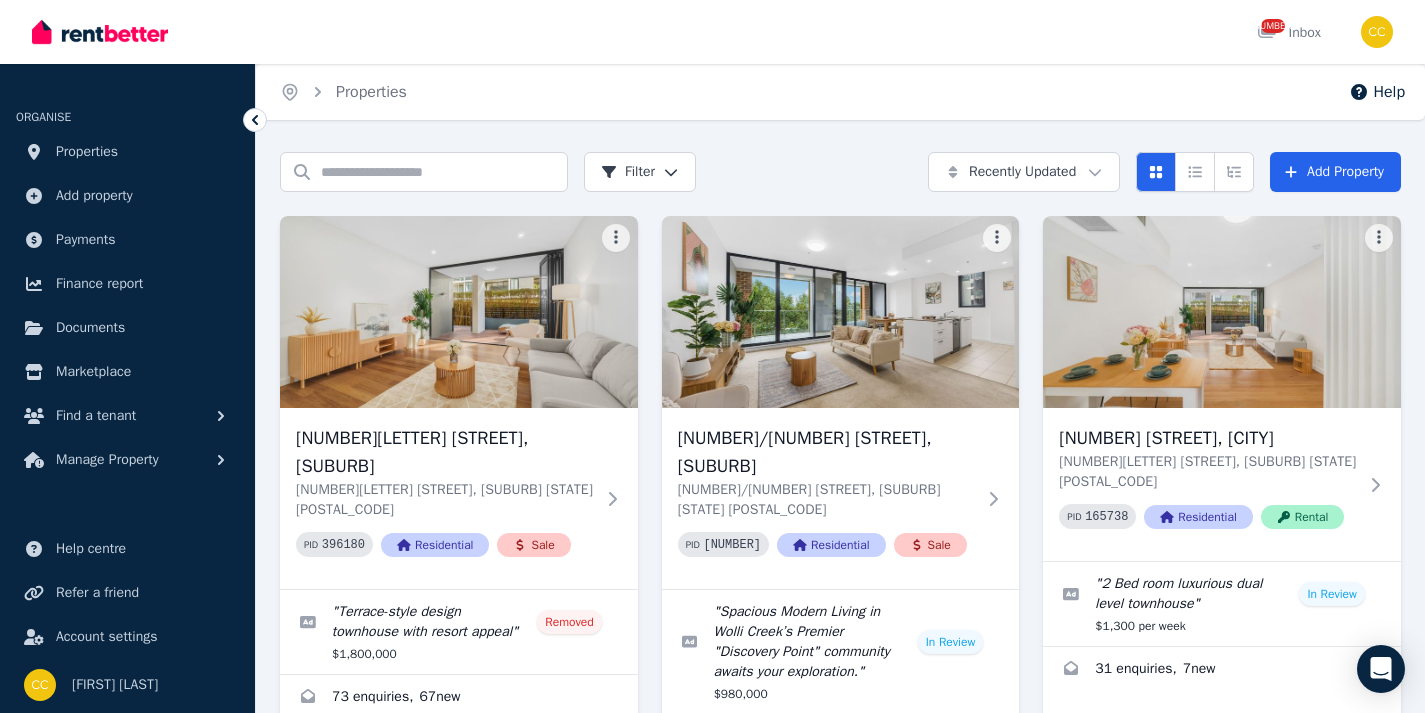 click on "Open main menu [NUMBER] Inbox Open user menu ORGANISE Properties Add property Payments Finance report Documents Marketplace Find a tenant Manage Property Help centre Refer a friend Account settings Your profile [FIRST] [LAST] Home Properties Help Search properties Filter Recently Updated Add Property [NUMBER][LETTER] [STREET], [SUBURB] [NUMBER][LETTER] [STREET], [SUBURB] [STATE] [POSTAL_CODE] PID [UUID] Residential Sale " Terrace-style design townhouse with resort appeal " Removed [PRICE] [NUMBER] enquiries , [NUMBER] new [NUMBER]/[NUMBER] [STREET], [SUBURB] [NUMBER]/[NUMBER] [STREET], [SUBURB] [STATE] [POSTAL_CODE] PID [UUID] Residential Sale " Spacious Modern Living in Wolli Creek’s Premier "Discovery Point" community awaits your exploration. " In Review [PRICE] [NUMBER] enquiries , [NUMBER] new [NUMBER][LETTER] [STREET], [SUBURB] [NUMBER][LETTER] [STREET], [SUBURB] [STATE] [POSTAL_CODE] PID [UUID] Residential Rental " [NUMBER] Bed room luxurious dual level townhouse " In Review [PRICE] [NUMBER] enquiries , [NUMBER] new [NUMBER]/[NUMBER] [STREET], [SUBURB] PID [UUID] Residential Rental " "" at bounding box center [712, 356] 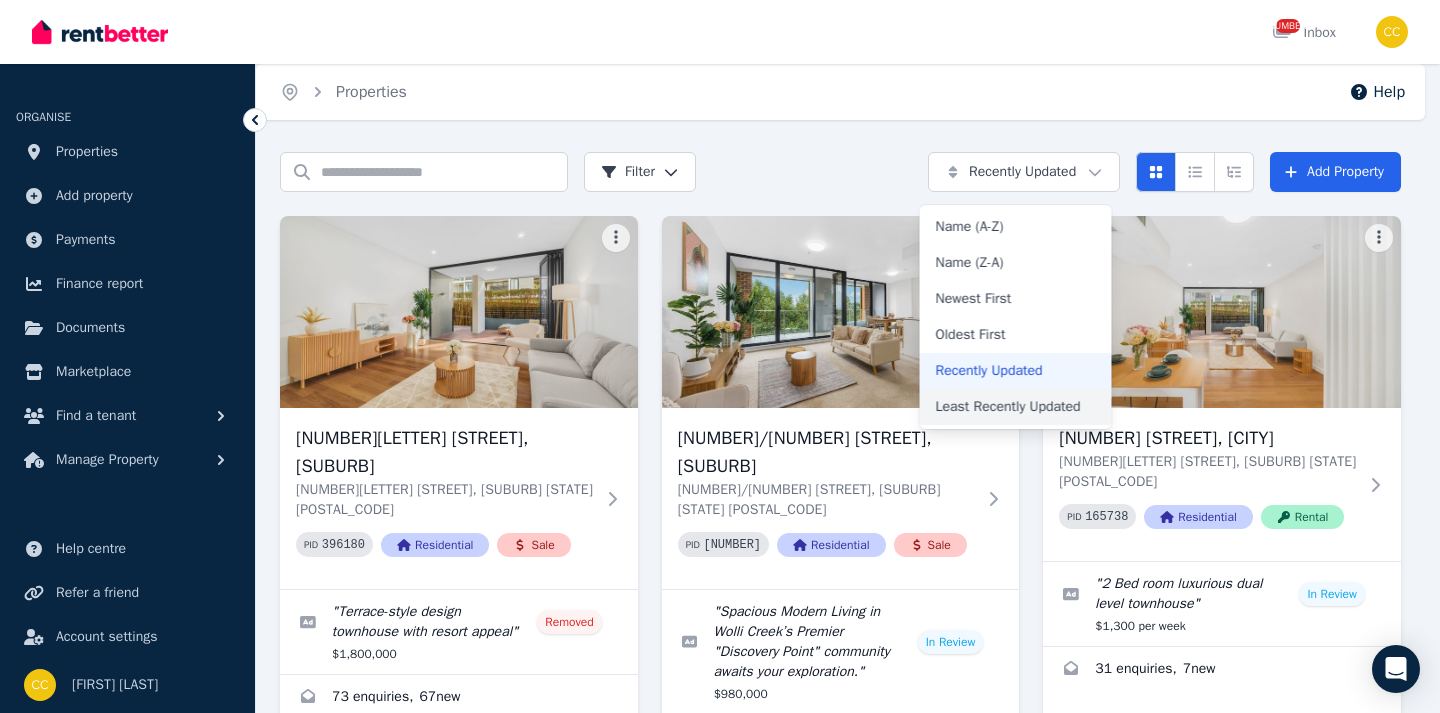 click on "Least Recently Updated" at bounding box center (1016, 407) 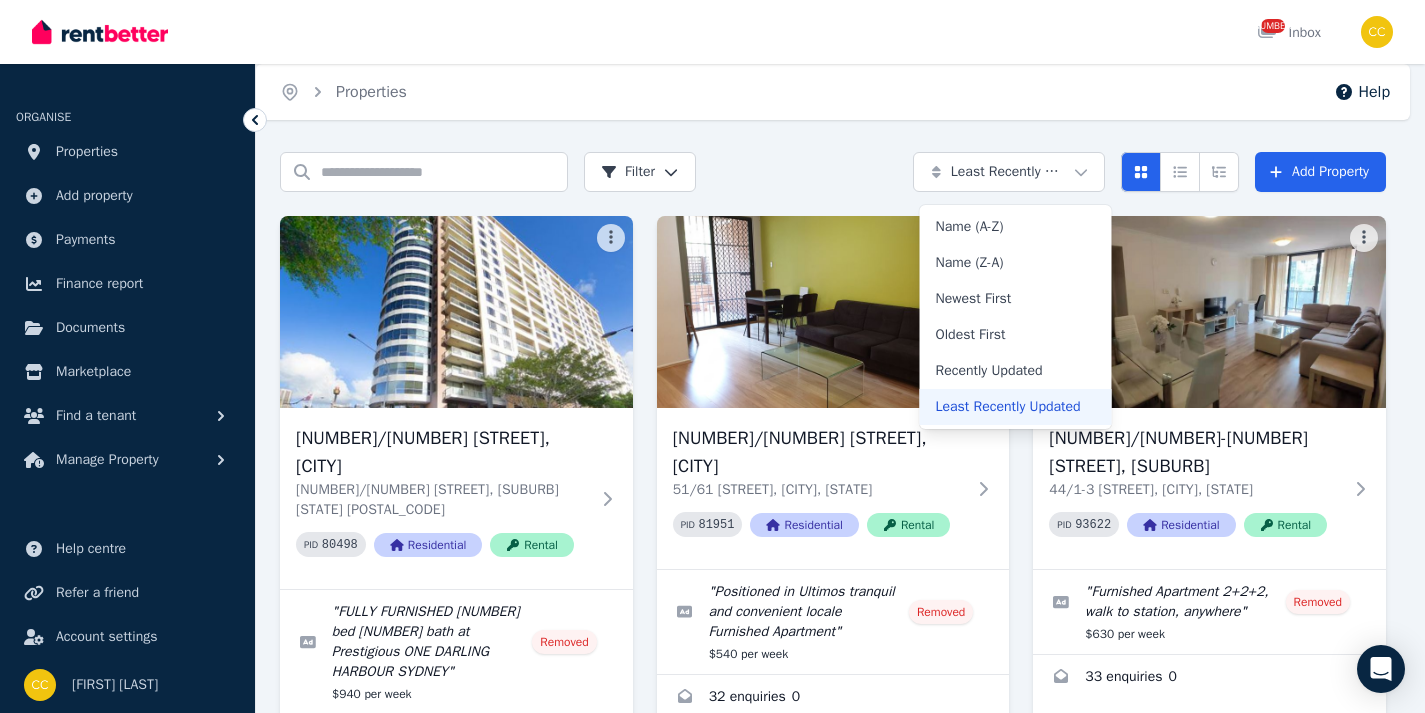 click on "Open main menu 1134 Inbox Open user menu ORGANISE Properties Add property Payments Finance report Documents Marketplace Find a tenant Manage Property Help centre Refer a friend Account settings Your profile [FIRST] [LAST] Home Properties Help Search properties Filter Least Recently Updated Add Property 906/50 [STREET], [CITY], [STATE] PID   80498 Residential Rental " FULLY FURNISHED 2 bed 2 bath at Prestigious ONE DARLING HARBOUR SYDNEY " Removed $940 per week 7   enquiries 0 51/61 [STREET], [CITY], [STATE] PID   81951 Residential Rental " Positioned in Ultimos tranquil and convenient locale Furnished Apartment " Removed $540 per week 32   enquiries 0 44/1-3 [STREET], [CITY], [STATE] PID   93622 Residential Rental " Furnished Apartment 2+2+2, walk to station, anywhere " Removed $630 per week 33   enquiries 0 70 [STREET], [CITY], [STATE] PID   98414 Residential Rental "" at bounding box center [712, 356] 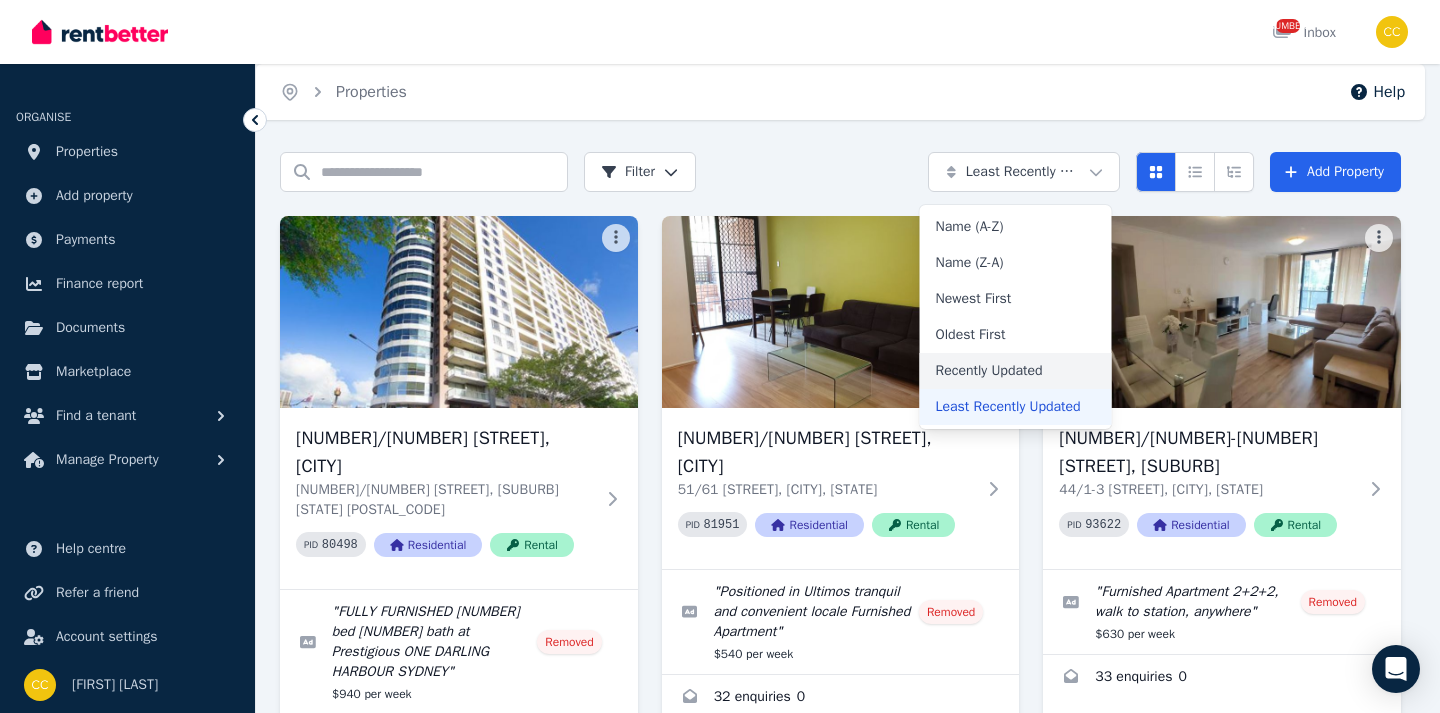 click on "Recently Updated" at bounding box center (1016, 371) 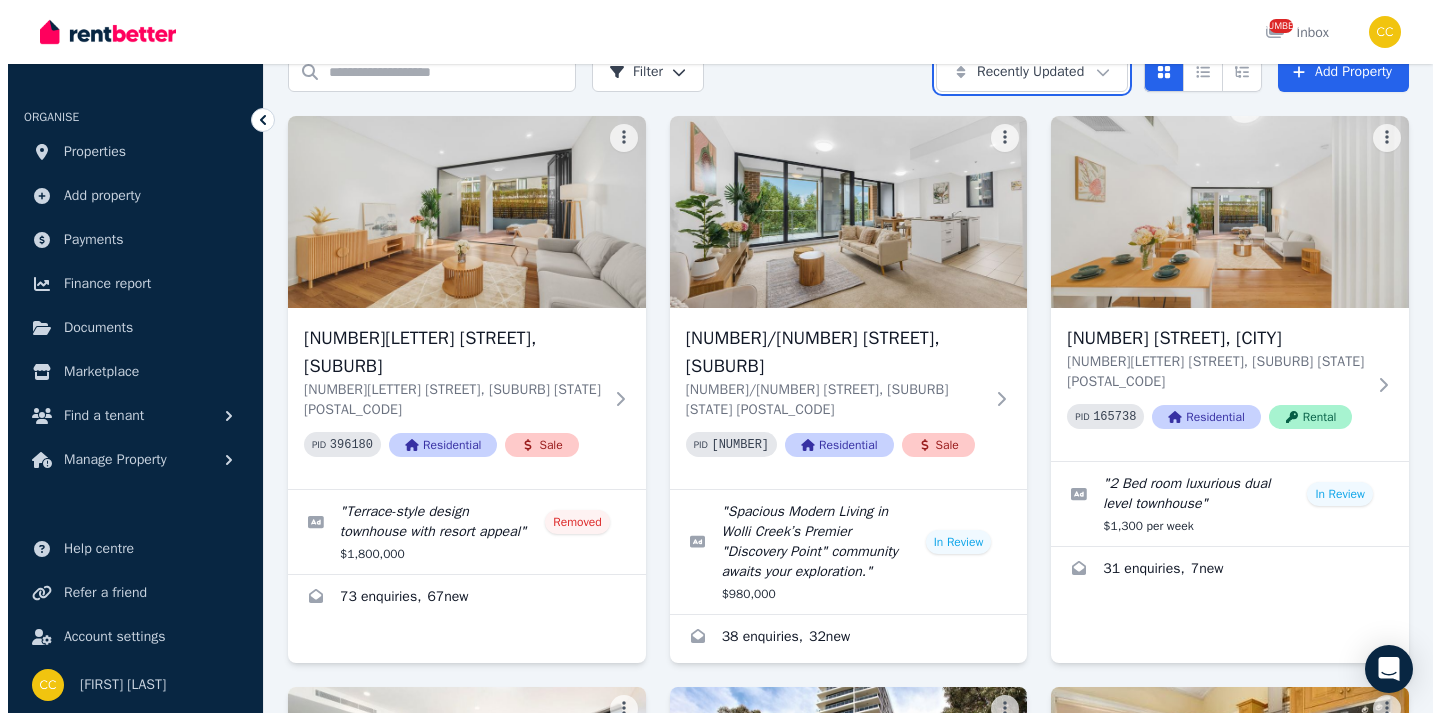 scroll, scrollTop: 0, scrollLeft: 0, axis: both 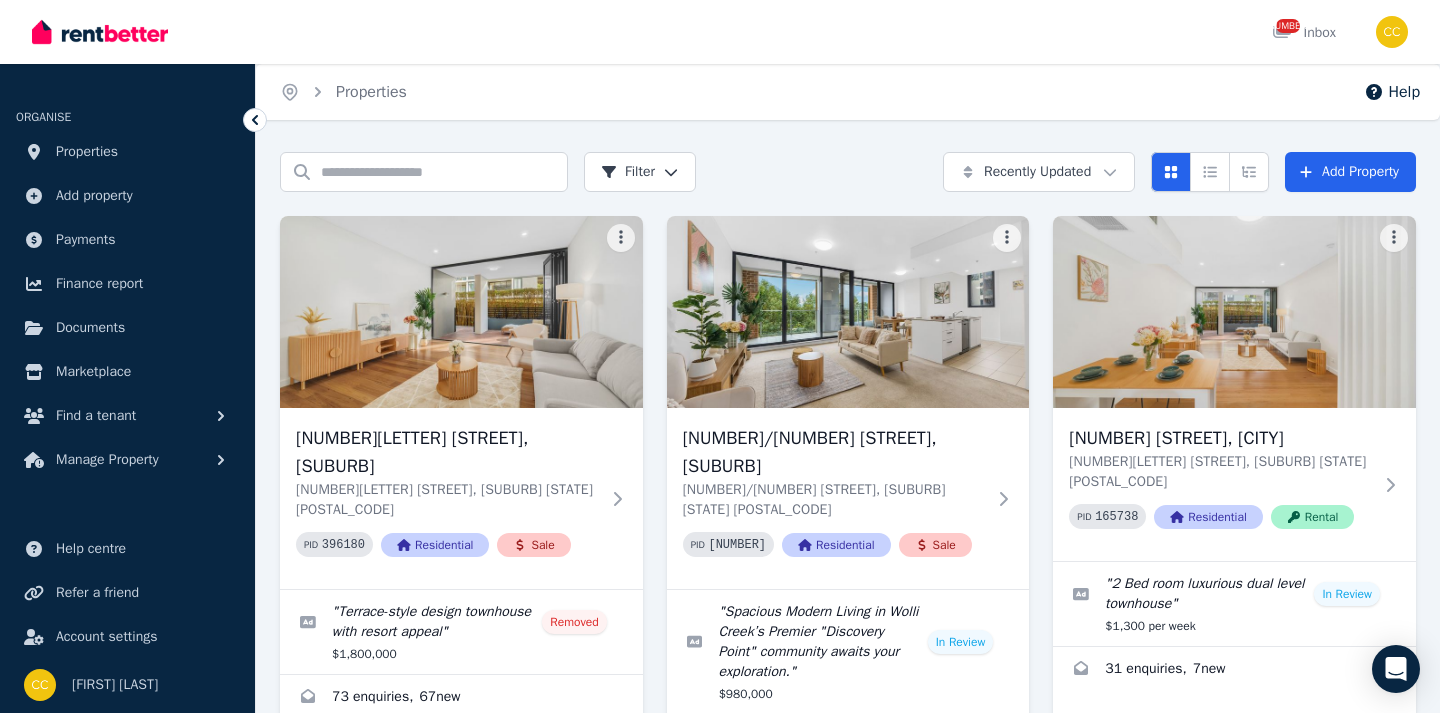click on "Open main menu [NUMBER] Inbox Open user menu ORGANISE Properties Add property Payments Finance report Documents Marketplace Find a tenant Manage Property Help centre Refer a friend Account settings Your profile [FIRST] [LAST] Home Properties Help Search properties Filter Recently Updated Add Property [NUMBER][LETTER] [STREET], [SUBURB] [NUMBER][LETTER] [STREET], [SUBURB] [STATE] [POSTAL_CODE] PID [UUID] Residential Sale " Terrace-style design townhouse with resort appeal " Removed [PRICE] [NUMBER] enquiries , [NUMBER] new [NUMBER]/[NUMBER] [STREET], [SUBURB] [NUMBER]/[NUMBER] [STREET], [SUBURB] [STATE] [POSTAL_CODE] PID [UUID] Residential Sale " Spacious Modern Living in Wolli Creek’s Premier "Discovery Point" community awaits your exploration. " In Review [PRICE] [NUMBER] enquiries , [NUMBER] new [NUMBER][LETTER] [STREET], [SUBURB] [NUMBER][LETTER] [STREET], [SUBURB] [STATE] [POSTAL_CODE] PID [UUID] Residential Rental " [NUMBER] Bed room luxurious dual level townhouse " In Review [PRICE] [NUMBER] enquiries , [NUMBER] new [NUMBER]/[NUMBER] [STREET], [SUBURB] PID [UUID] Residential Rental " "" at bounding box center (720, 356) 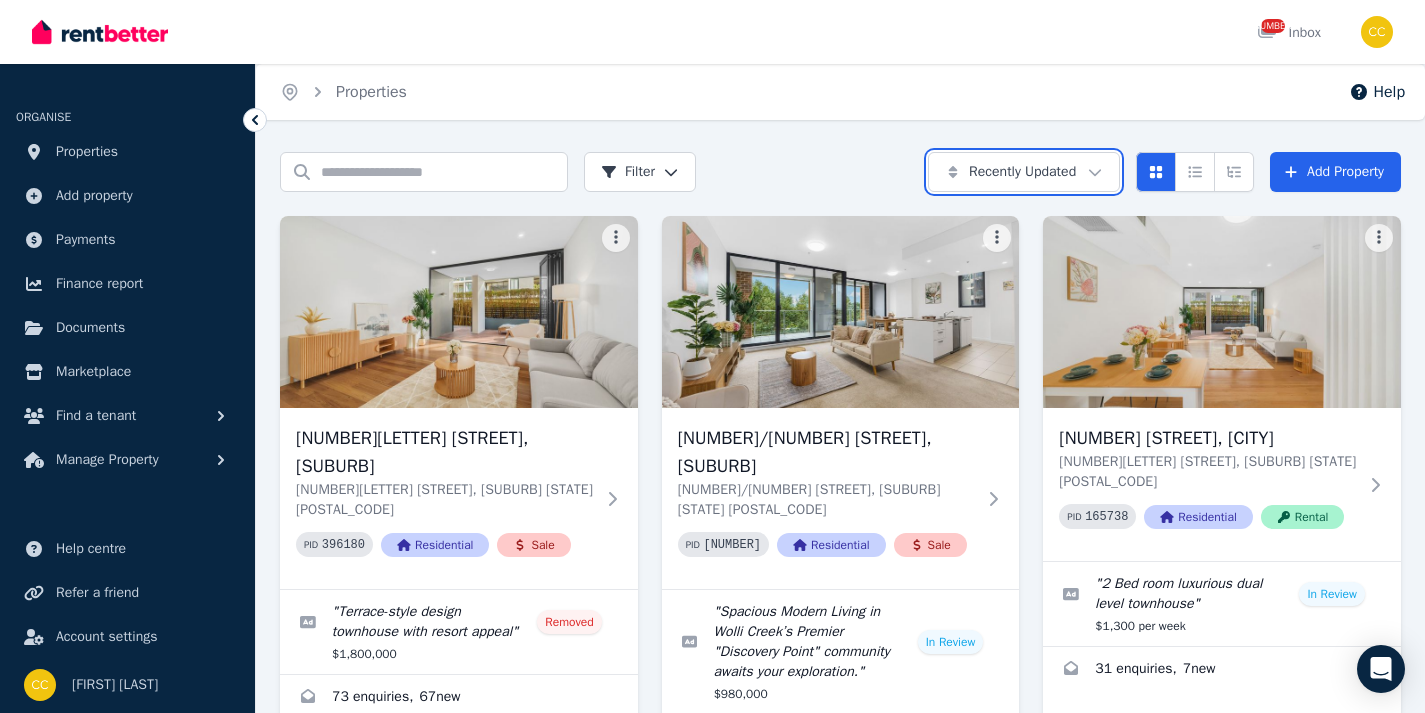 click on "Open main menu [NUMBER] Inbox Open user menu ORGANISE Properties Add property Payments Finance report Documents Marketplace Find a tenant Manage Property Help centre Refer a friend Account settings Your profile [FIRST] [LAST] Home Properties Help Search properties Filter Recently Updated Add Property [NUMBER][LETTER] [STREET], [SUBURB] [NUMBER][LETTER] [STREET], [SUBURB] [STATE] [POSTAL_CODE] PID [UUID] Residential Sale " Terrace-style design townhouse with resort appeal " Removed [PRICE] [NUMBER] enquiries , [NUMBER] new [NUMBER]/[NUMBER] [STREET], [SUBURB] [NUMBER]/[NUMBER] [STREET], [SUBURB] [STATE] [POSTAL_CODE] PID [UUID] Residential Sale " Spacious Modern Living in Wolli Creek’s Premier "Discovery Point" community awaits your exploration. " In Review [PRICE] [NUMBER] enquiries , [NUMBER] new [NUMBER][LETTER] [STREET], [SUBURB] [NUMBER][LETTER] [STREET], [SUBURB] [STATE] [POSTAL_CODE] PID [UUID] Residential Rental " [NUMBER] Bed room luxurious dual level townhouse " In Review [PRICE] [NUMBER] enquiries , [NUMBER] new [NUMBER]/[NUMBER] [STREET], [SUBURB] PID [UUID] Residential Rental " "" at bounding box center [712, 356] 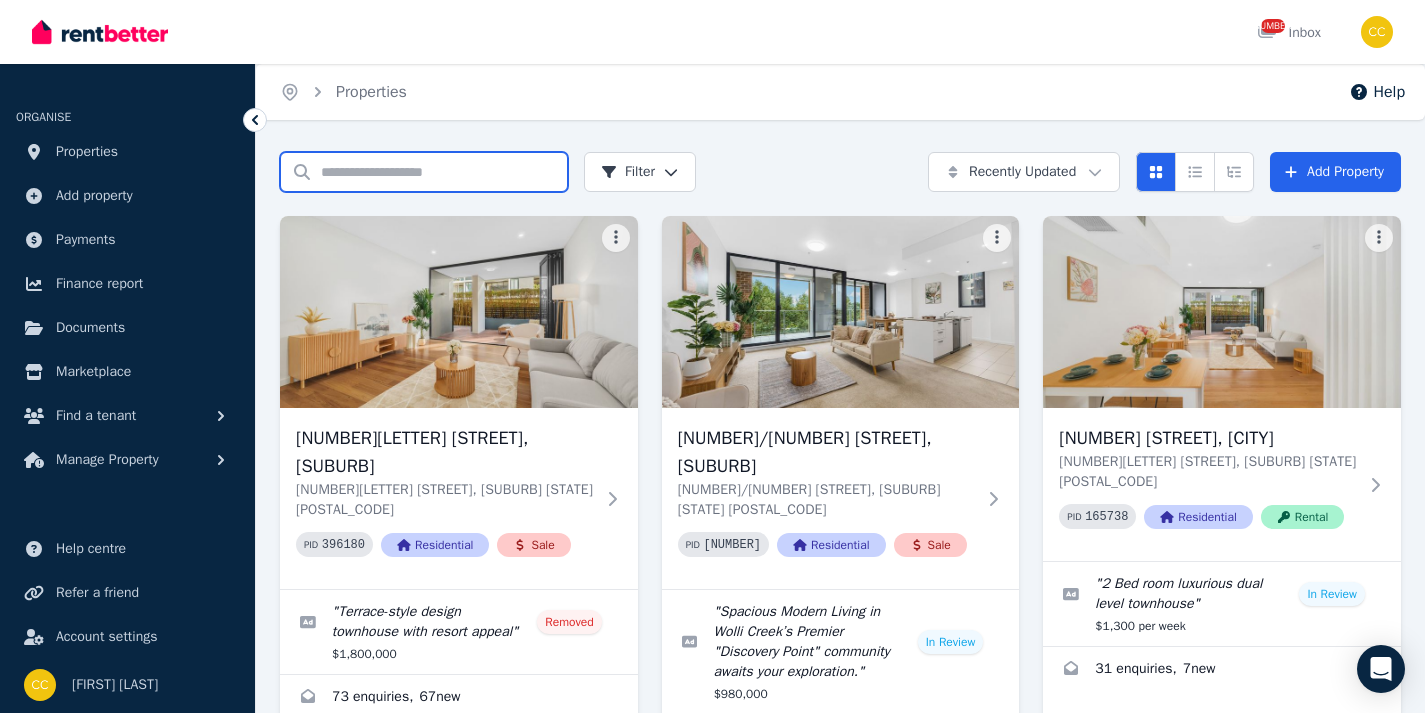 click on "Search properties" at bounding box center (424, 172) 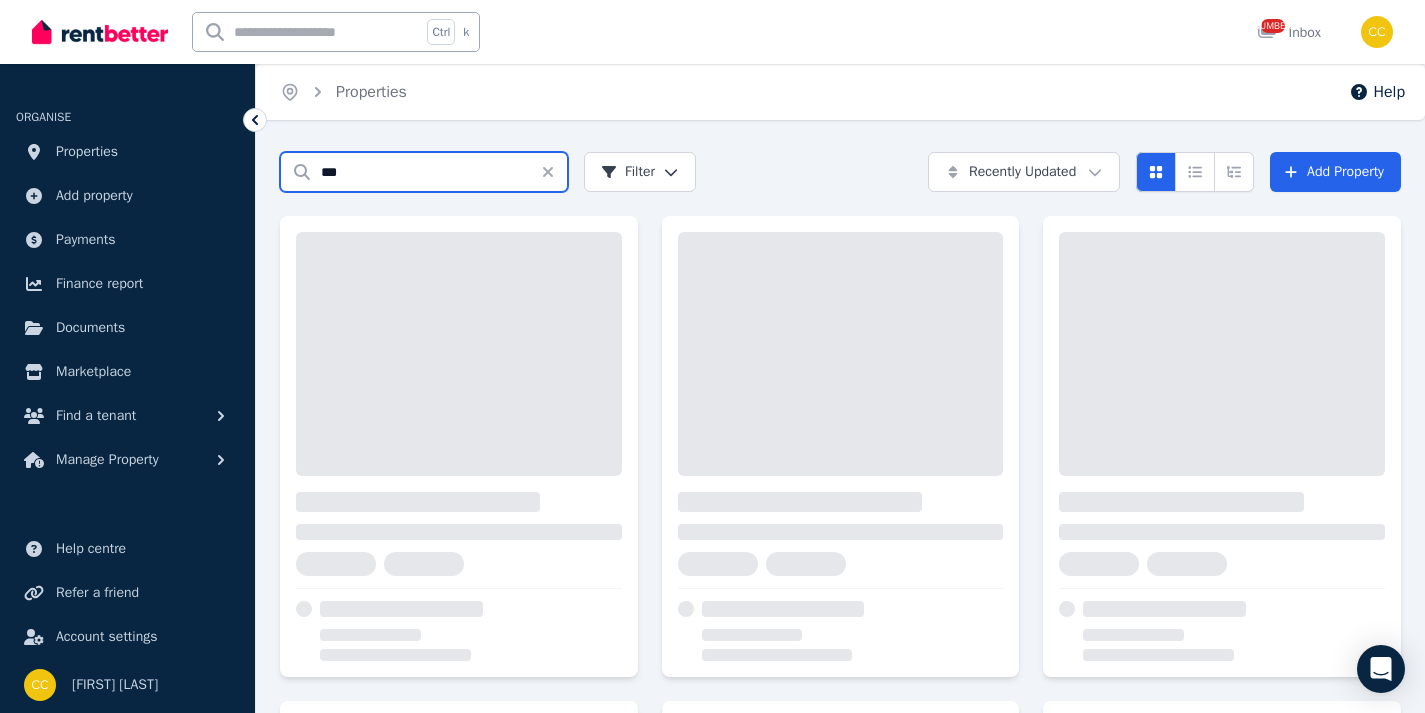 type on "***" 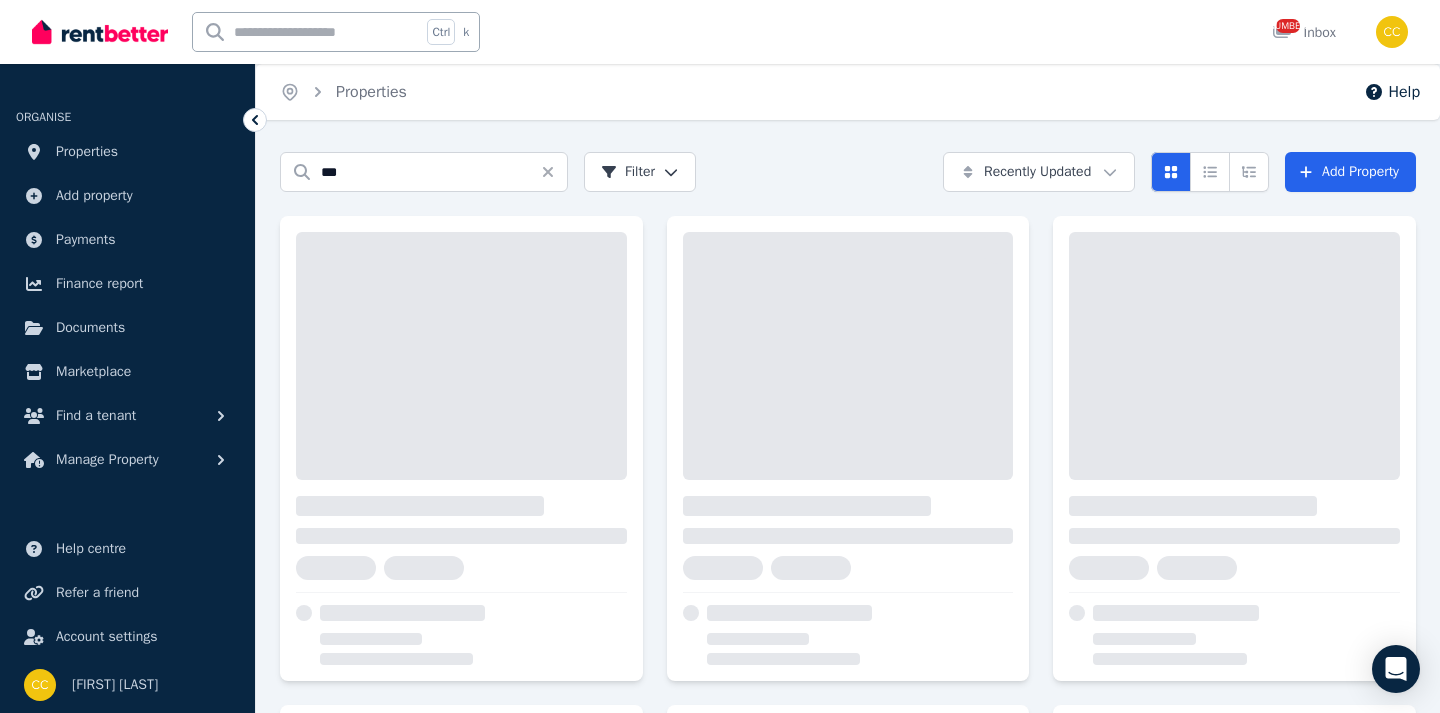 click on "Open main menu [KEY] [NUMBER] Inbox Open user menu ORGANISE Properties Add property Payments Finance report Documents Marketplace Find a tenant Manage Property Help centre Refer a friend Account settings Your profile [FIRST] [LAST] Home Properties Help Search properties *** Filter Recently Updated Add Property /portal?search=[NUMBER]" at bounding box center [720, 356] 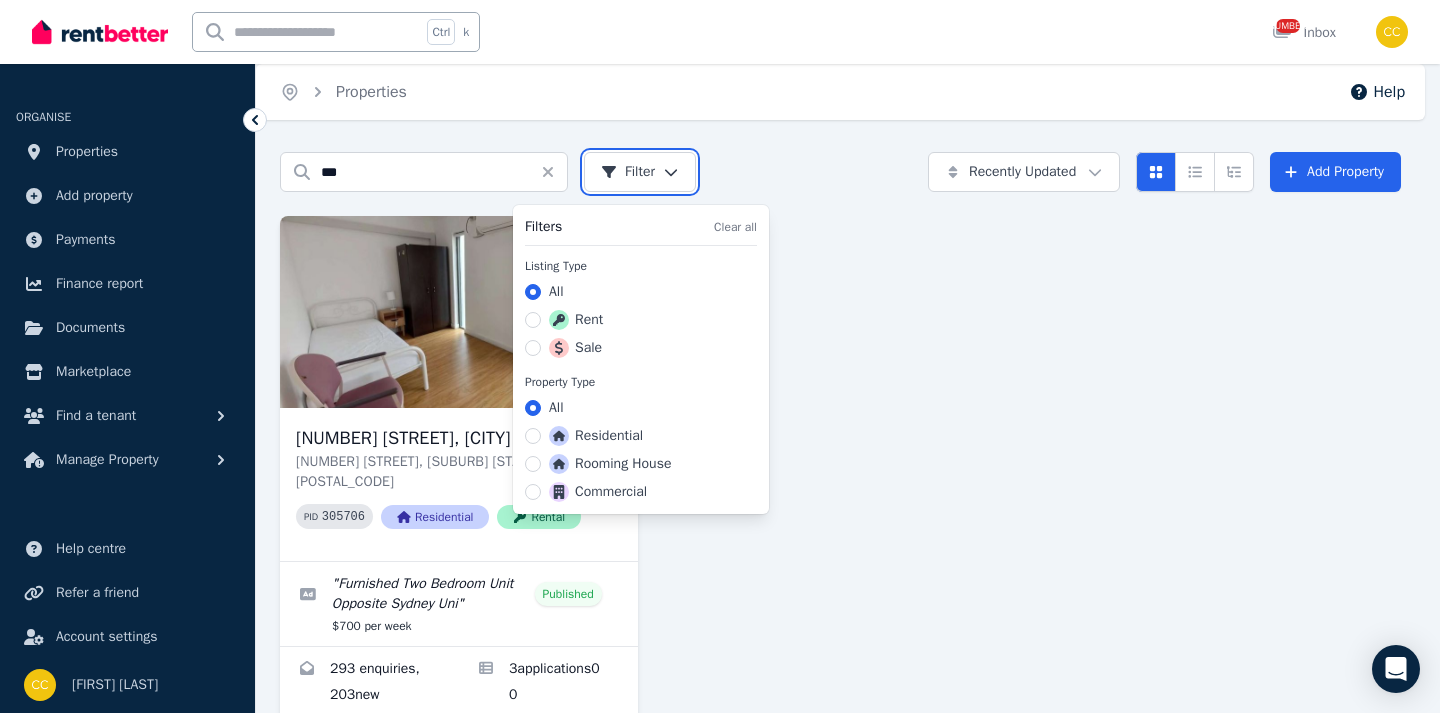 click on "Open main menu Ctrl k [NUMBER] Inbox Open user menu ORGANISE Properties Add property Payments Finance report Documents Marketplace Find a tenant Manage Property Help centre Refer a friend Account settings Your profile [FIRST] [LAST] Home Properties Help Search properties *** Filter Recently Updated Add Property [NUMBER] [STREET], [CITY] [NUMBER] [STREET], [CITY] [STATE] [POSTAL_CODE] PID [NUMBER] Residential Rental " Furnished Two Bedroom Unit Opposite Sydney Uni " Published $[NUMBER] per week [NUMBER] enquiries , [NUMBER] new [NUMBER] application s [NUMBER] [NUMBER] /portal?search=[NUMBER]
Filters Clear all Listing Type All Rent Sale Property Type All Residential Room Rooming House Commercial" at bounding box center [720, 356] 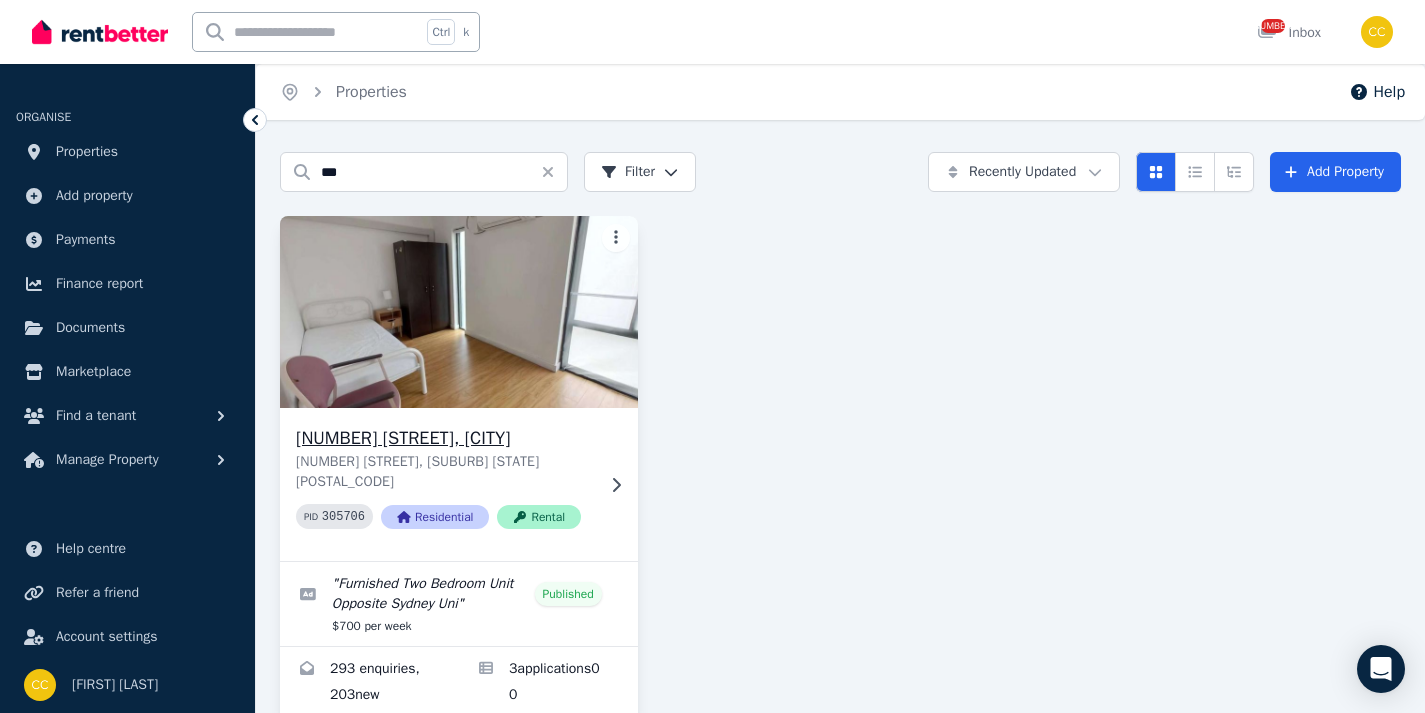 click on "[NUMBER] [STREET], [CITY]" at bounding box center [445, 438] 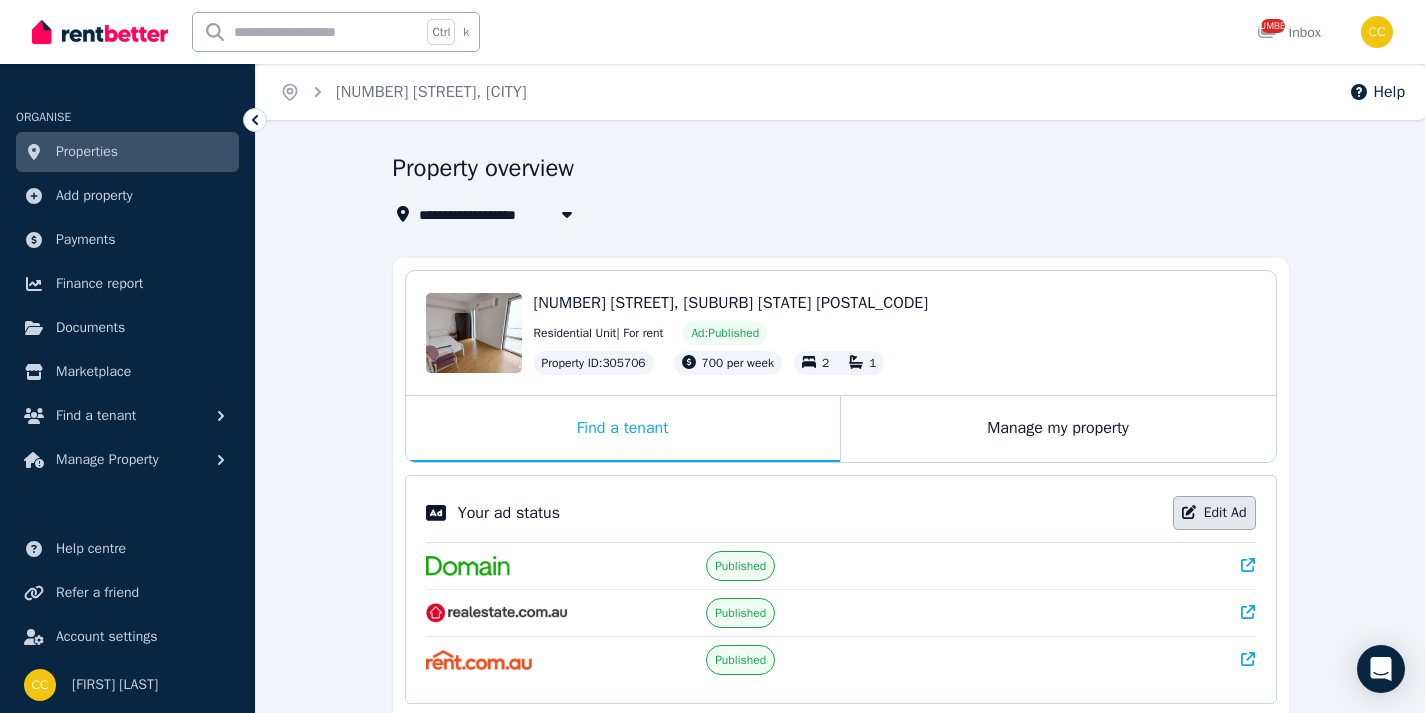 click on "Edit Ad" at bounding box center [1214, 513] 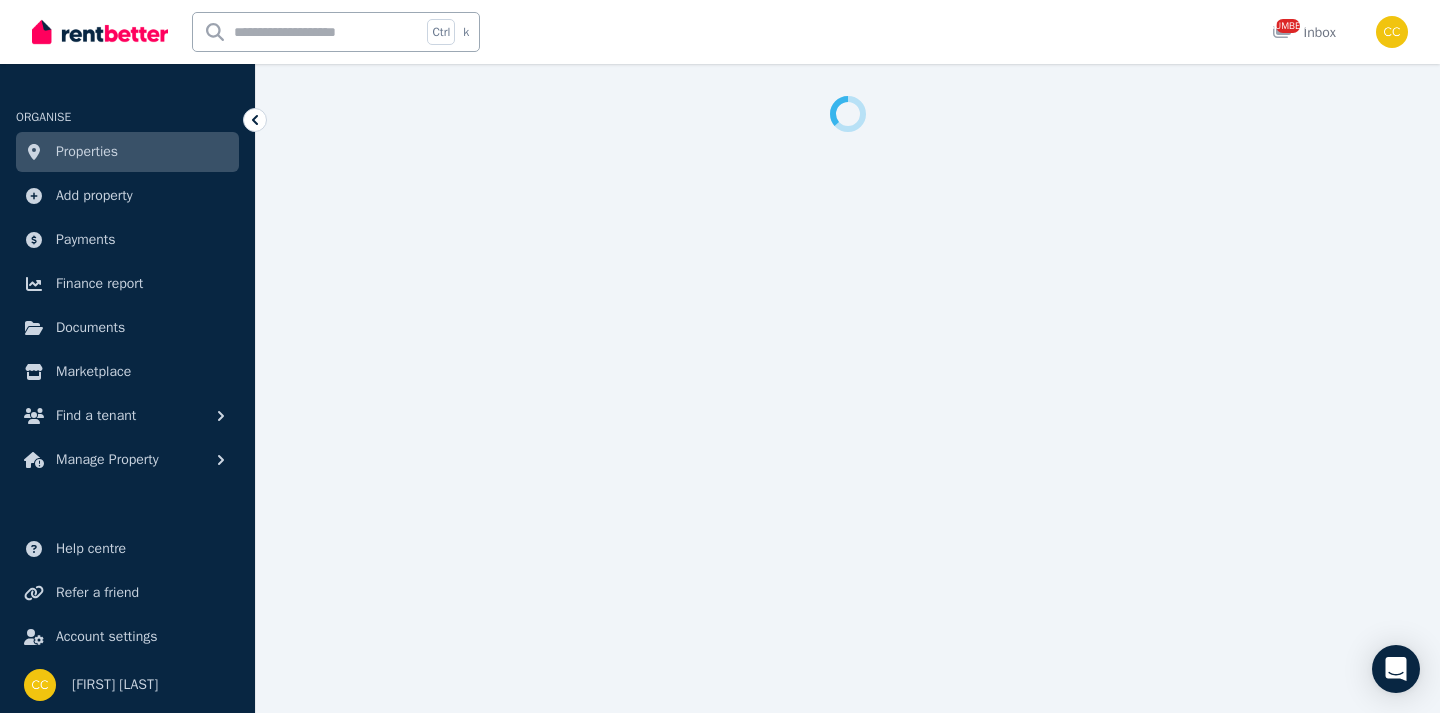 select on "**********" 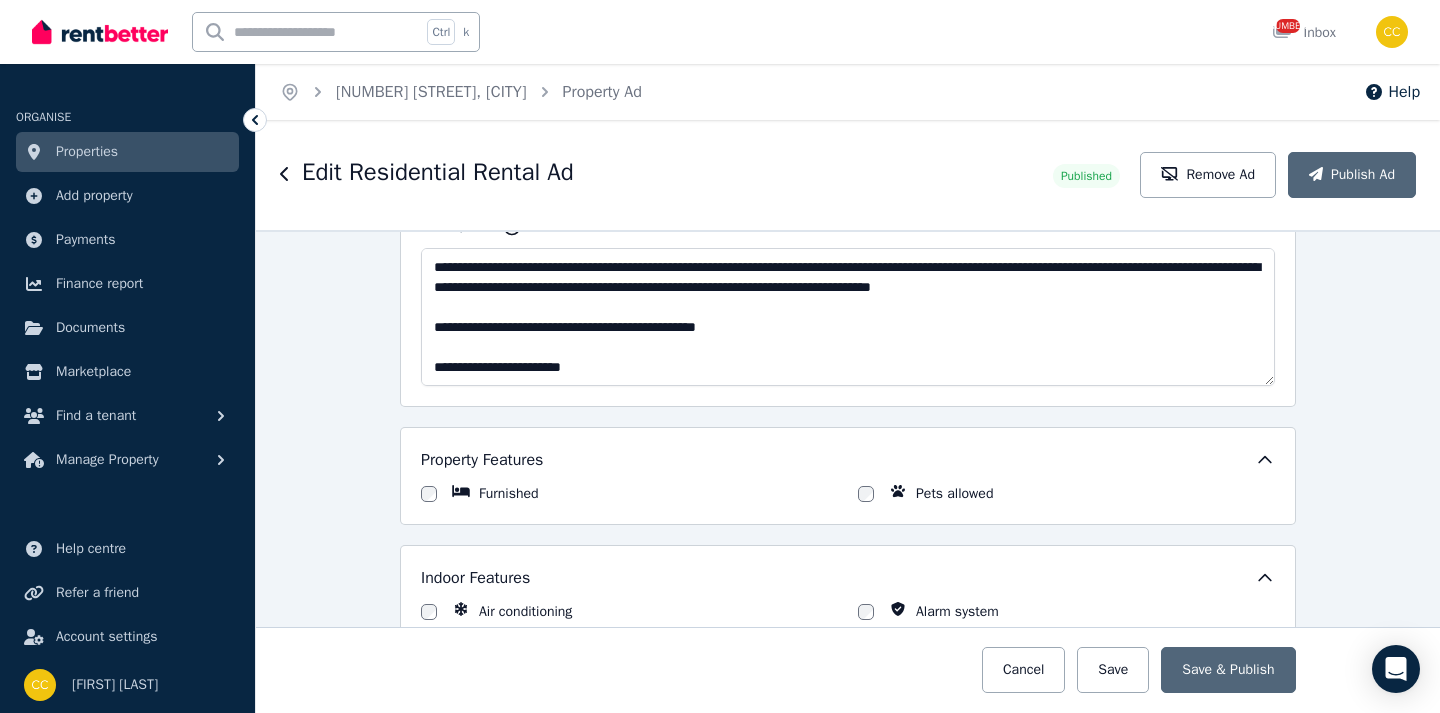 scroll, scrollTop: 1200, scrollLeft: 0, axis: vertical 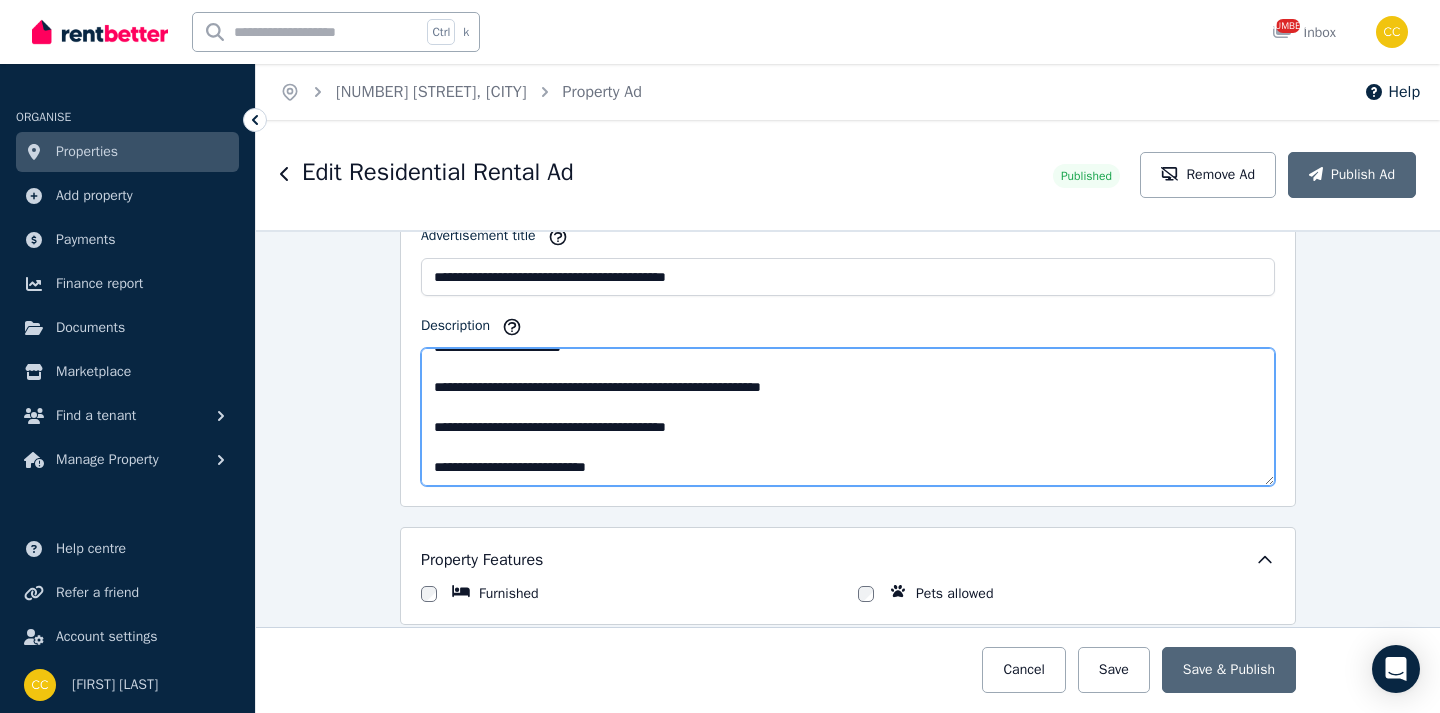click on "**********" at bounding box center [848, 417] 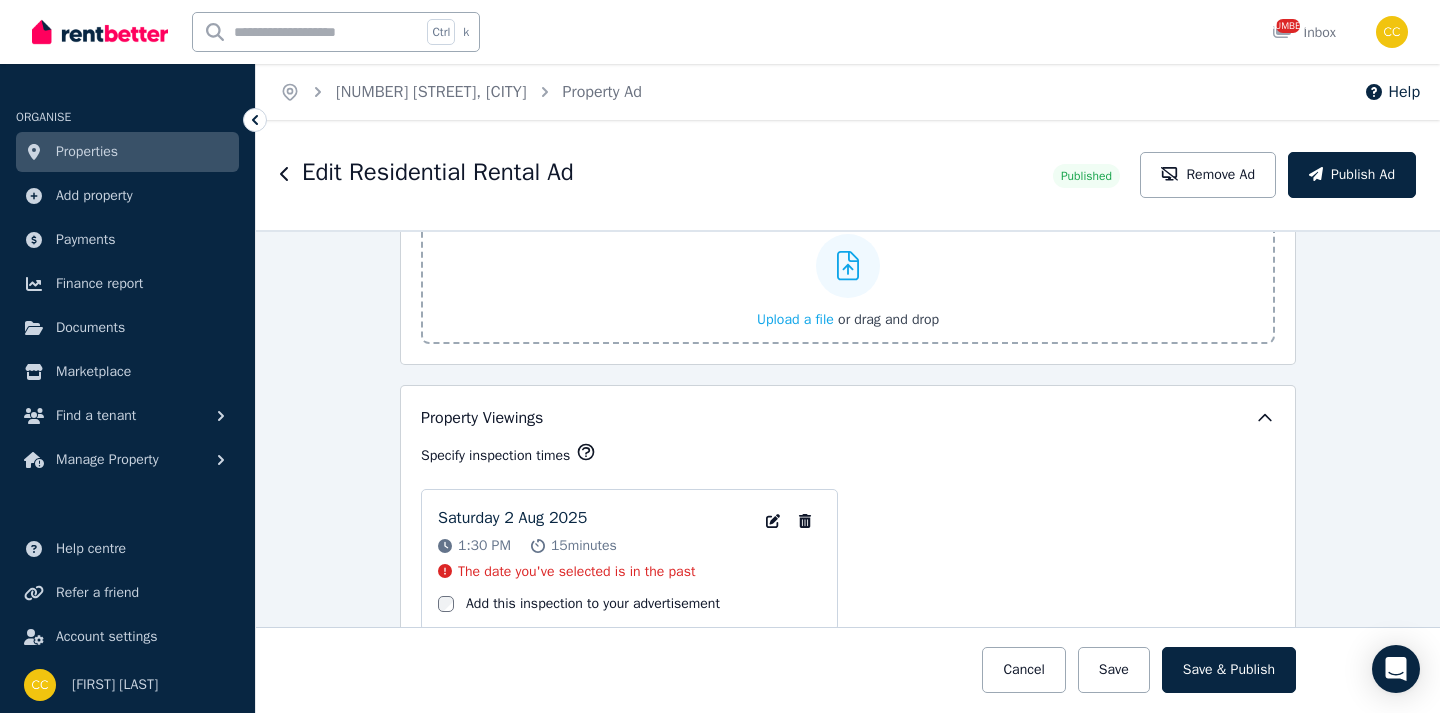 scroll, scrollTop: 3000, scrollLeft: 0, axis: vertical 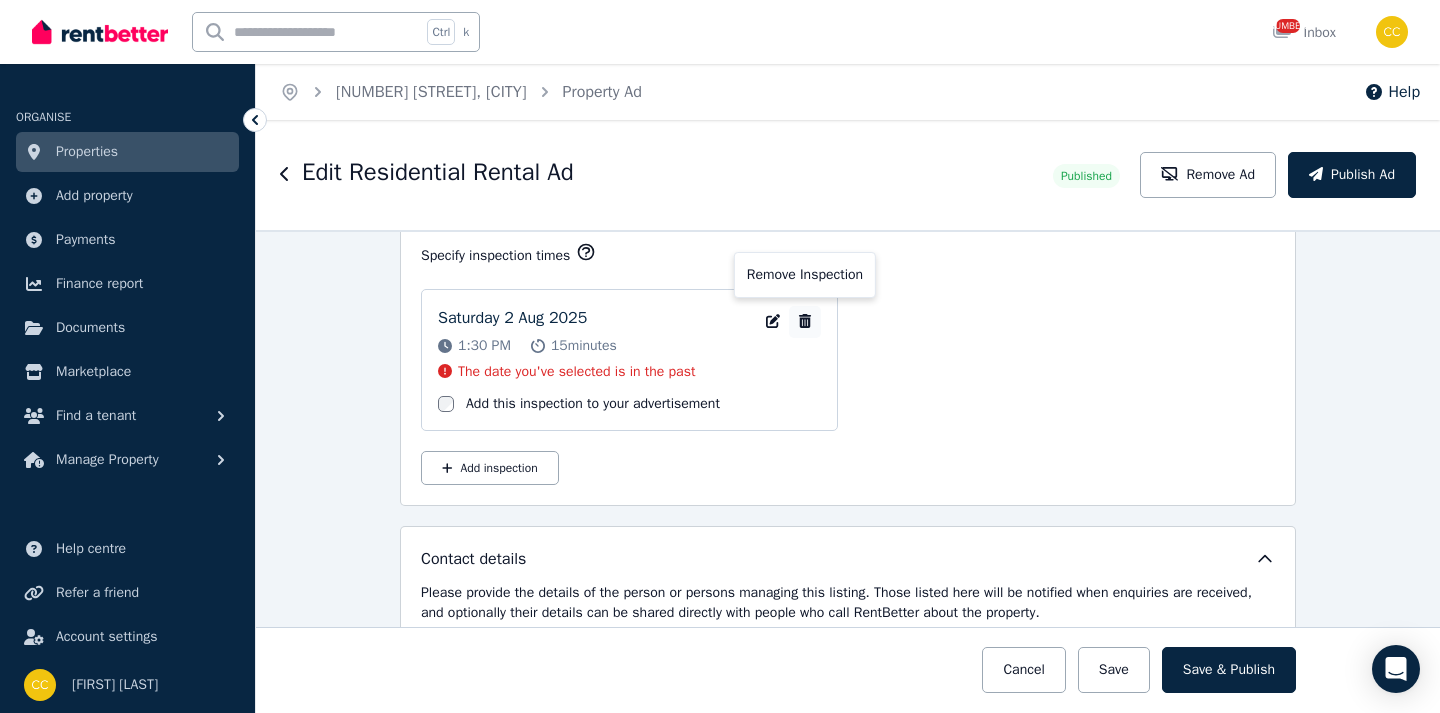 type on "**********" 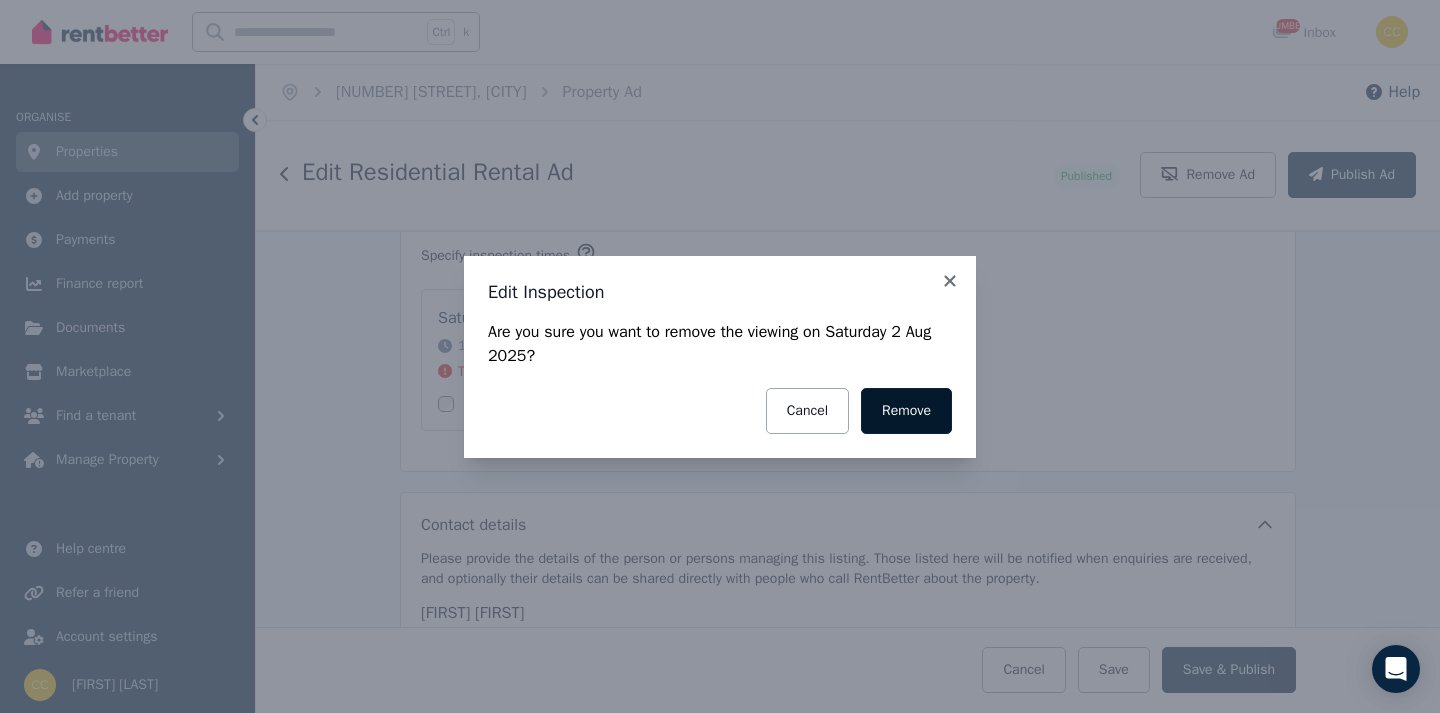 click on "Remove" at bounding box center (906, 411) 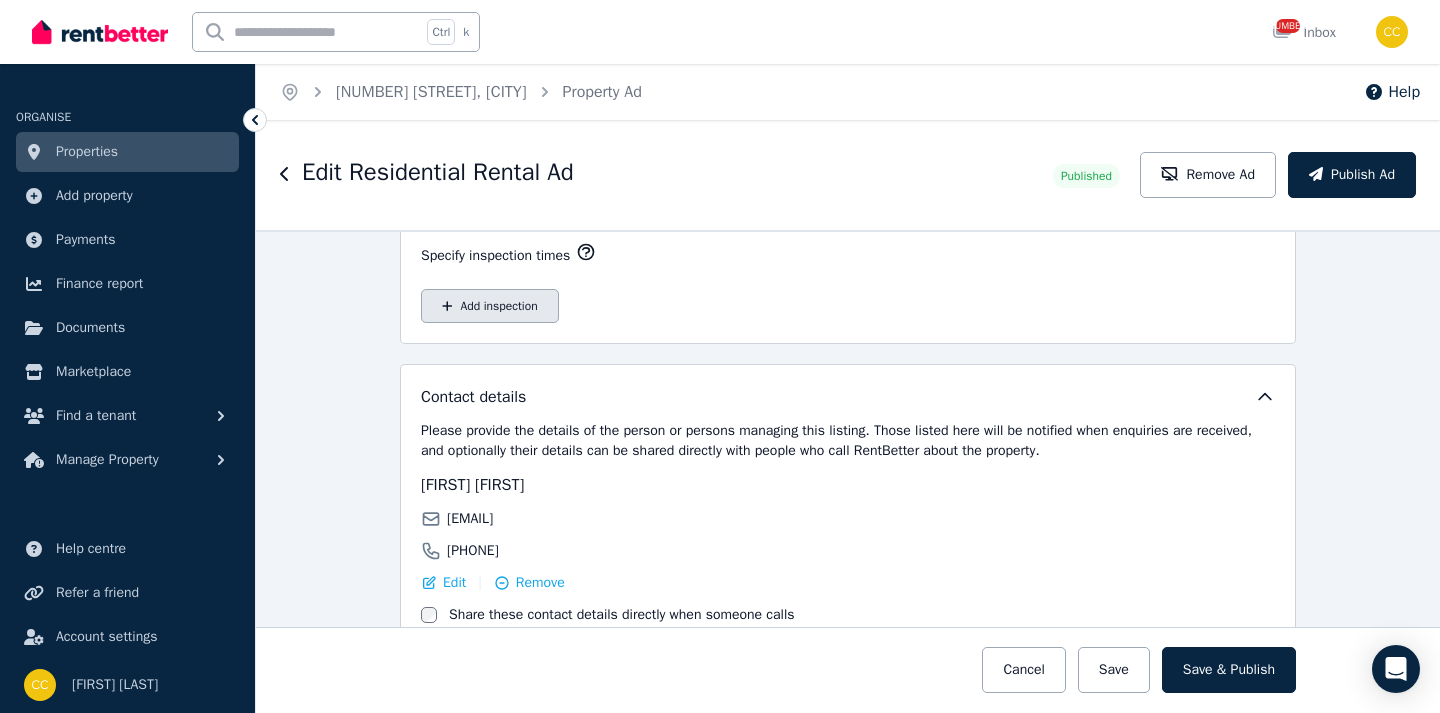 click on "Add inspection" at bounding box center [490, 306] 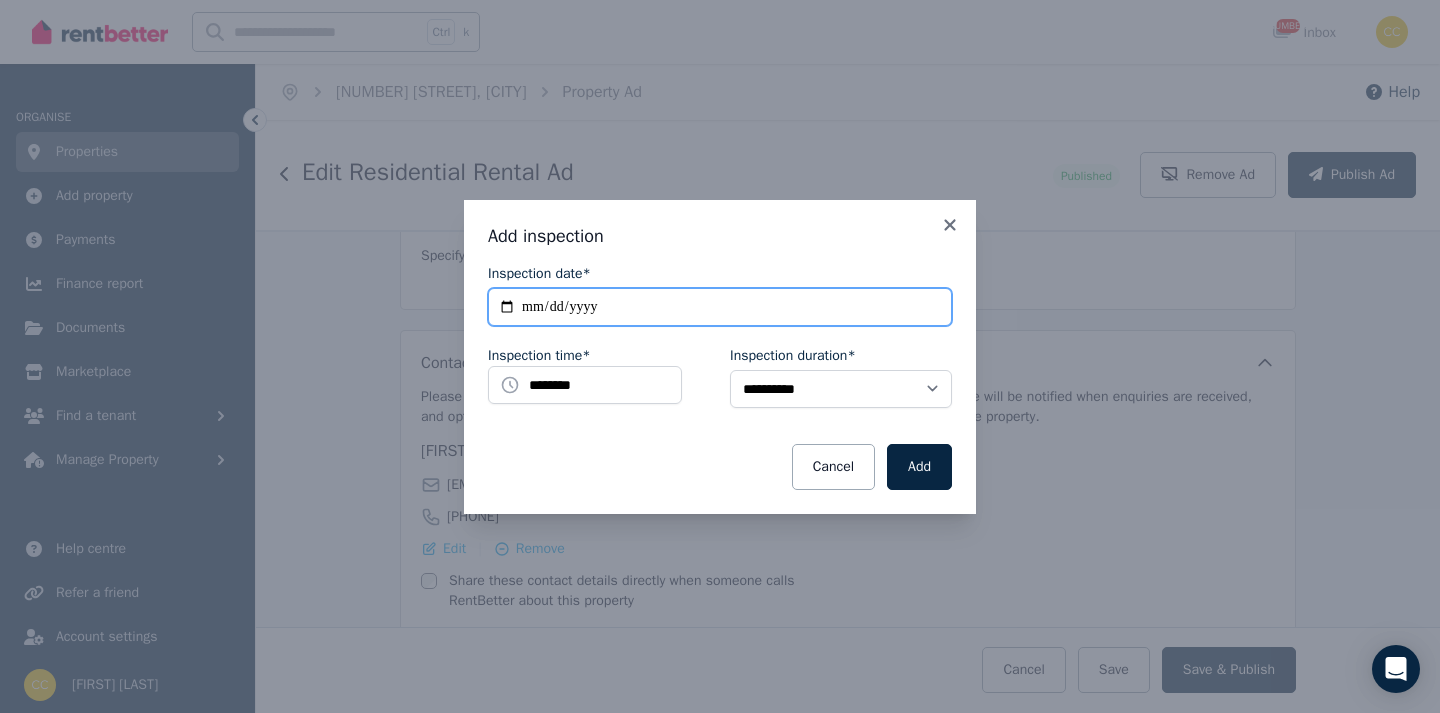 click on "**********" at bounding box center [720, 307] 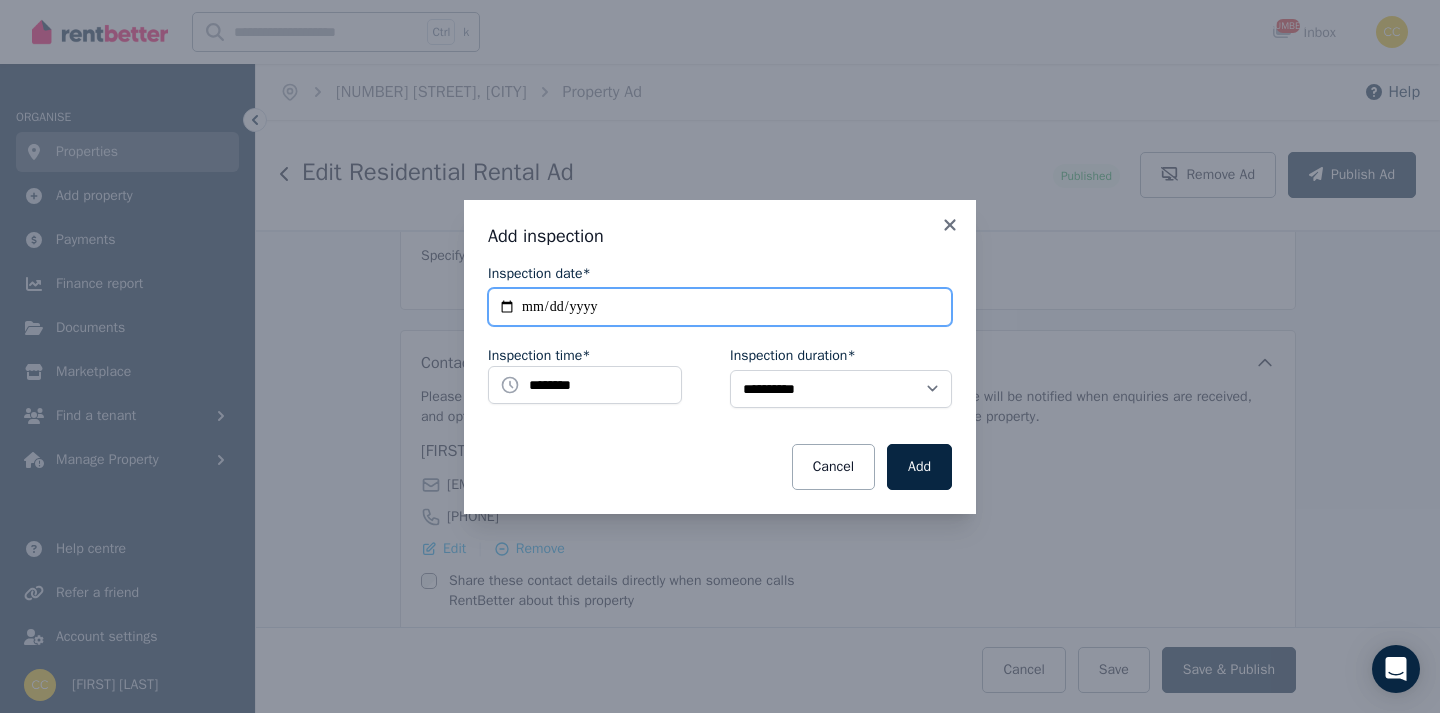 type on "**********" 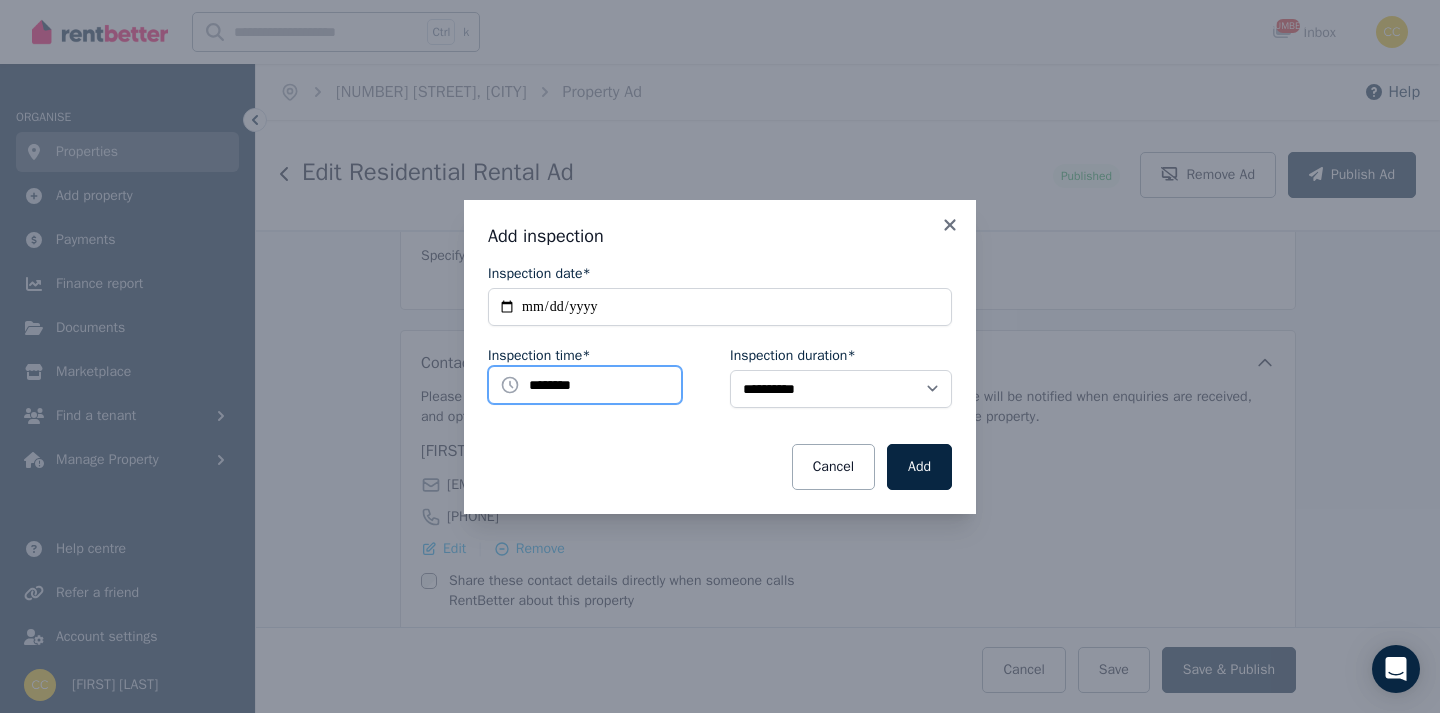 click on "********" at bounding box center [585, 385] 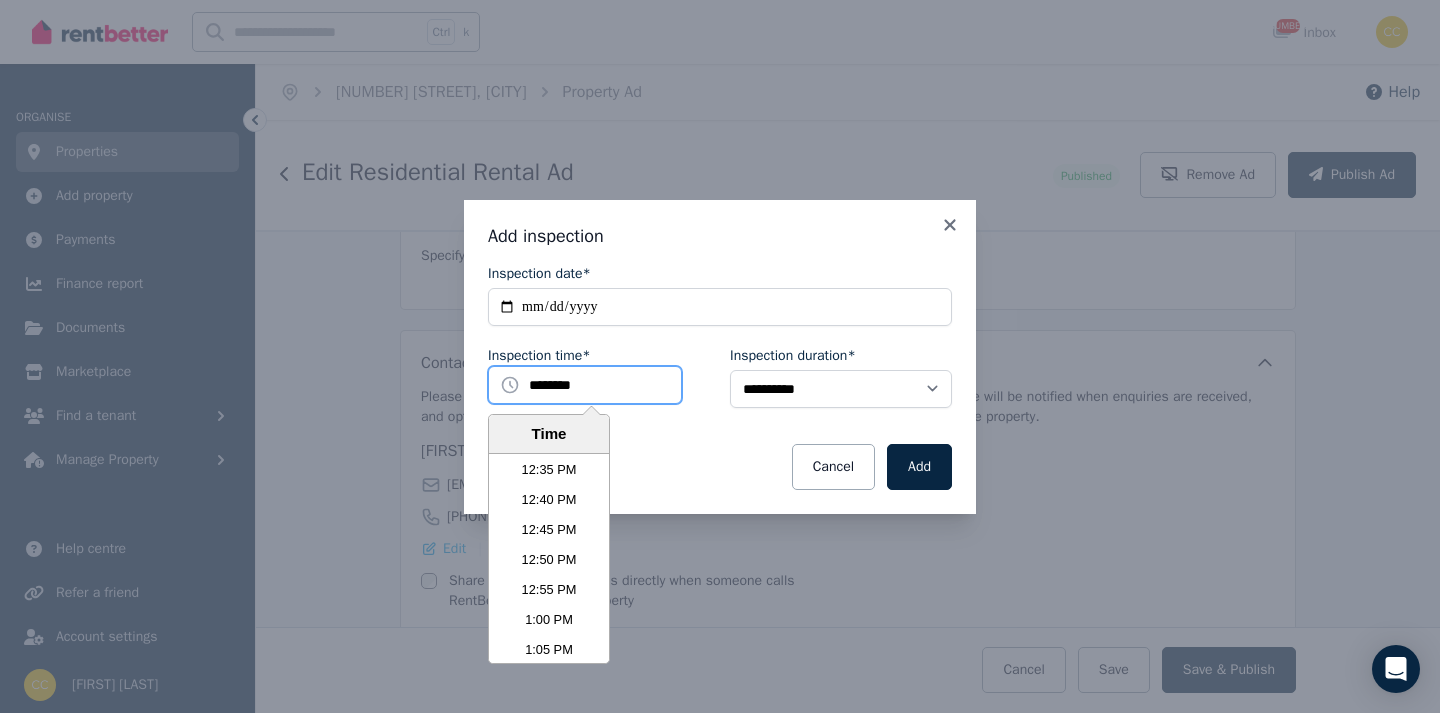 scroll, scrollTop: 4590, scrollLeft: 0, axis: vertical 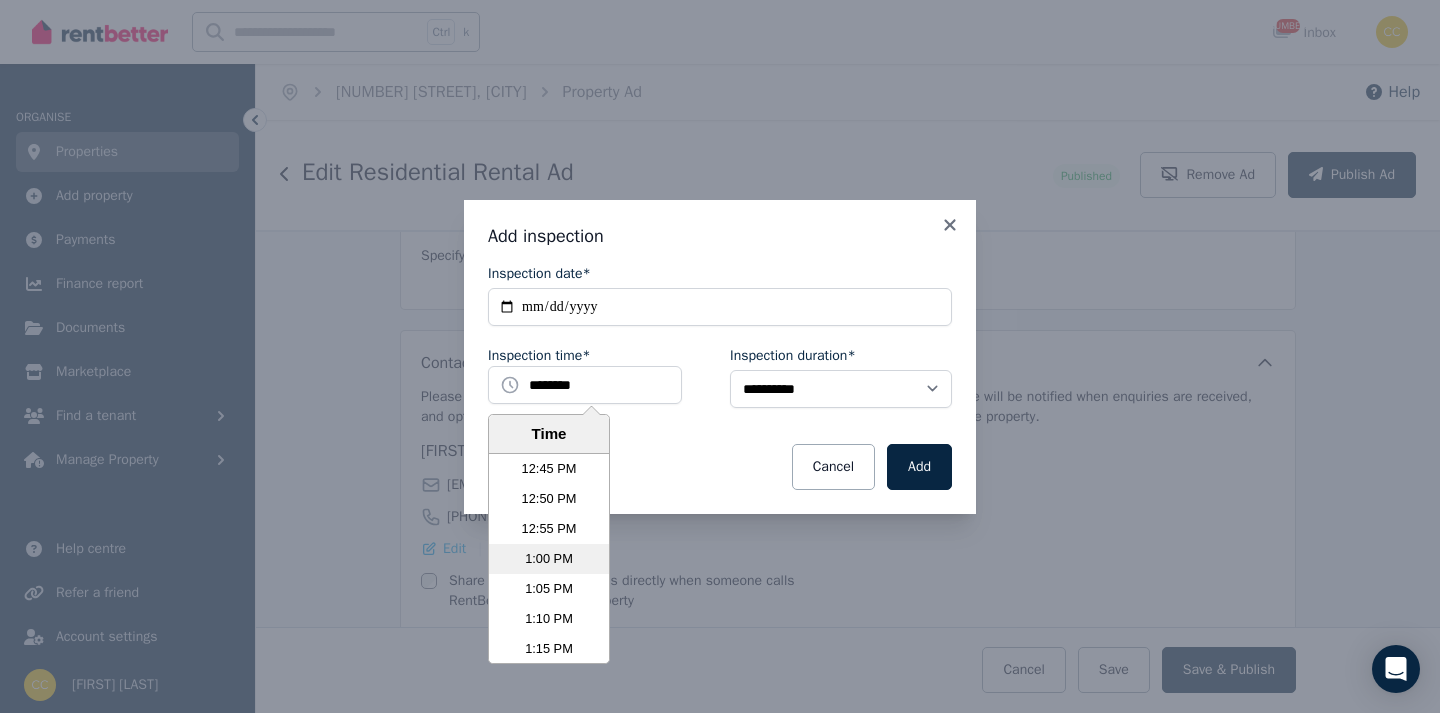 click on "1:00 PM" at bounding box center (549, 559) 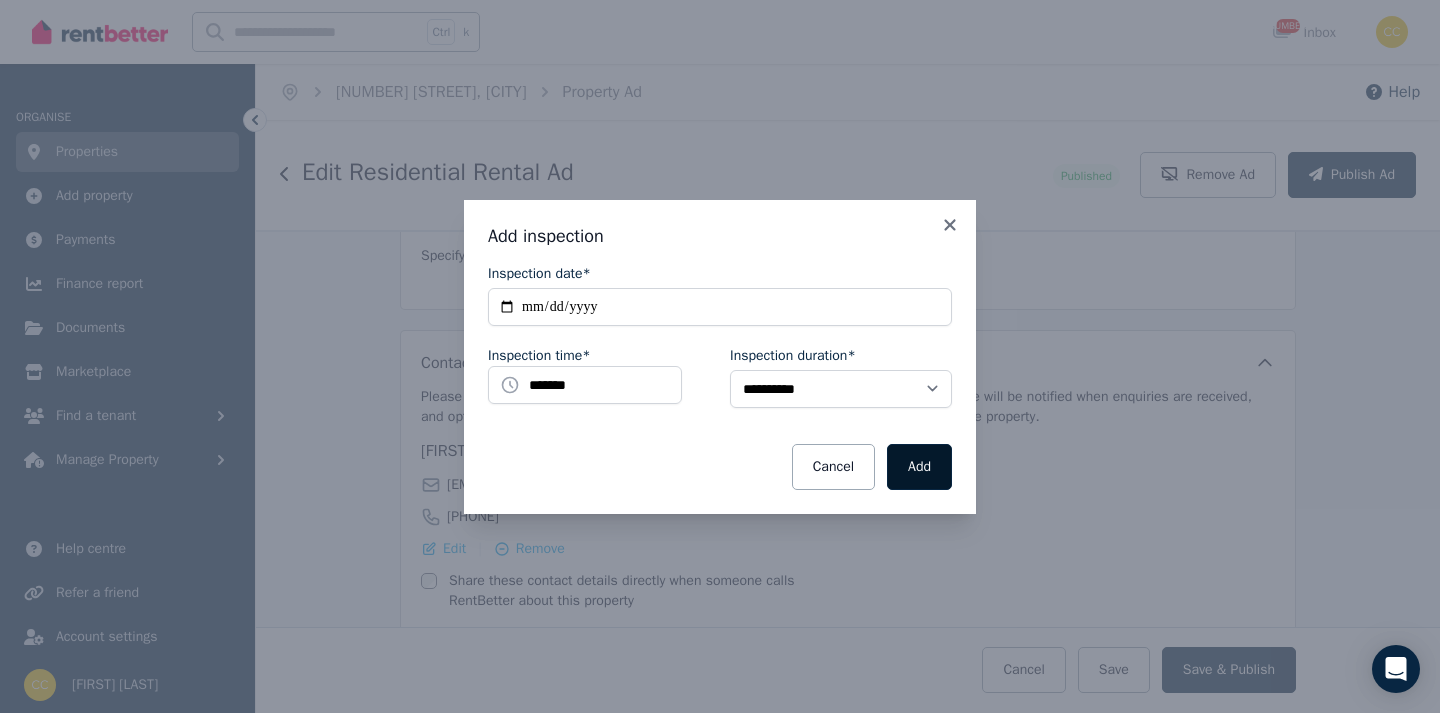 click on "Add" at bounding box center (919, 467) 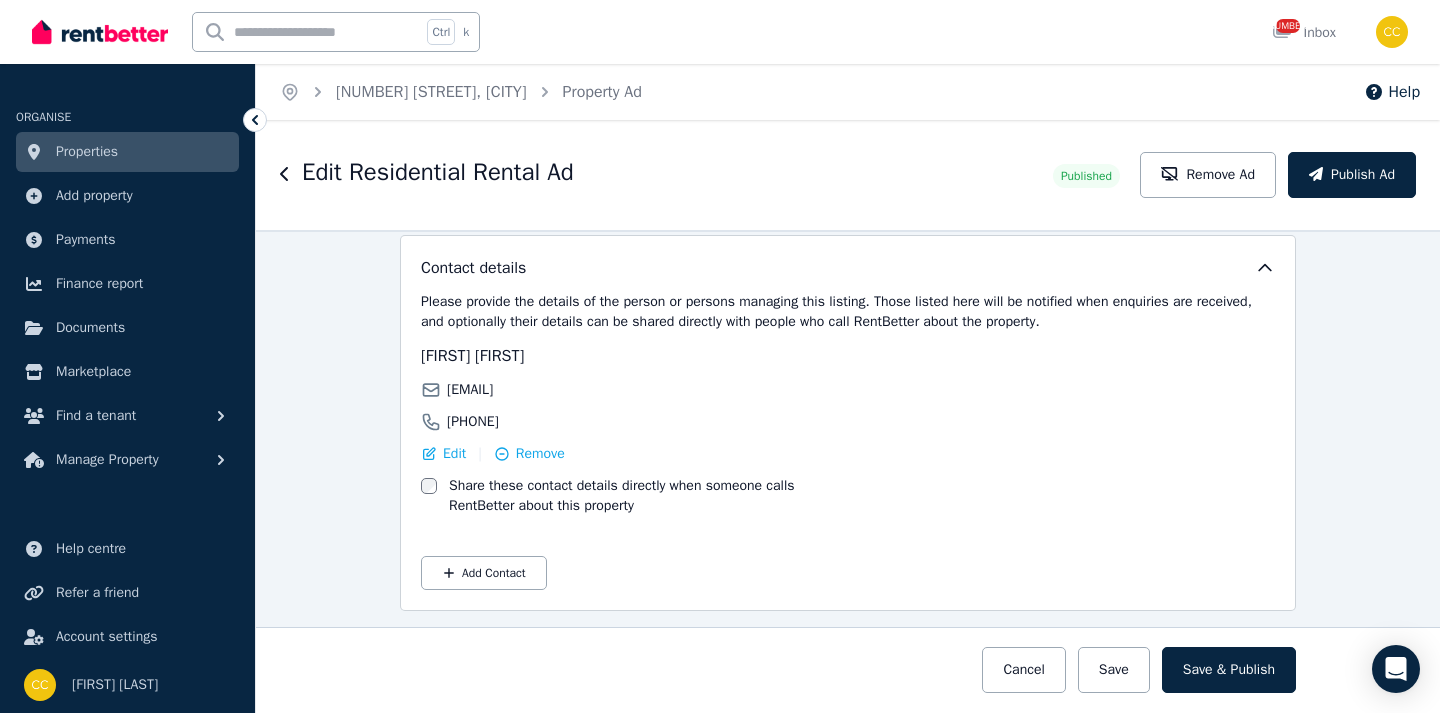 scroll, scrollTop: 3267, scrollLeft: 0, axis: vertical 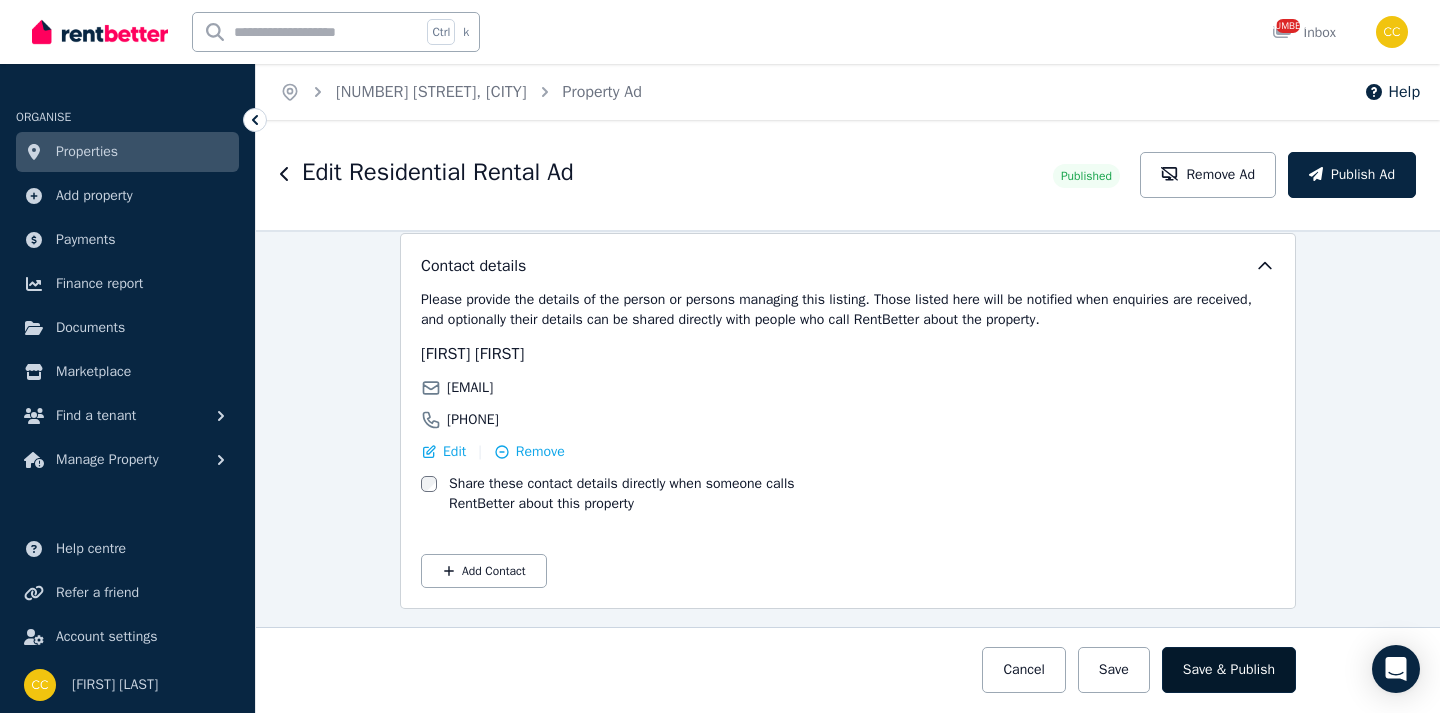 click on "Save & Publish" at bounding box center [1229, 670] 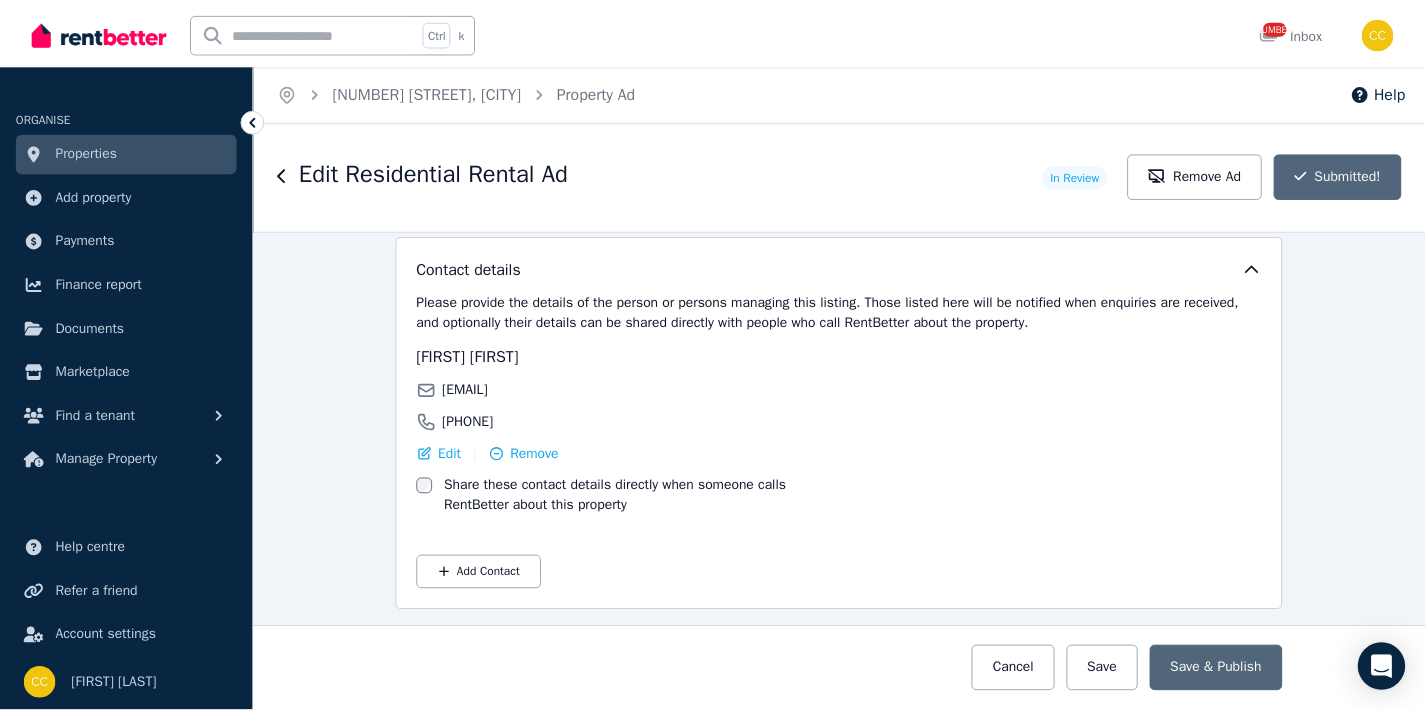 scroll, scrollTop: 3267, scrollLeft: 0, axis: vertical 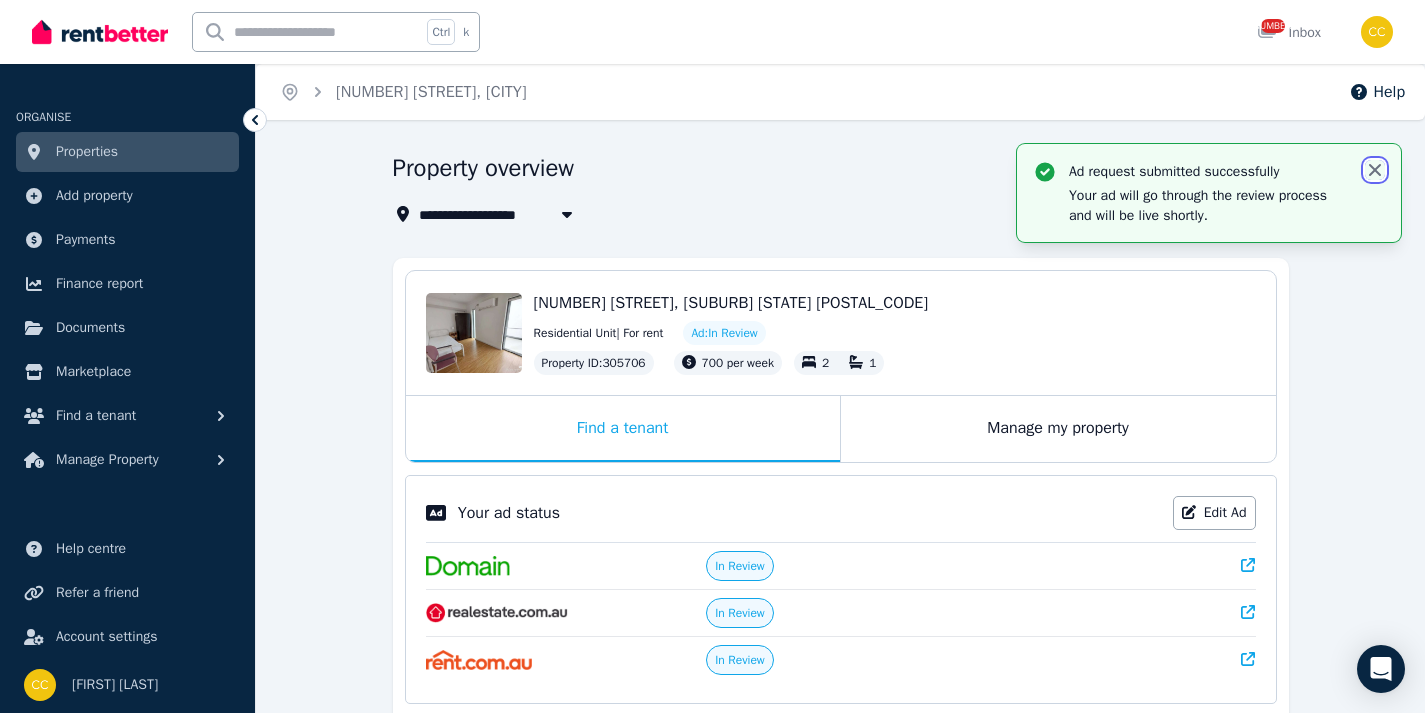 click 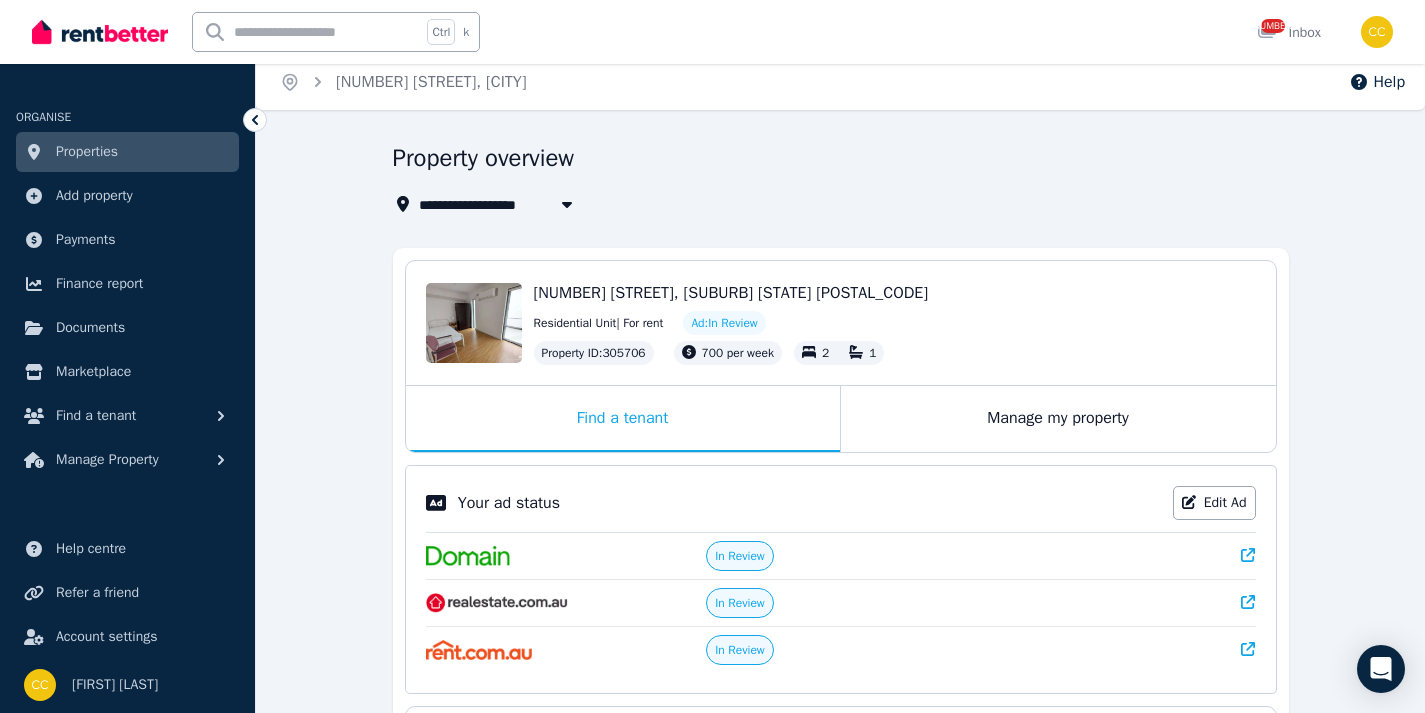 scroll, scrollTop: 0, scrollLeft: 0, axis: both 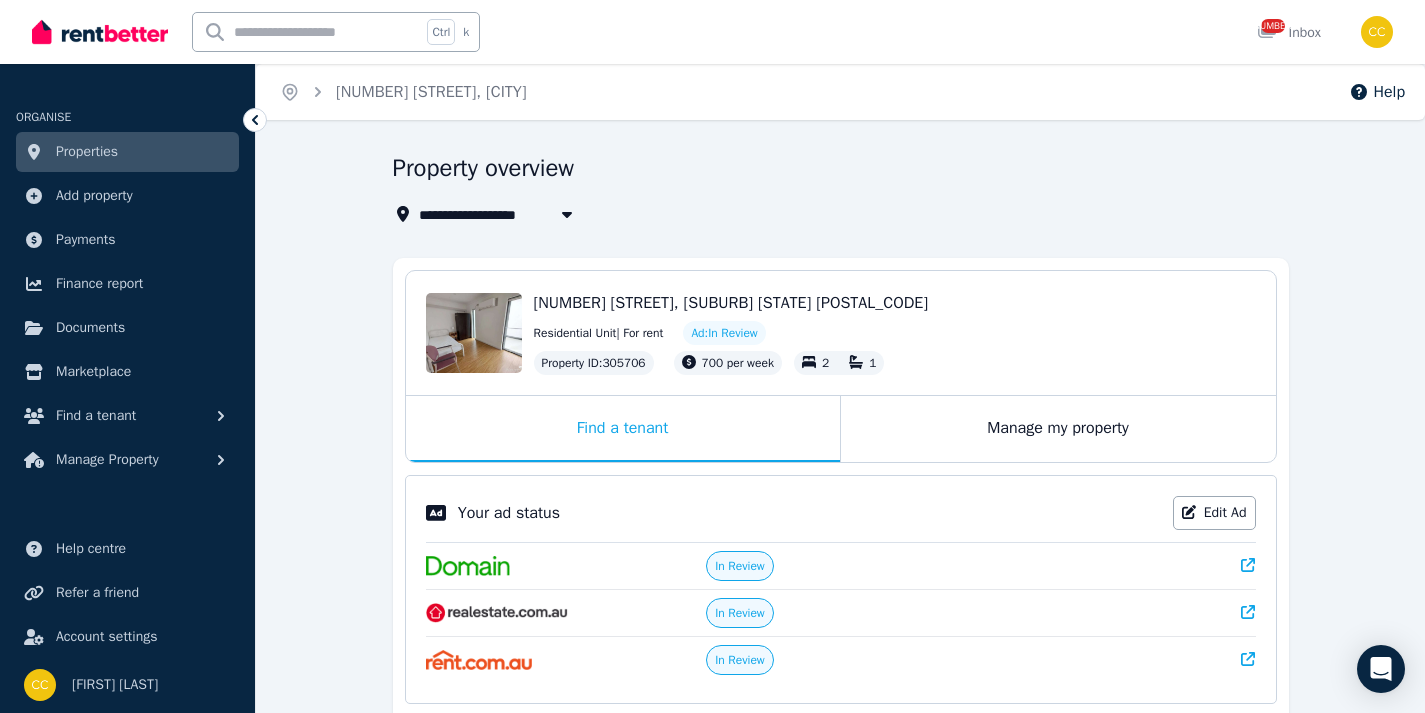 click on "Properties" at bounding box center [87, 152] 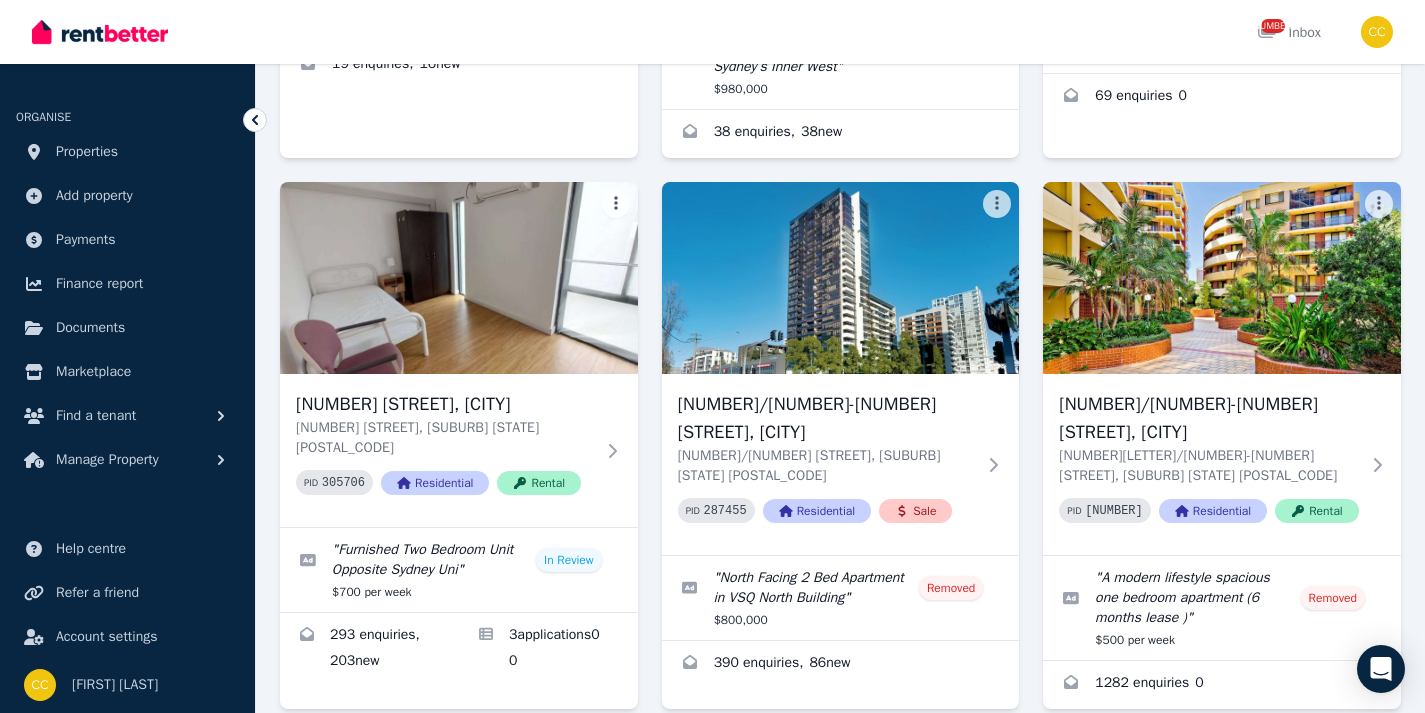 scroll, scrollTop: 1800, scrollLeft: 0, axis: vertical 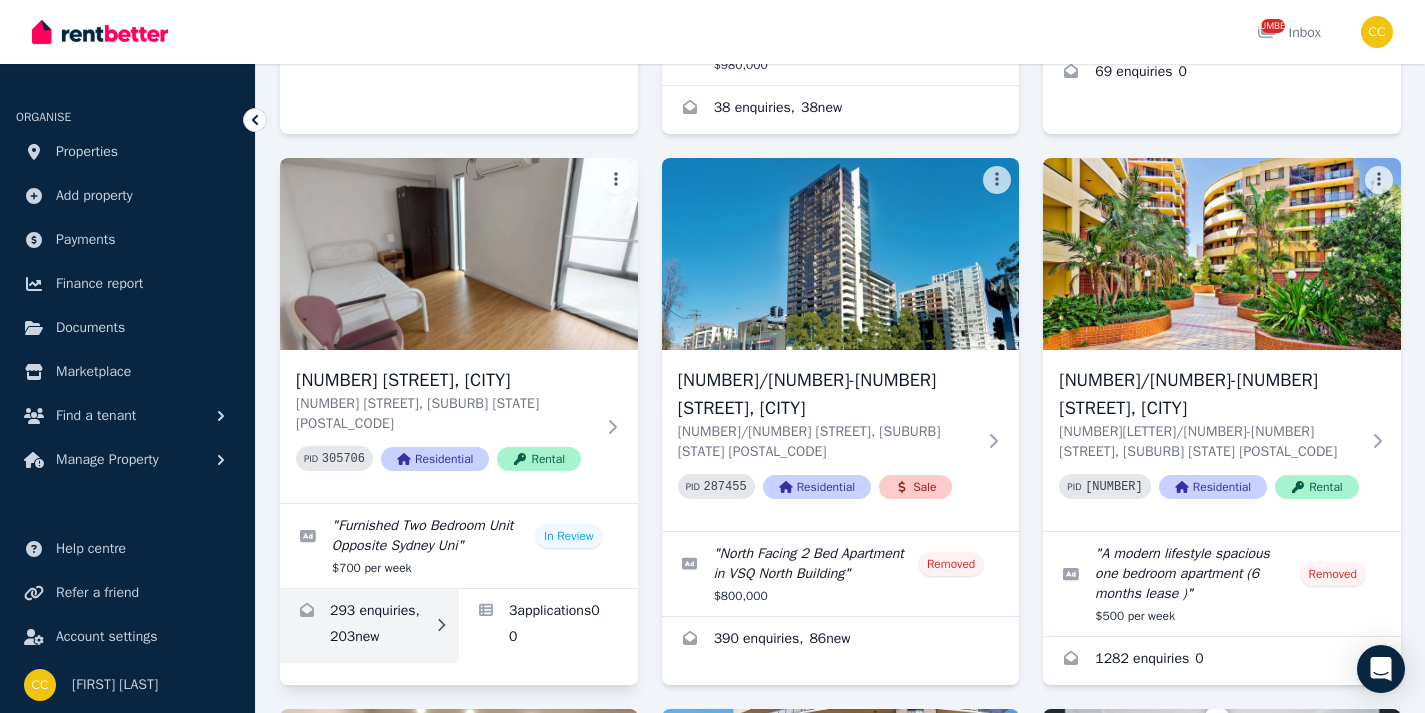 click at bounding box center (369, 626) 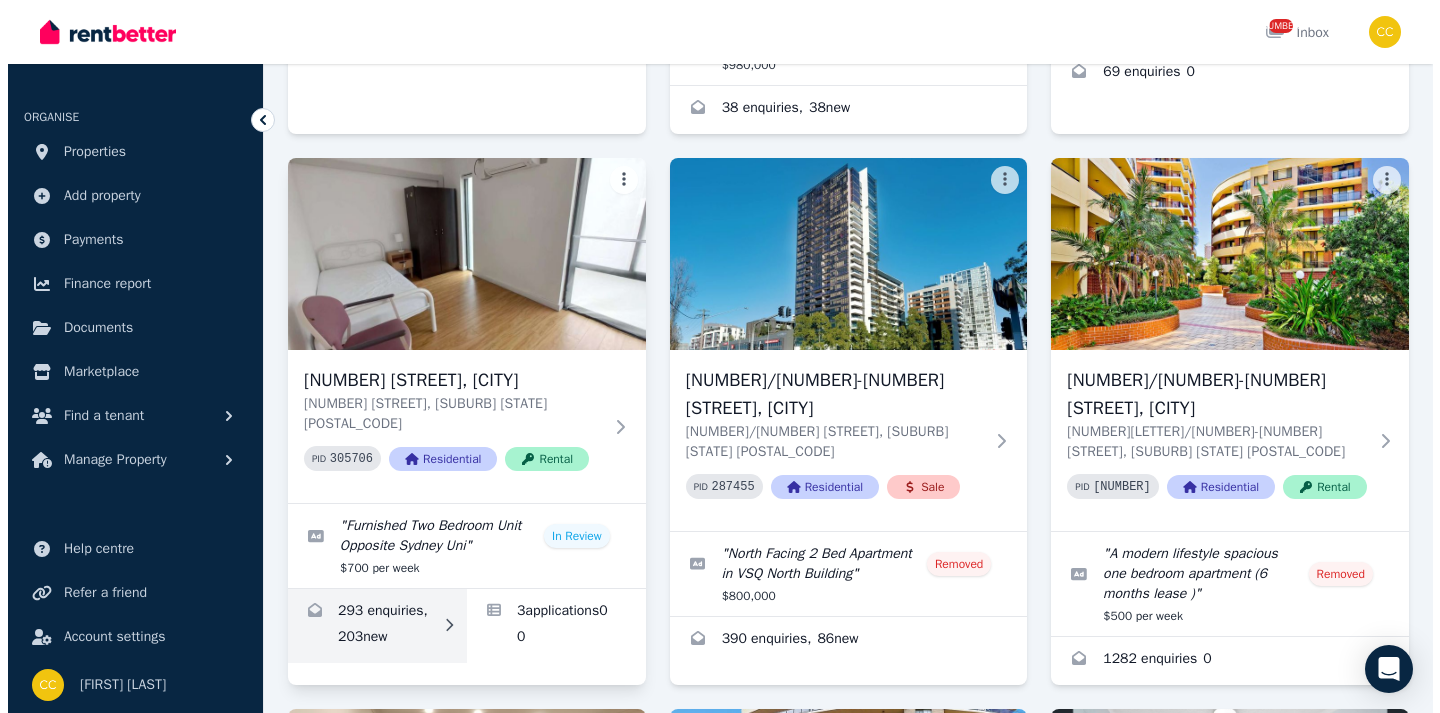 scroll, scrollTop: 0, scrollLeft: 0, axis: both 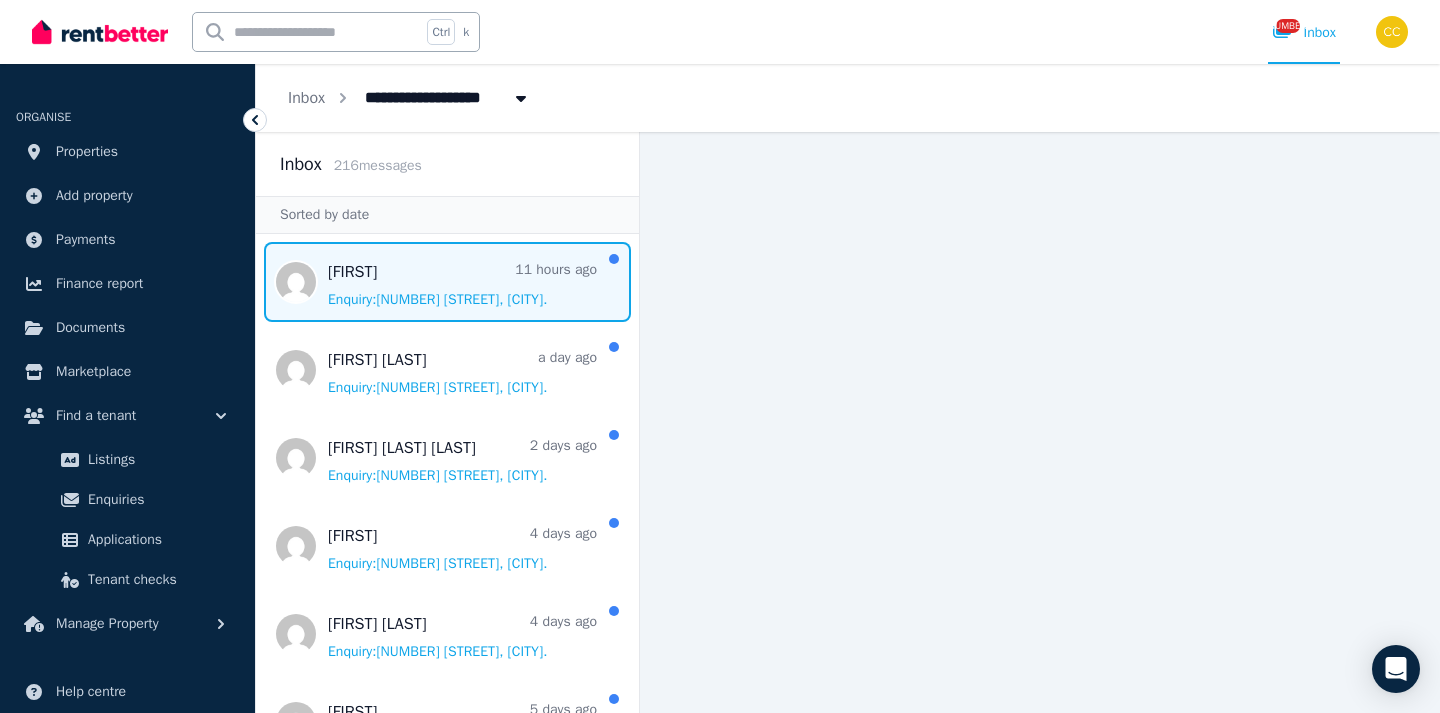 click at bounding box center (447, 282) 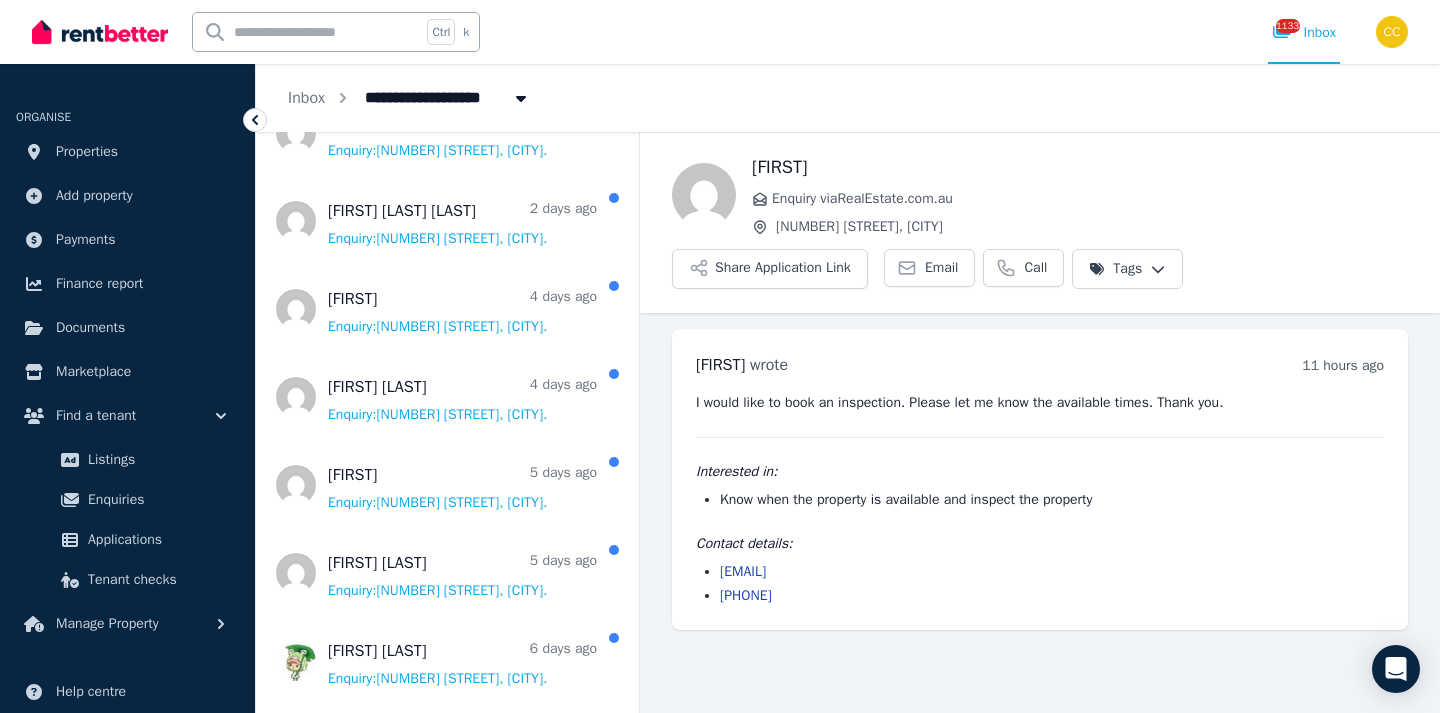 scroll, scrollTop: 300, scrollLeft: 0, axis: vertical 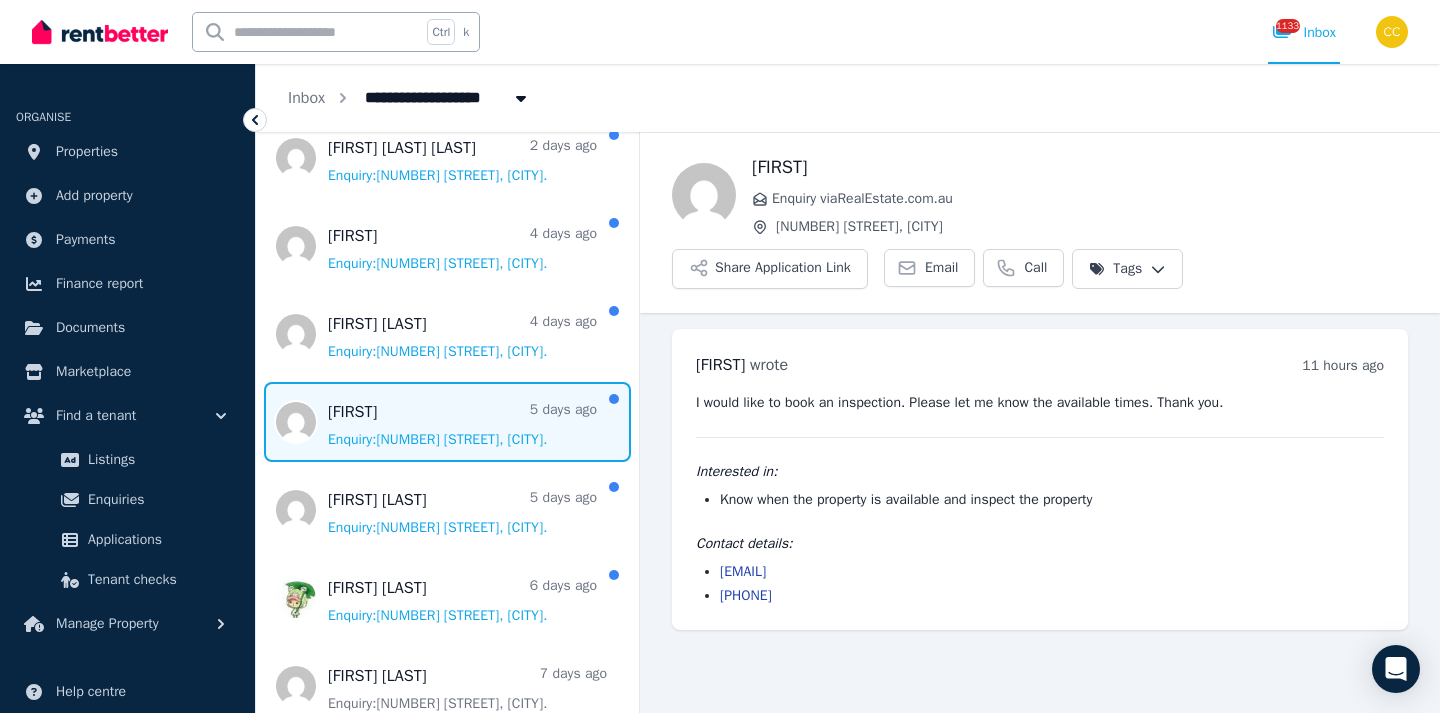 click at bounding box center (447, 422) 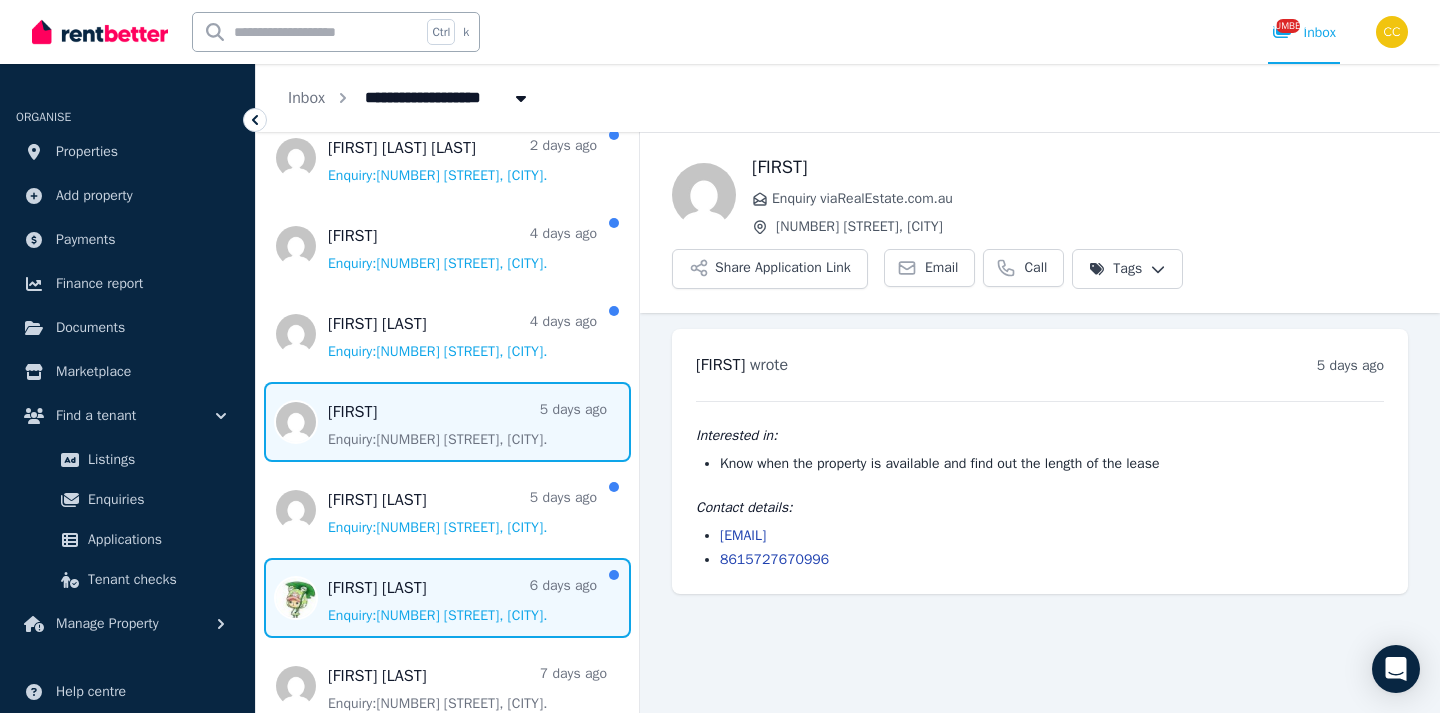 click at bounding box center [447, 598] 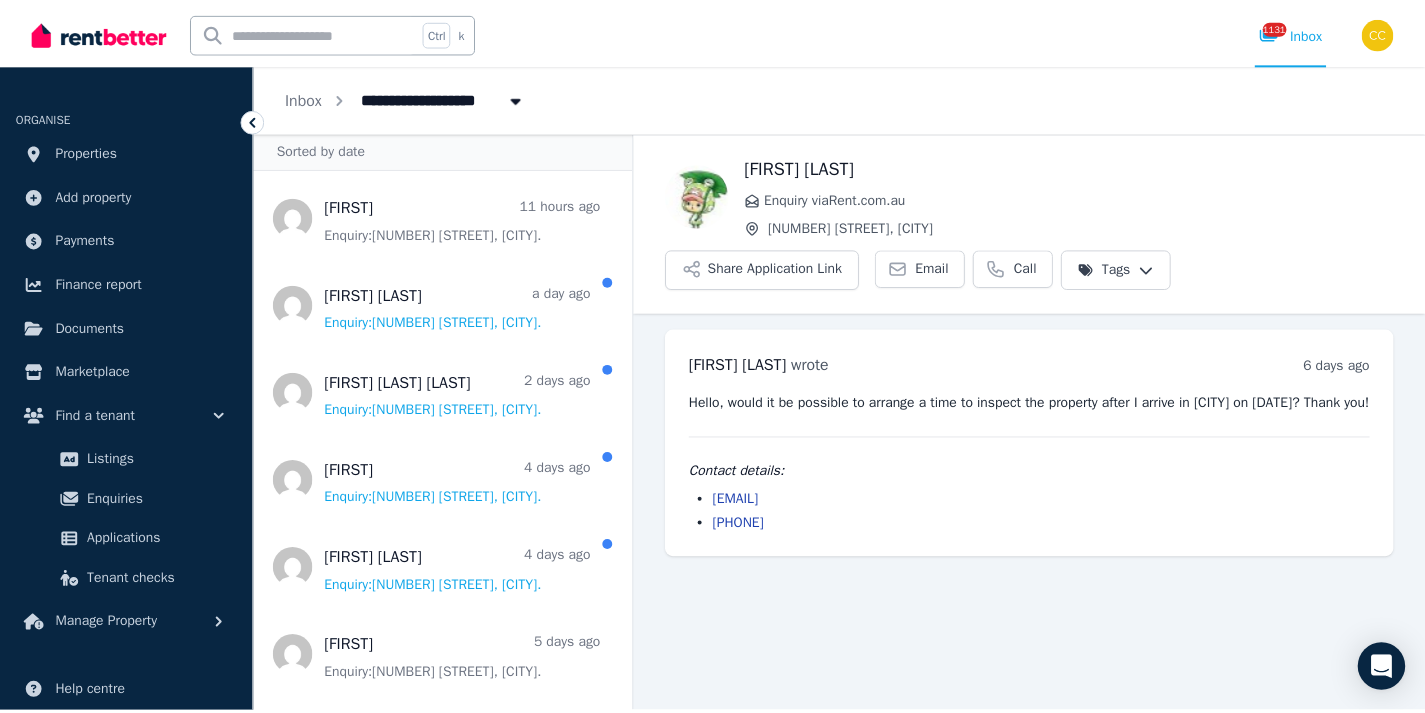 scroll, scrollTop: 0, scrollLeft: 0, axis: both 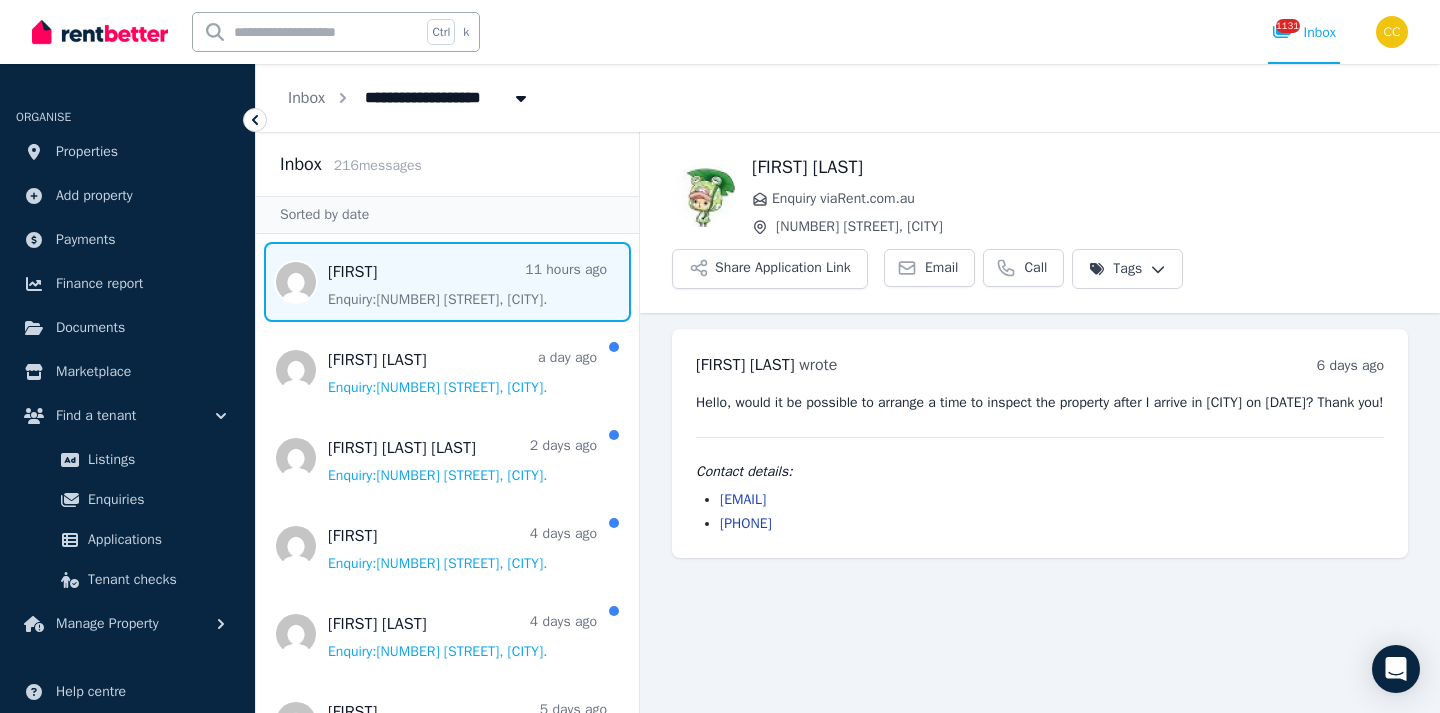 click at bounding box center (447, 282) 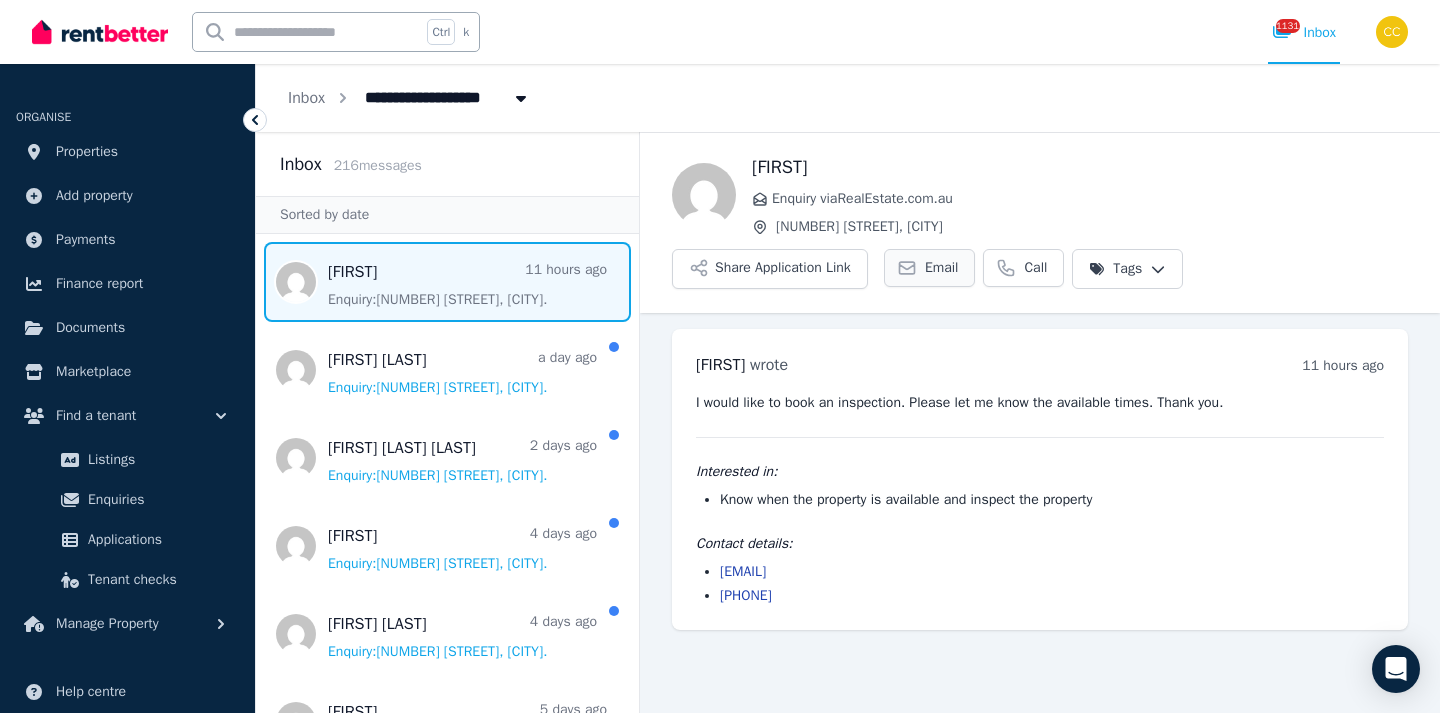 click on "Email" at bounding box center [942, 268] 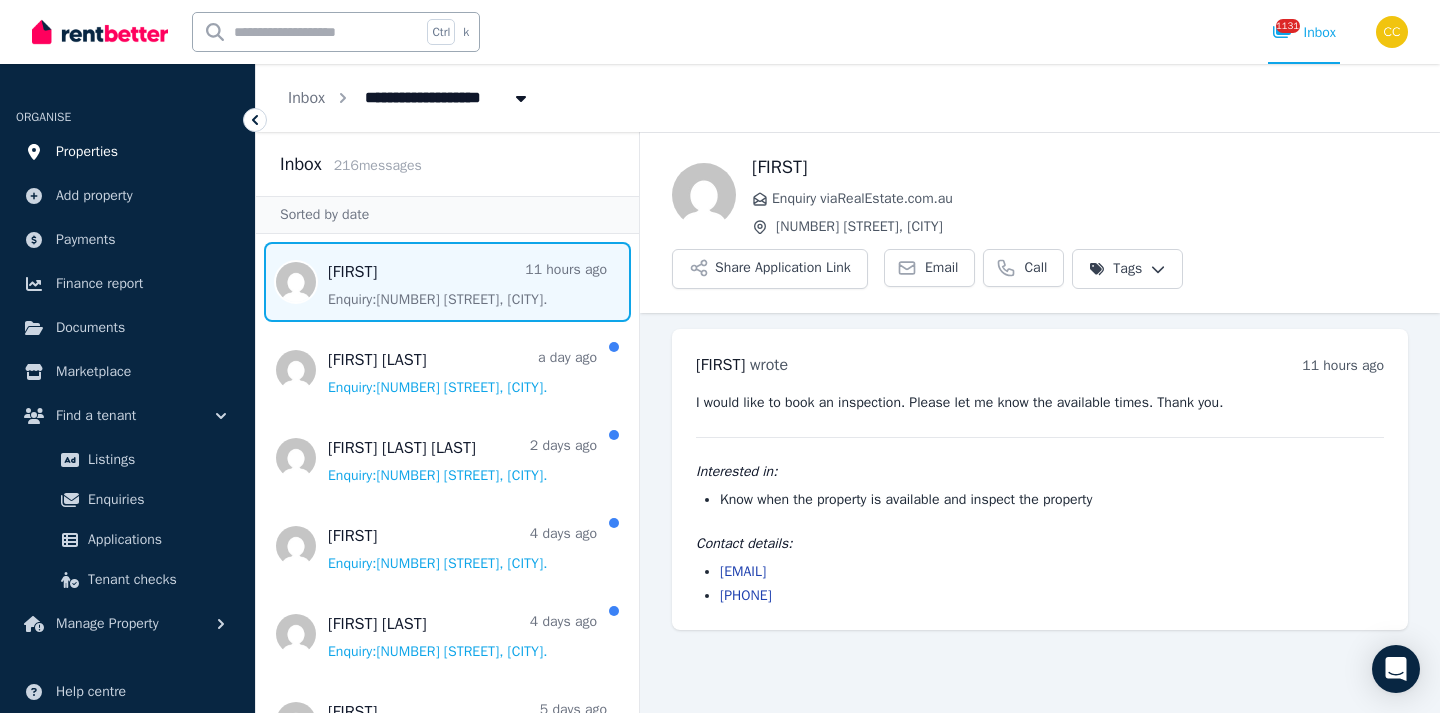 click on "Properties" at bounding box center [127, 152] 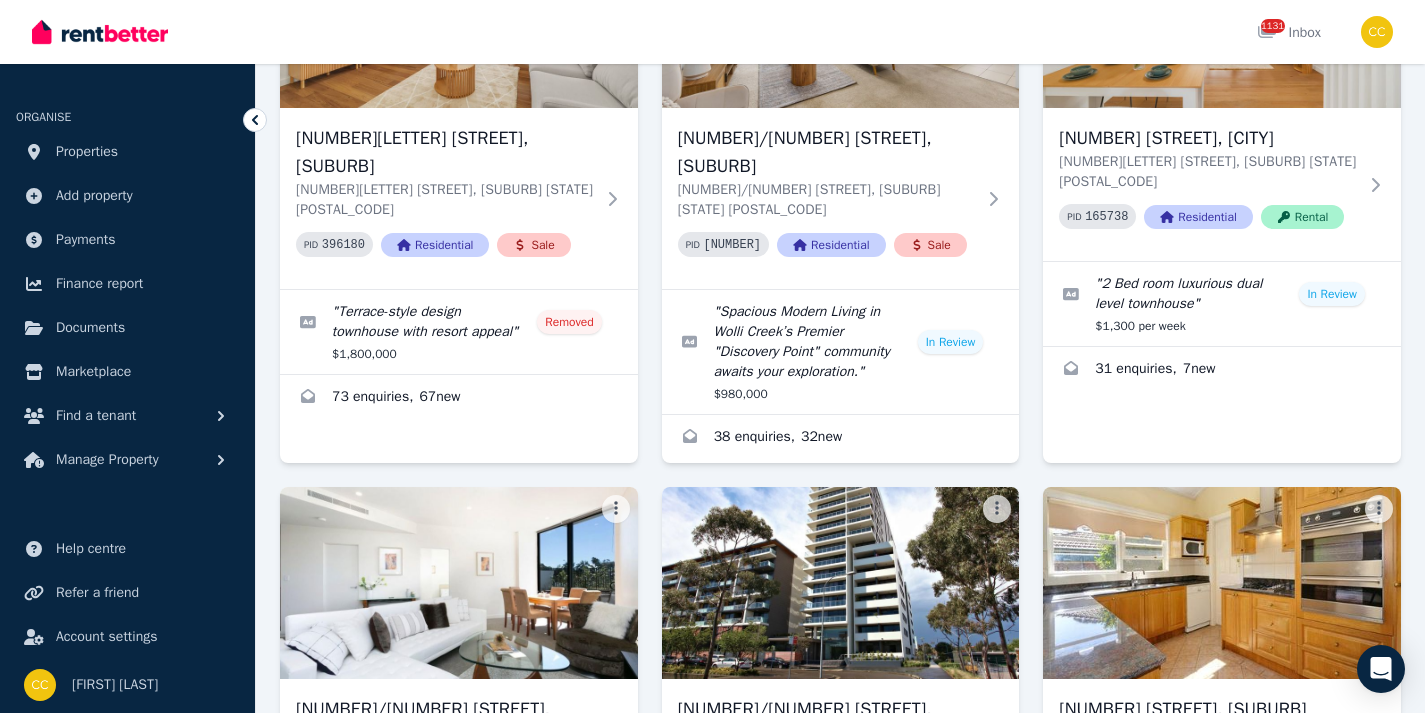scroll, scrollTop: 200, scrollLeft: 0, axis: vertical 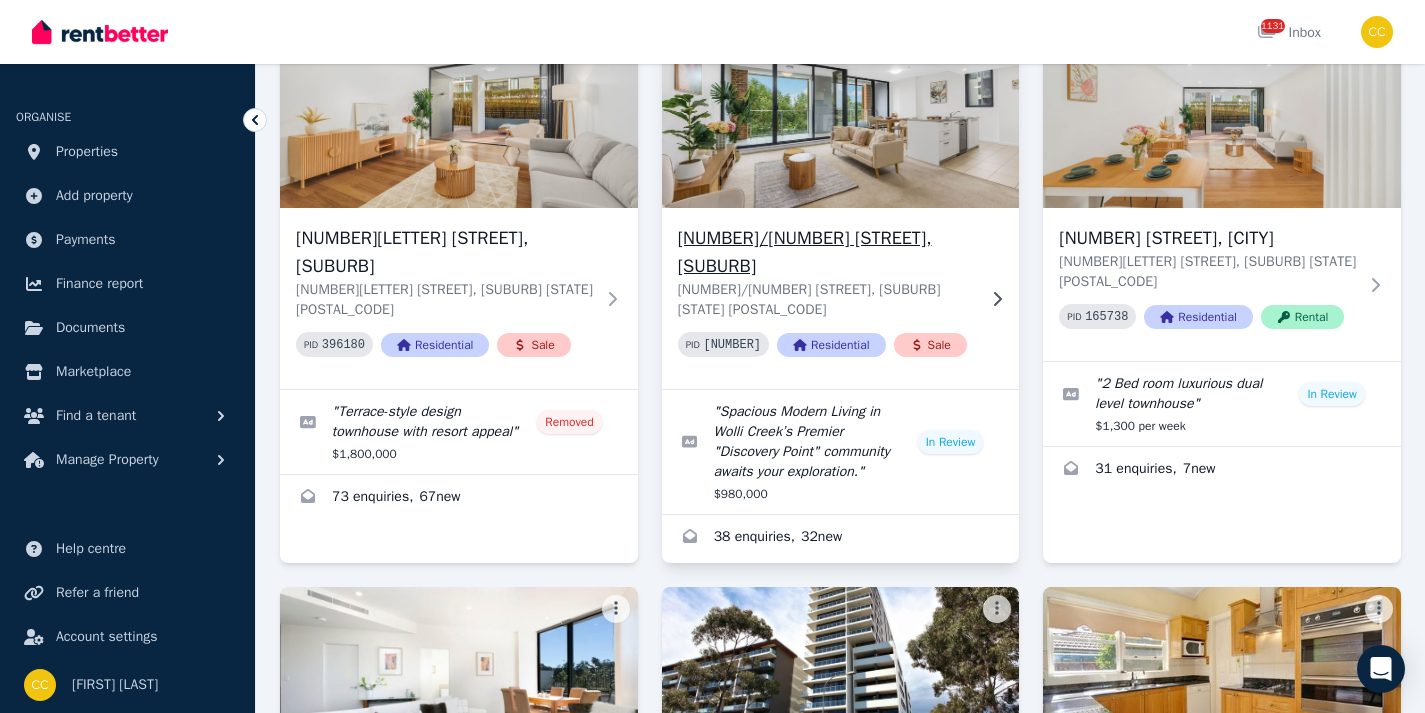 click on "[NUMBER]/[NUMBER] [STREET], [CITY] [NUMBER]/[NUMBER] [STREET], [CITY] [STATE] PID [NUMBER] Residential Sale" at bounding box center (841, 298) 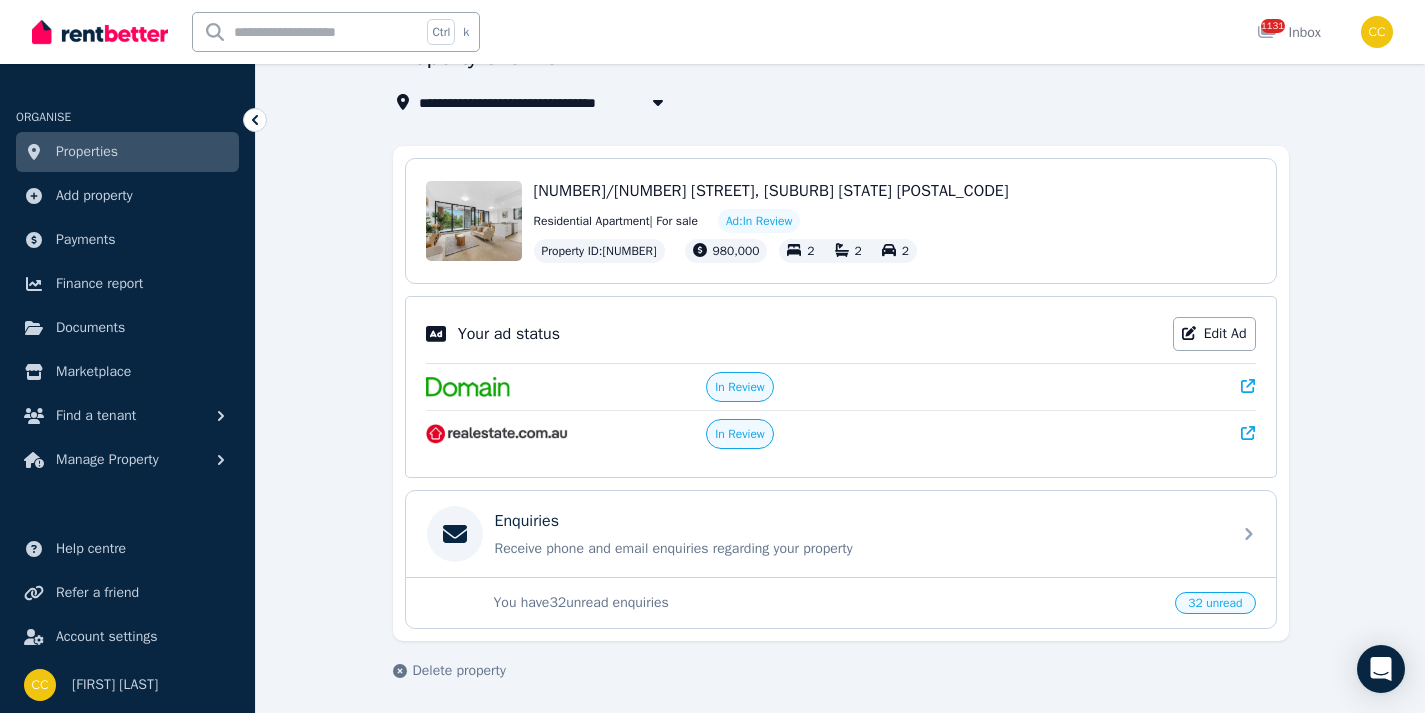 scroll, scrollTop: 116, scrollLeft: 0, axis: vertical 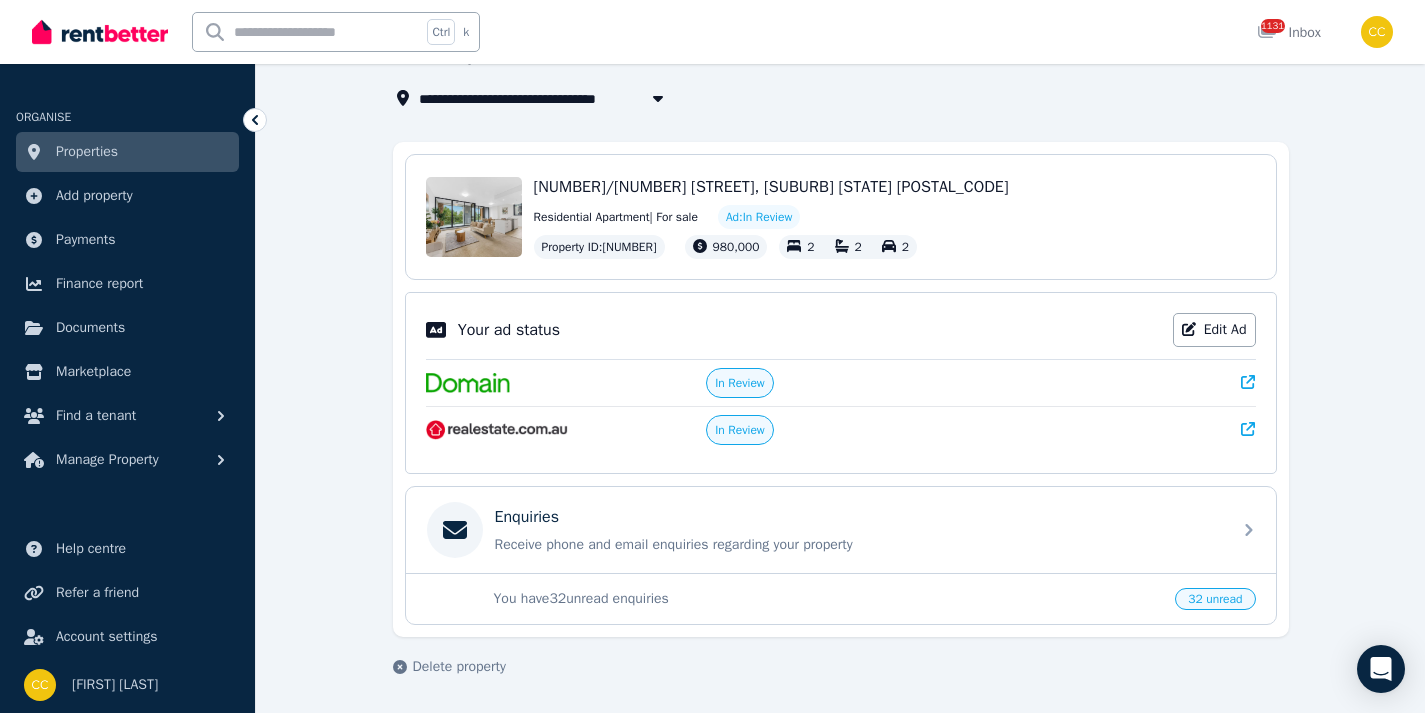 click 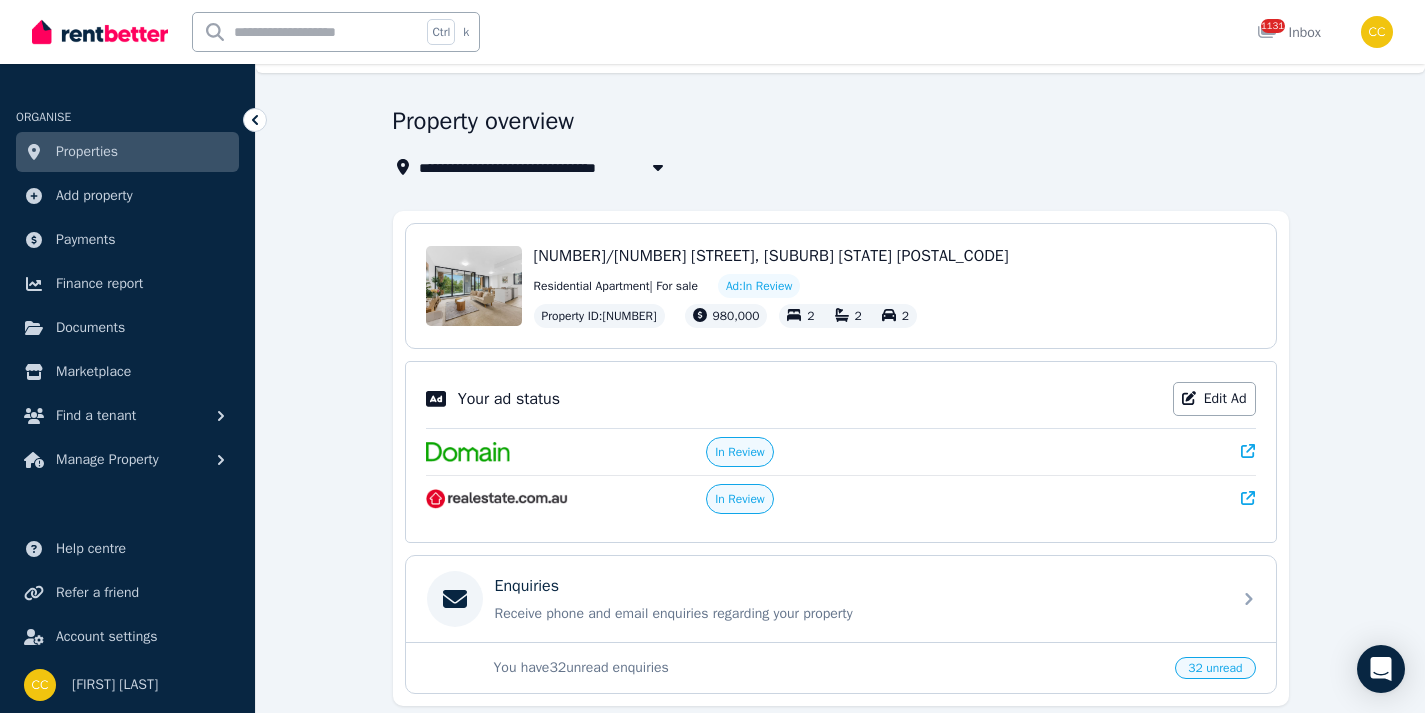 scroll, scrollTop: 0, scrollLeft: 0, axis: both 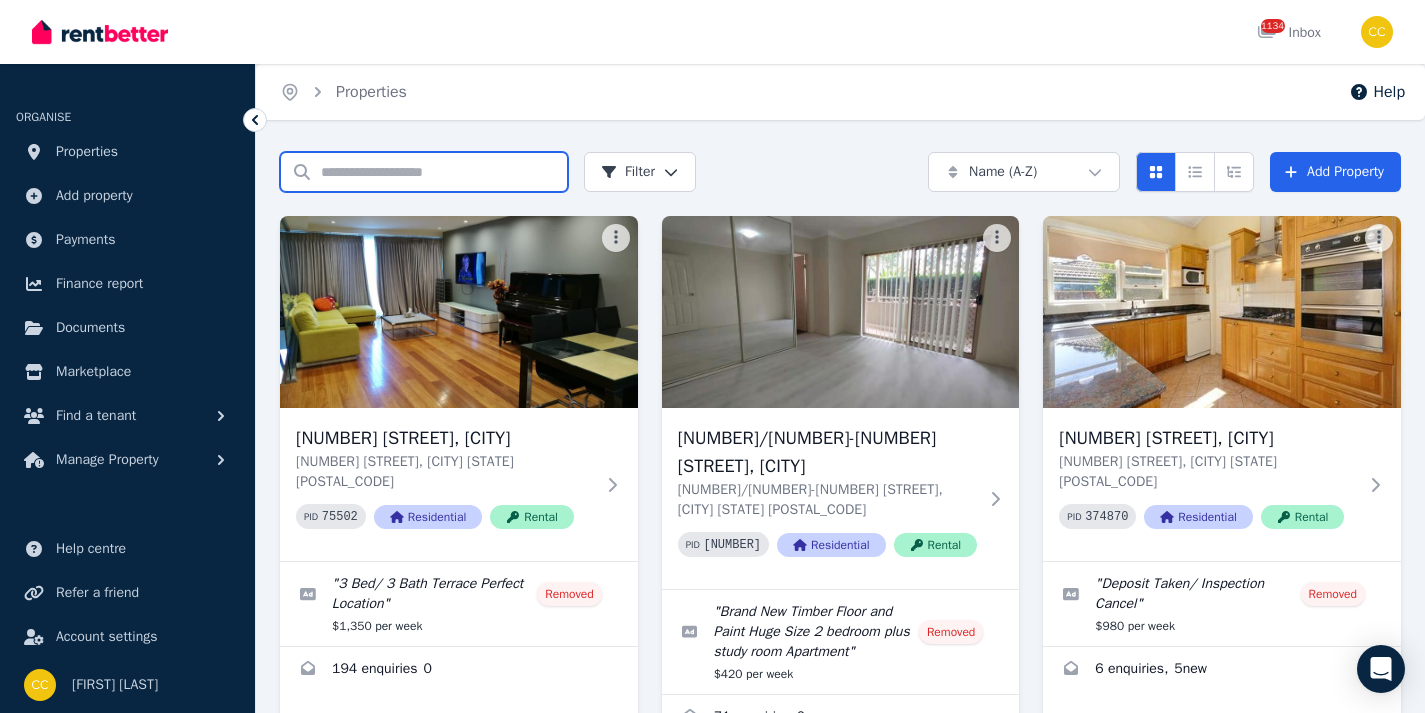 click on "Search properties" at bounding box center (424, 172) 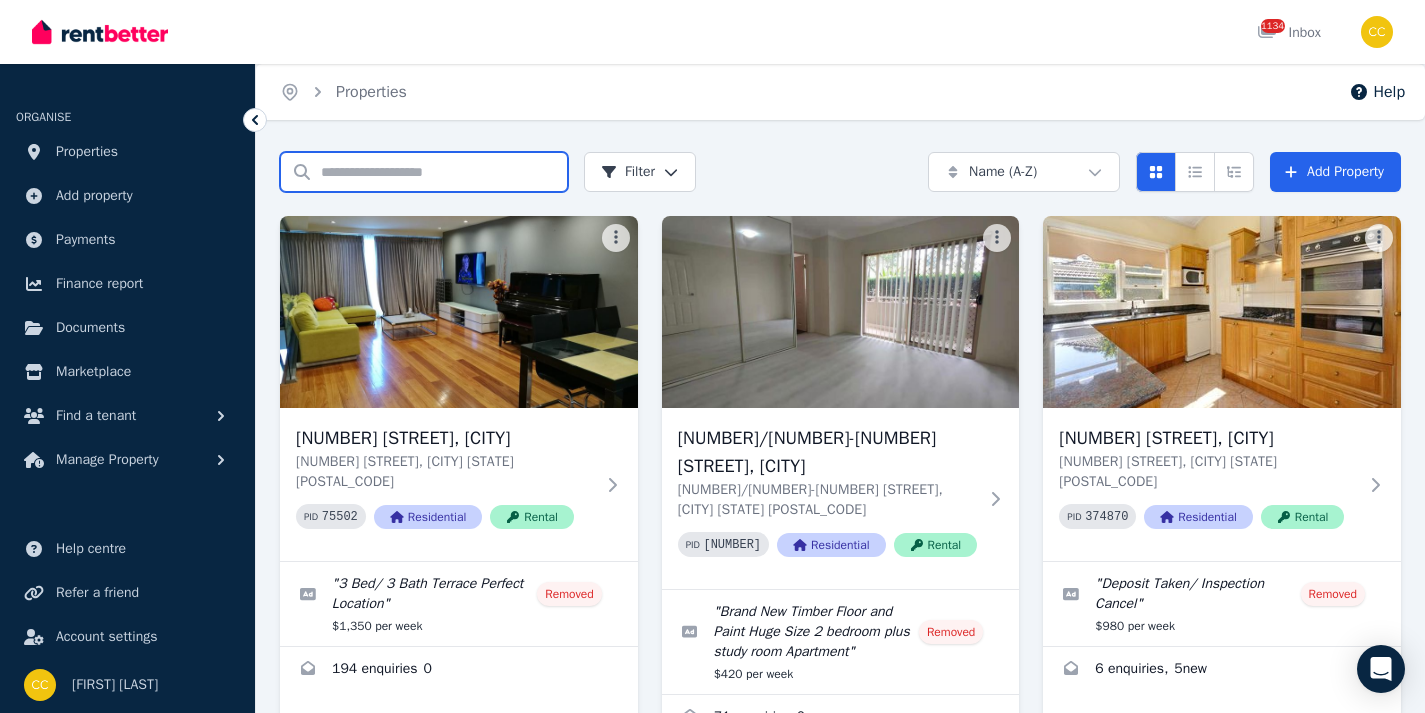 type on "***" 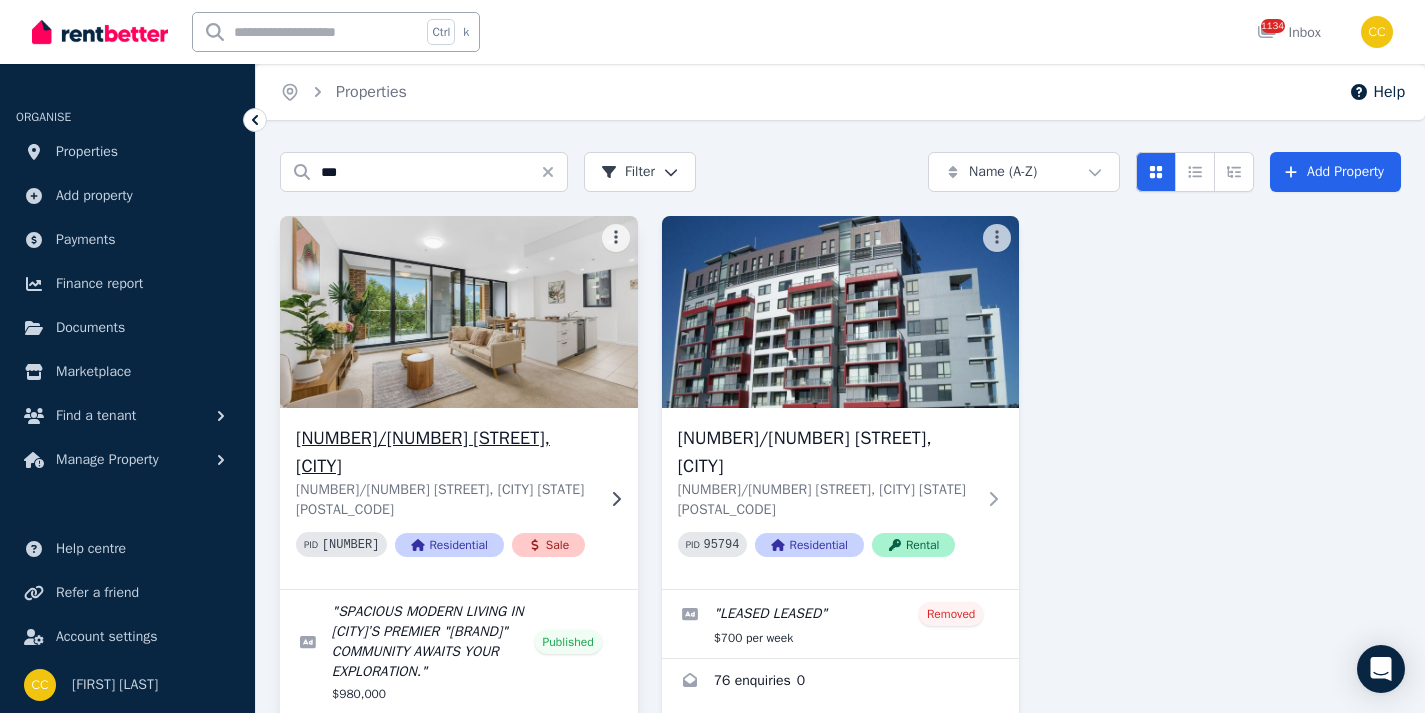 click on "[NUMBER]/[NUMBER] [STREET], [SUBURB]" at bounding box center (445, 452) 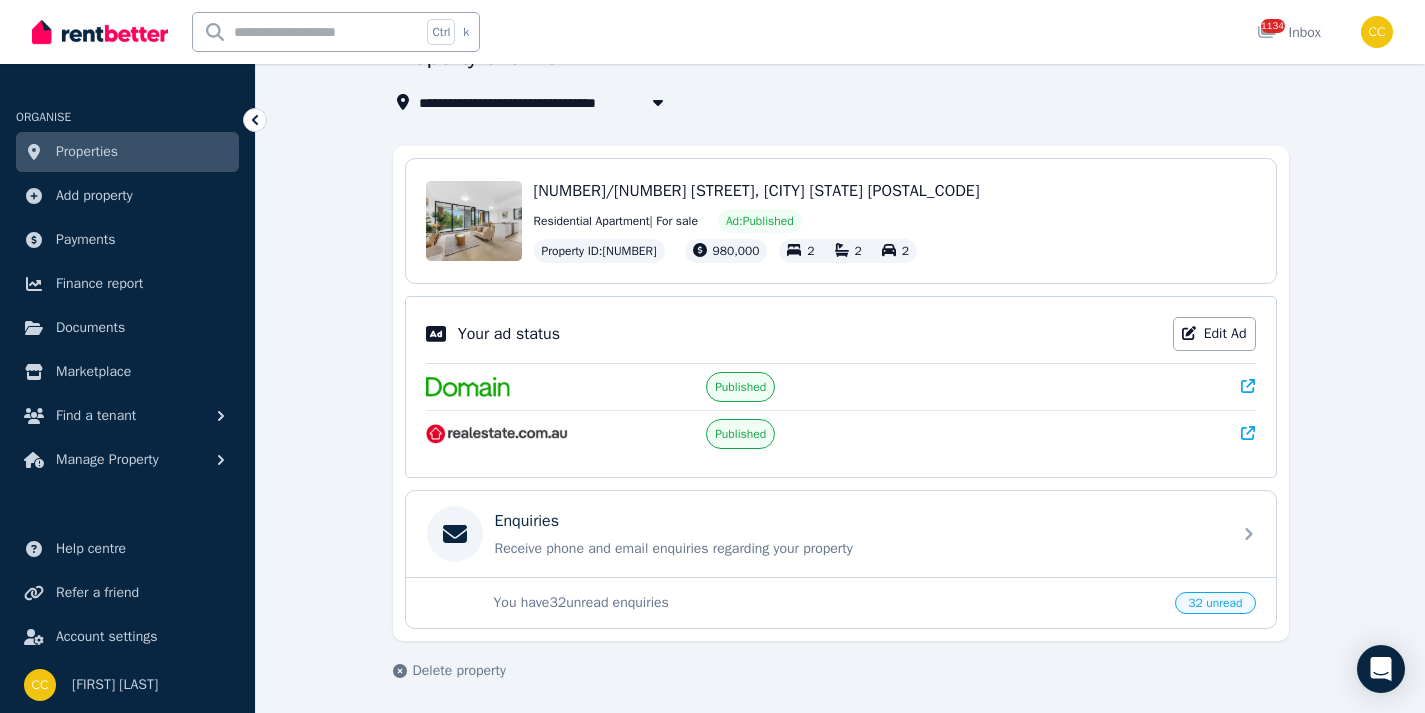 scroll, scrollTop: 116, scrollLeft: 0, axis: vertical 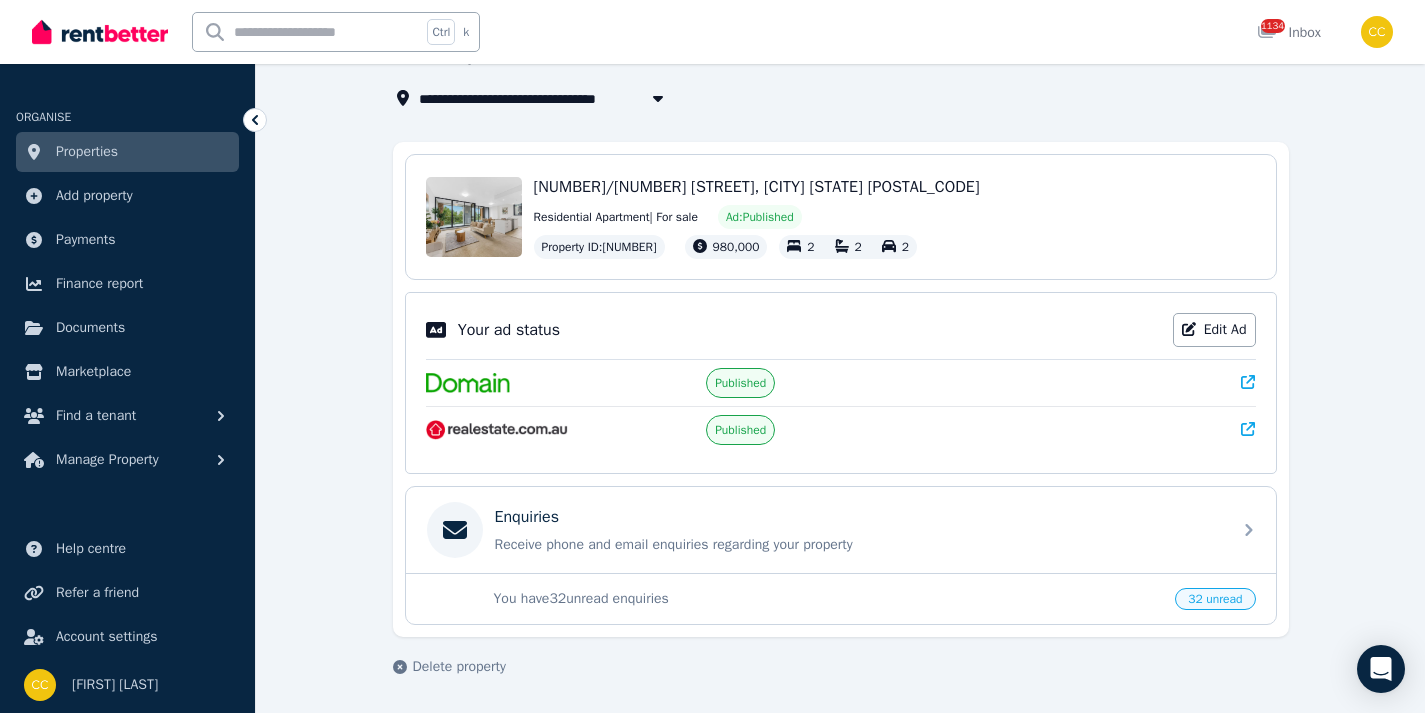 click 